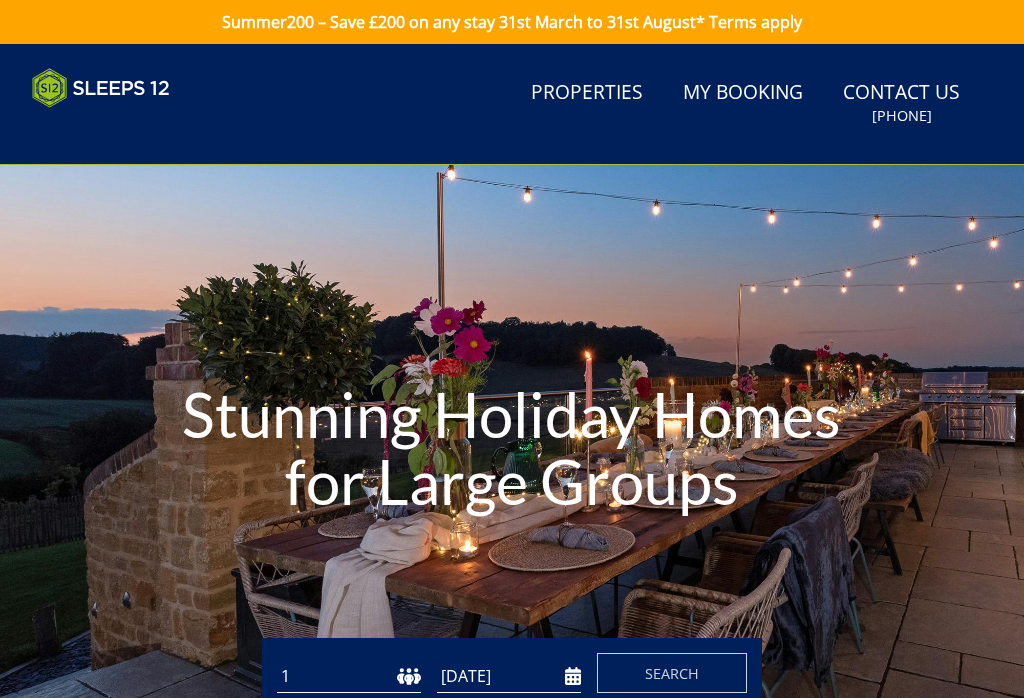 scroll, scrollTop: 0, scrollLeft: 0, axis: both 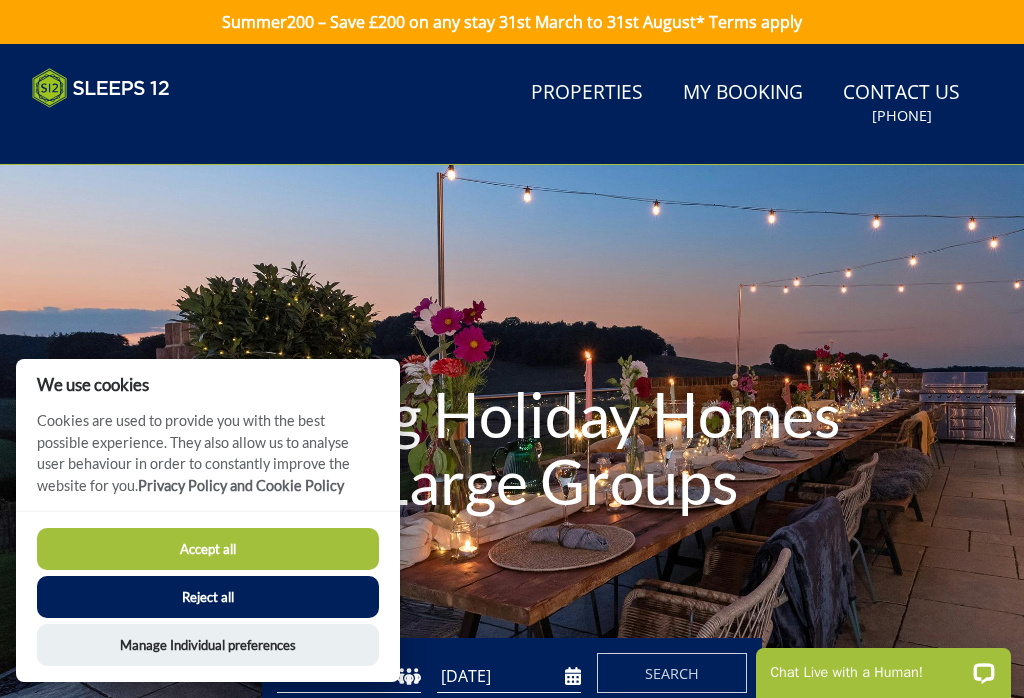 click on "Reject all" at bounding box center (208, 597) 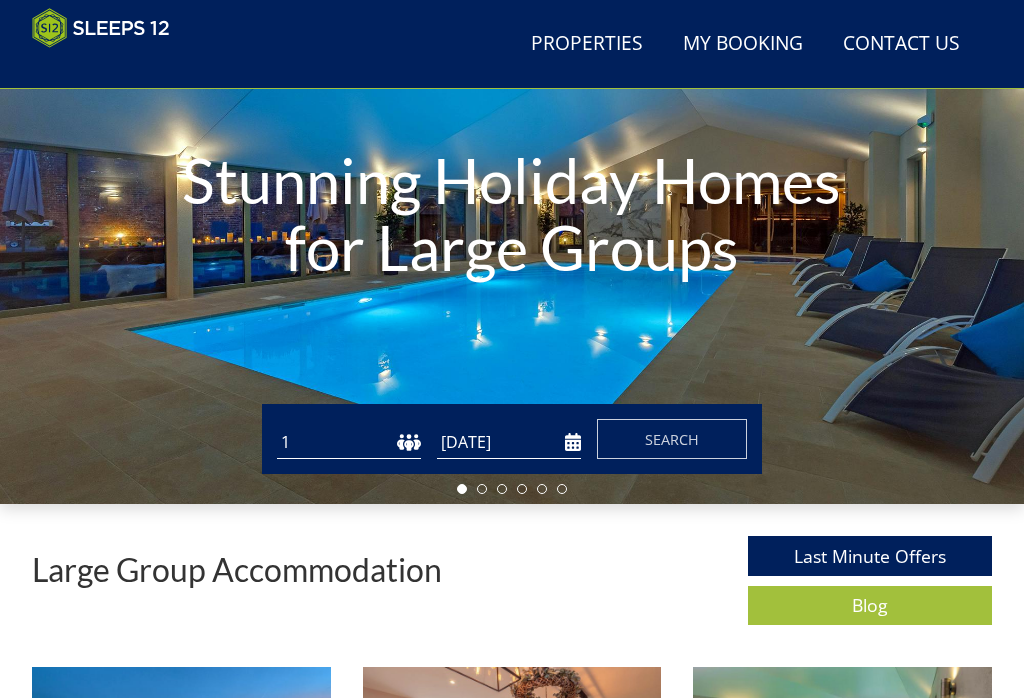scroll, scrollTop: 0, scrollLeft: 0, axis: both 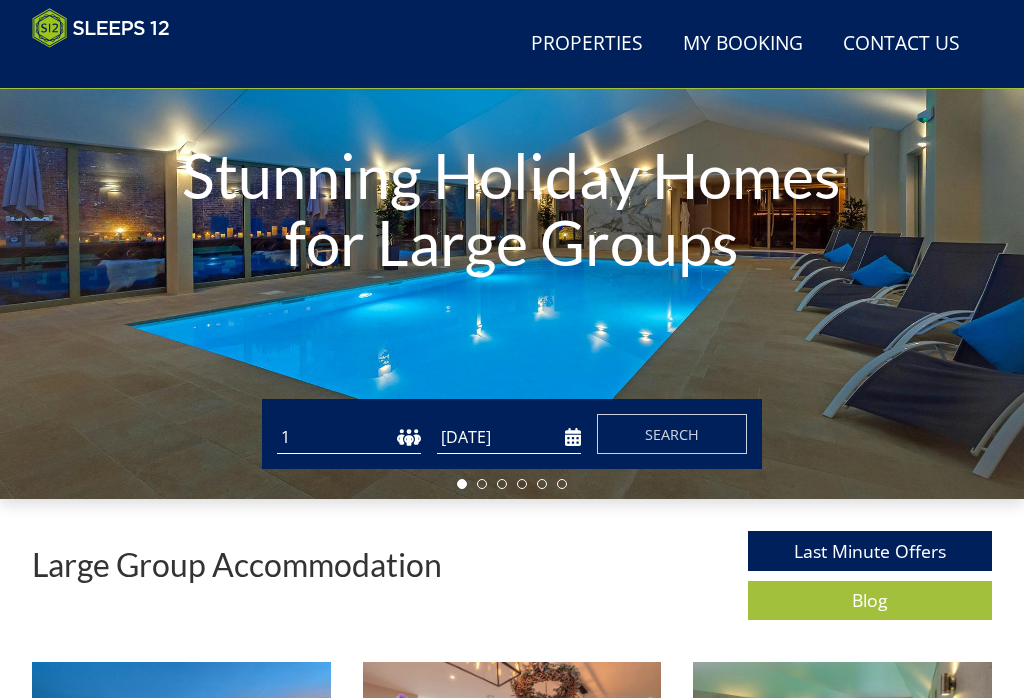 click on "1
2
3
4
5
6
7
8
9
10
11
12
13
14
15
16
17
18
19
20
21
22
23
24
25
26
27
28
29
30
31
32" at bounding box center [349, 437] 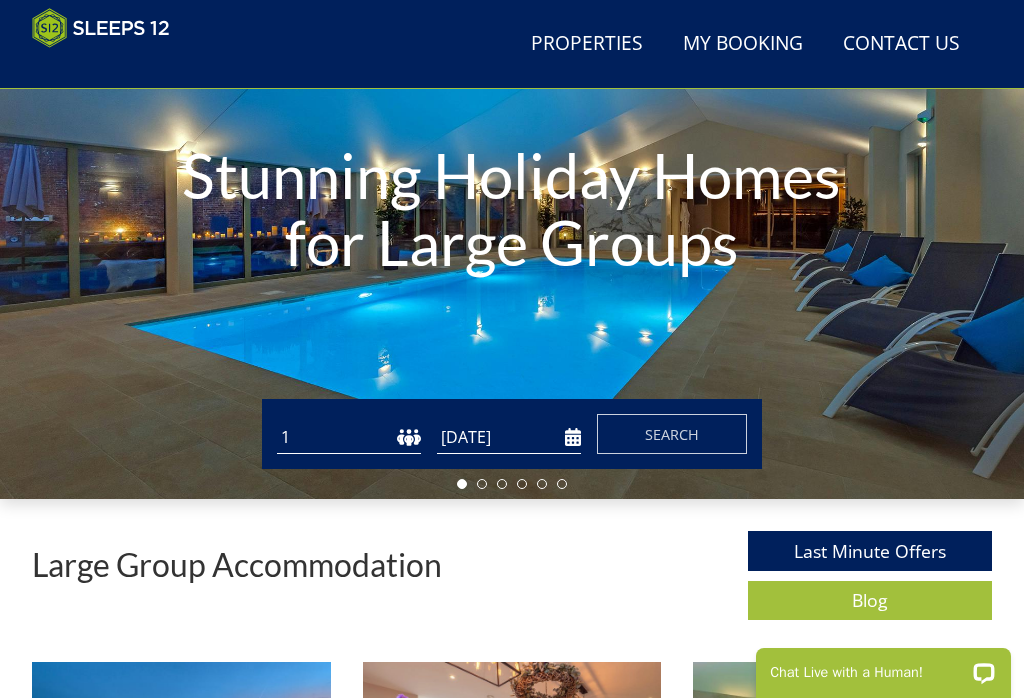 scroll, scrollTop: 0, scrollLeft: 0, axis: both 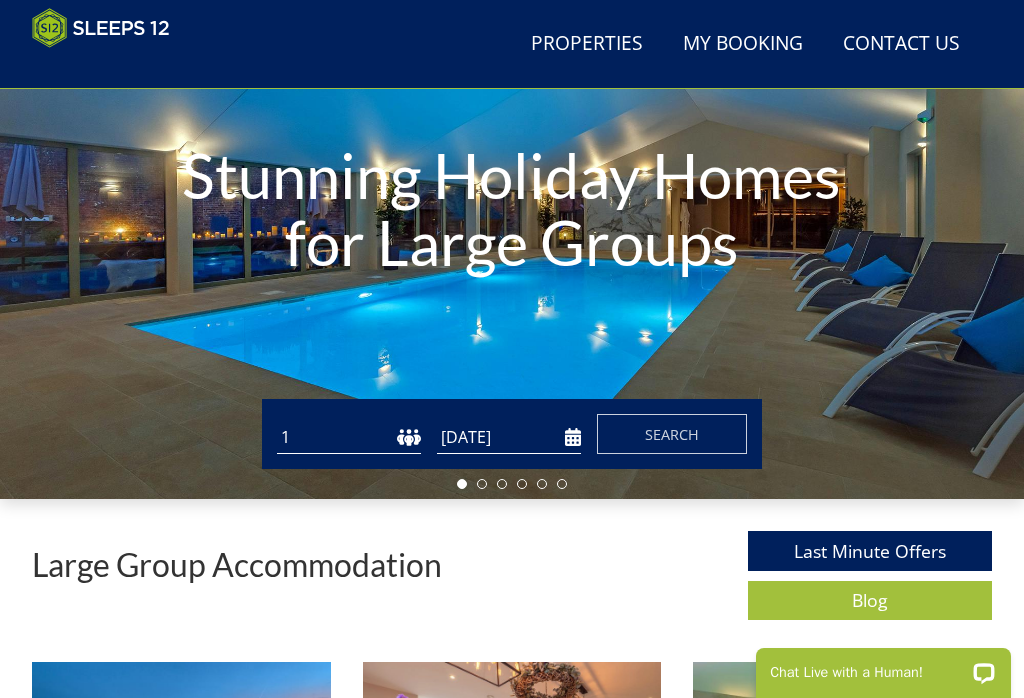 select on "10" 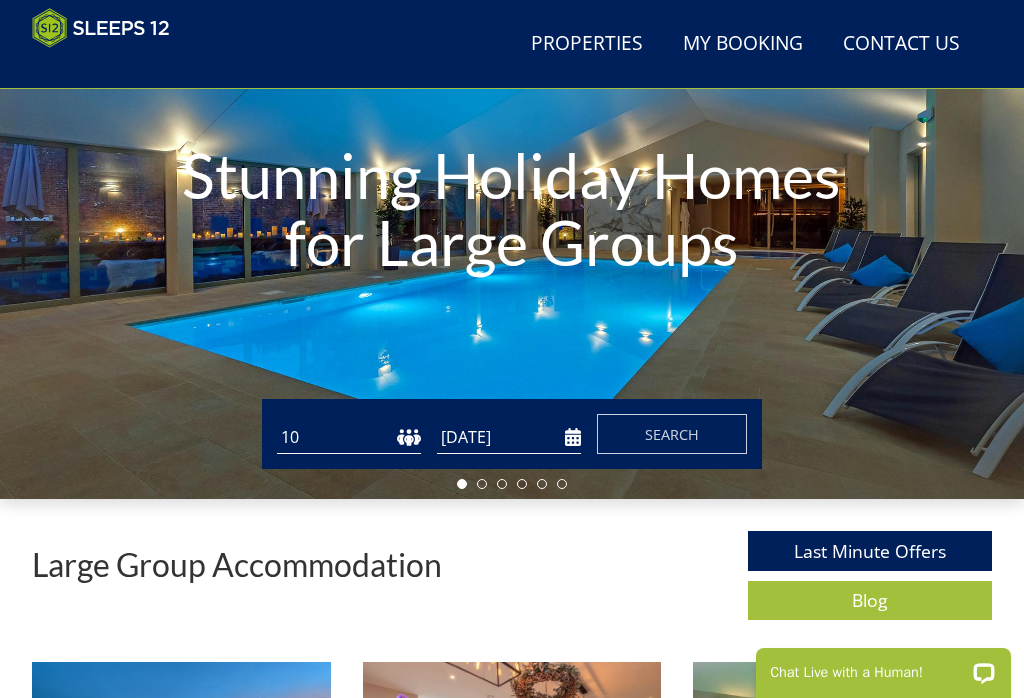 click on "[DATE]" at bounding box center (509, 437) 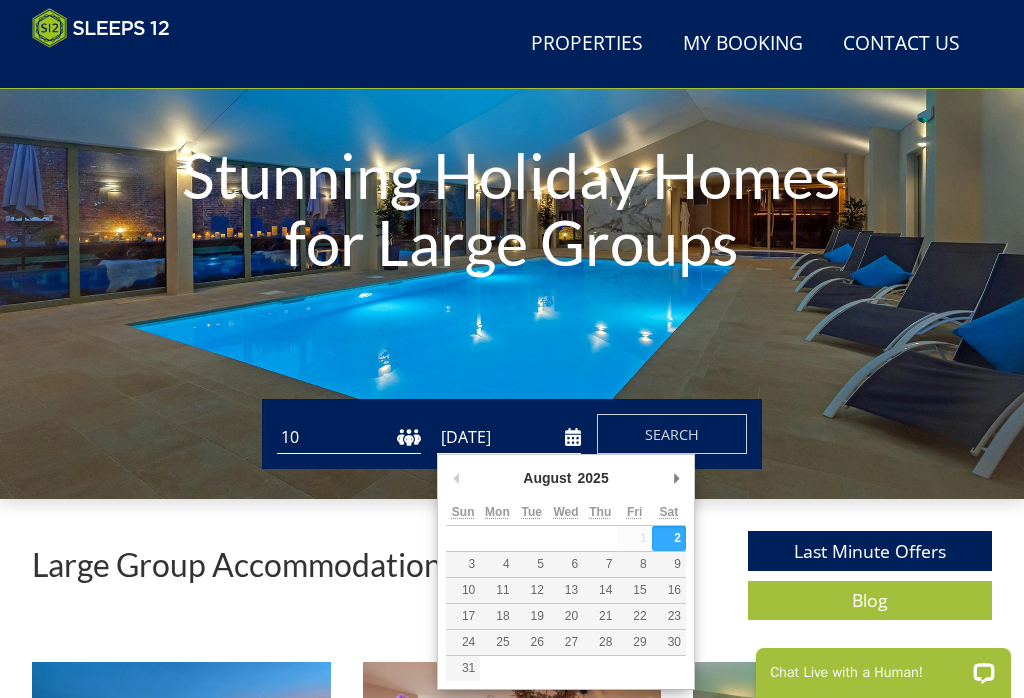 scroll, scrollTop: 206, scrollLeft: 0, axis: vertical 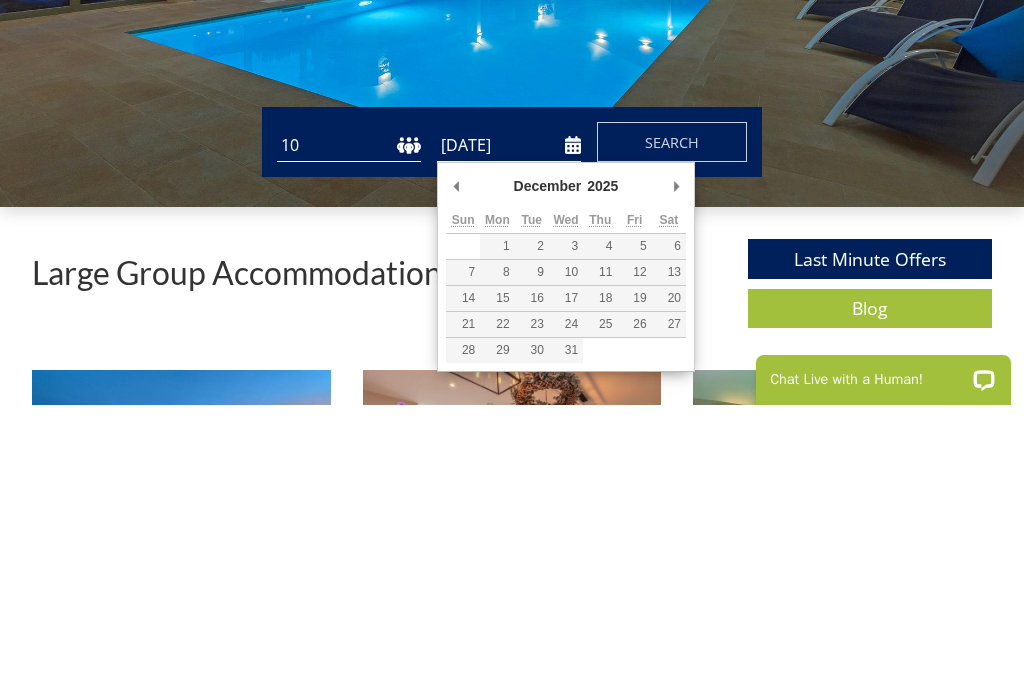 type on "[DATE]" 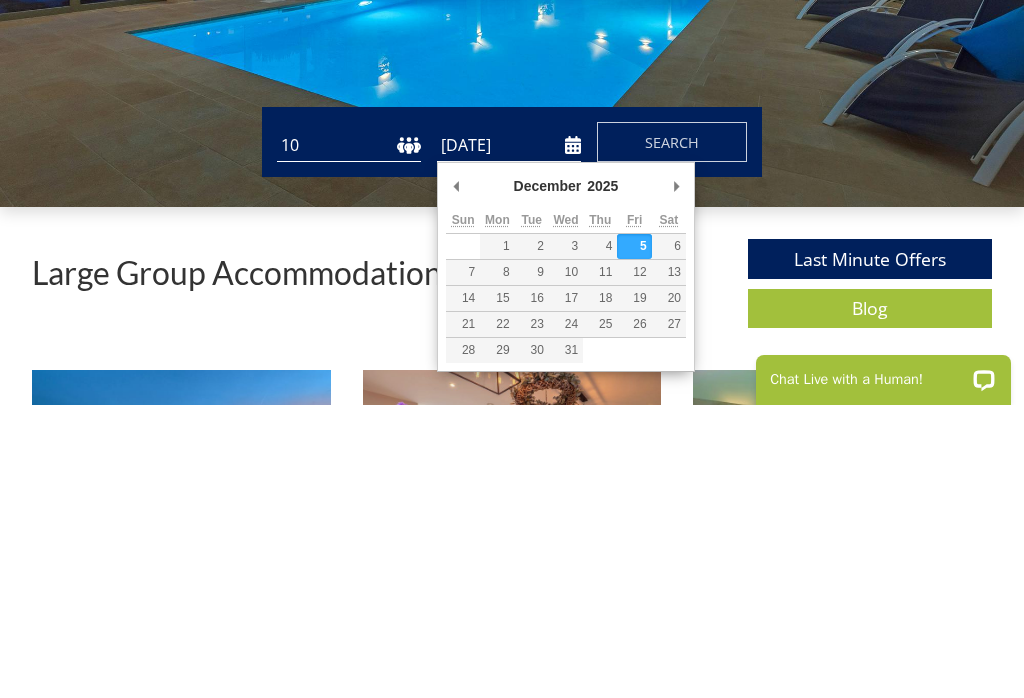 scroll, scrollTop: 500, scrollLeft: 0, axis: vertical 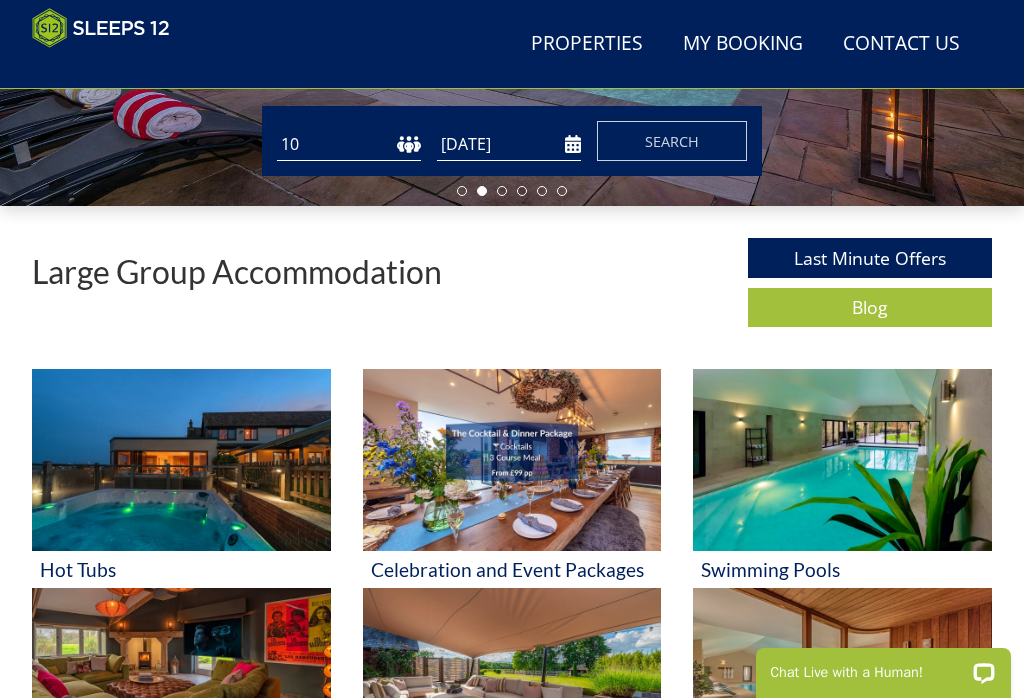 click on "Search" at bounding box center [672, 141] 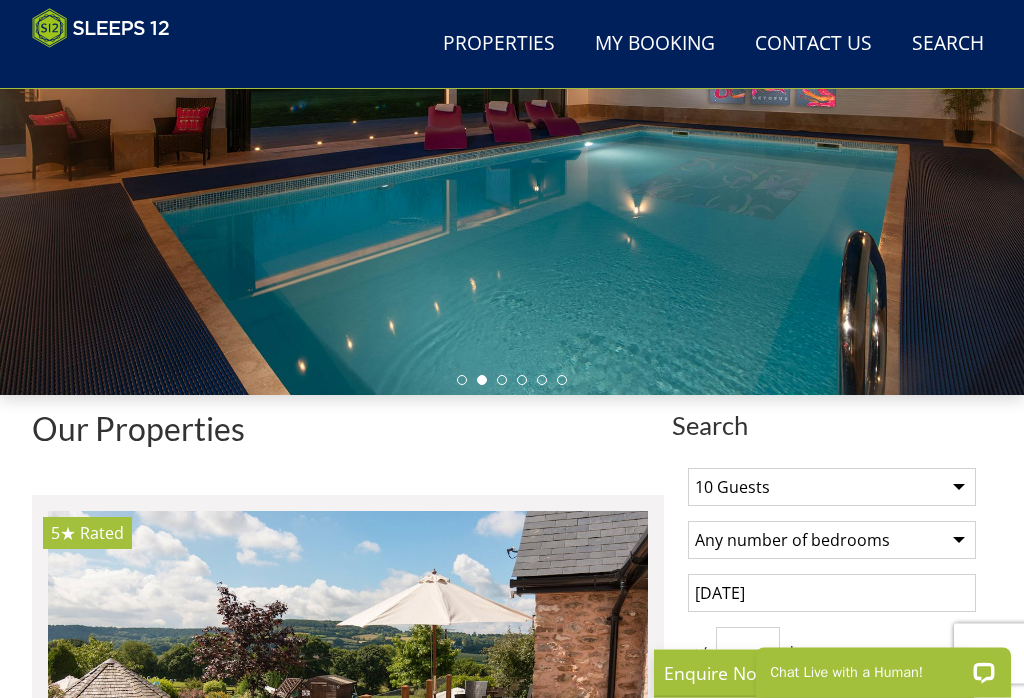 scroll, scrollTop: 311, scrollLeft: 0, axis: vertical 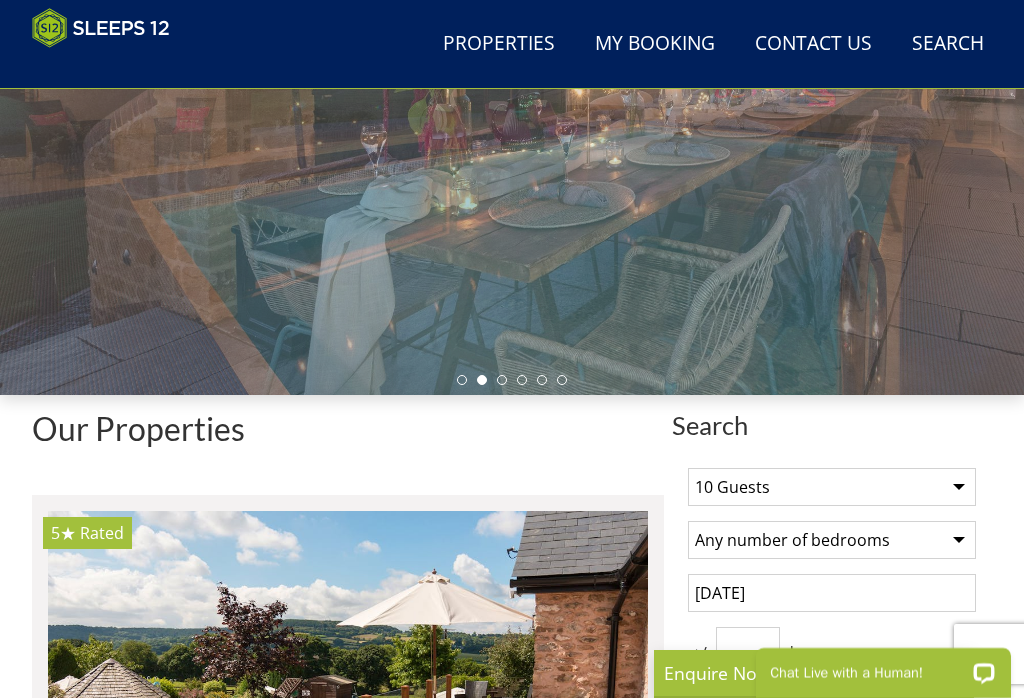 click on "Any number of bedrooms
4 Bedrooms
5 Bedrooms
6 Bedrooms
7 Bedrooms
8 Bedrooms
9 Bedrooms
10 Bedrooms
11 Bedrooms
12 Bedrooms
13 Bedrooms
14 Bedrooms
15 Bedrooms
16 Bedrooms" at bounding box center (832, 540) 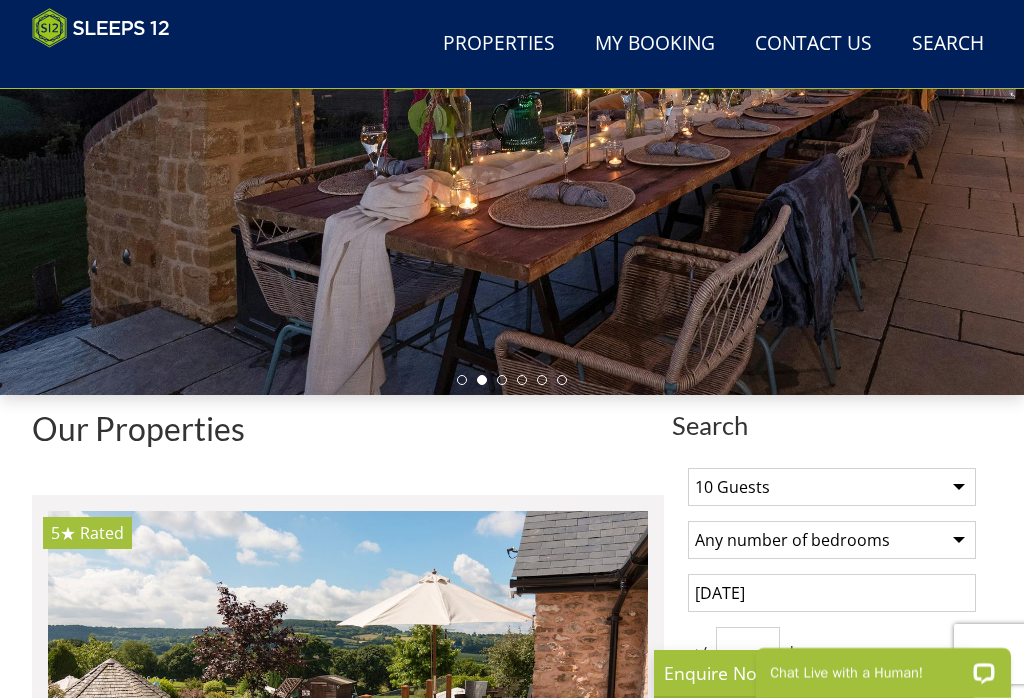 select on "5" 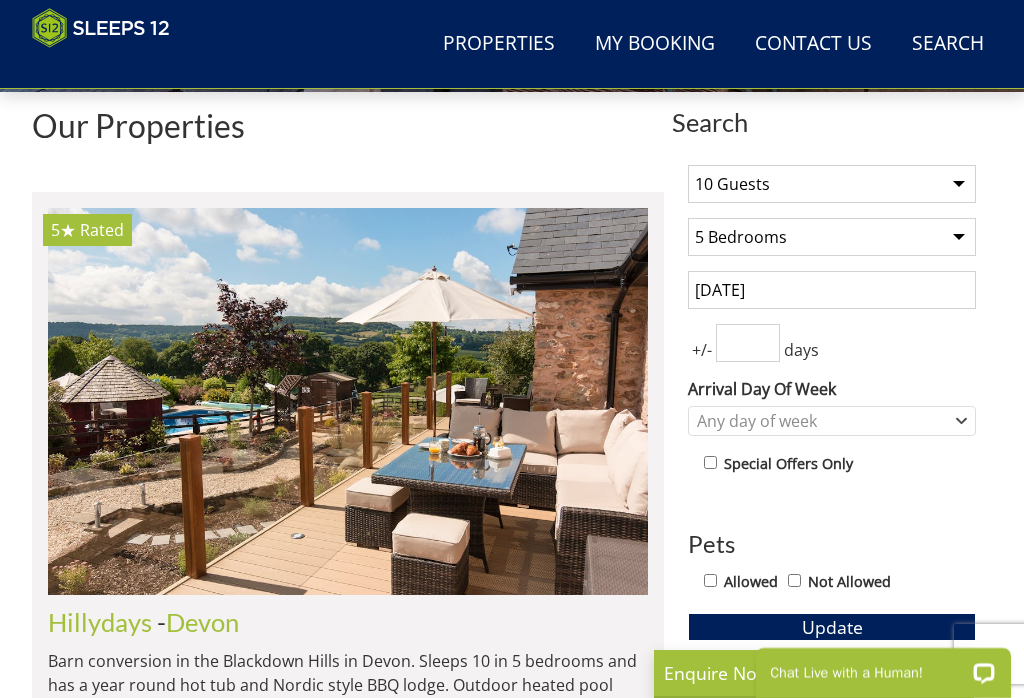 scroll, scrollTop: 621, scrollLeft: 0, axis: vertical 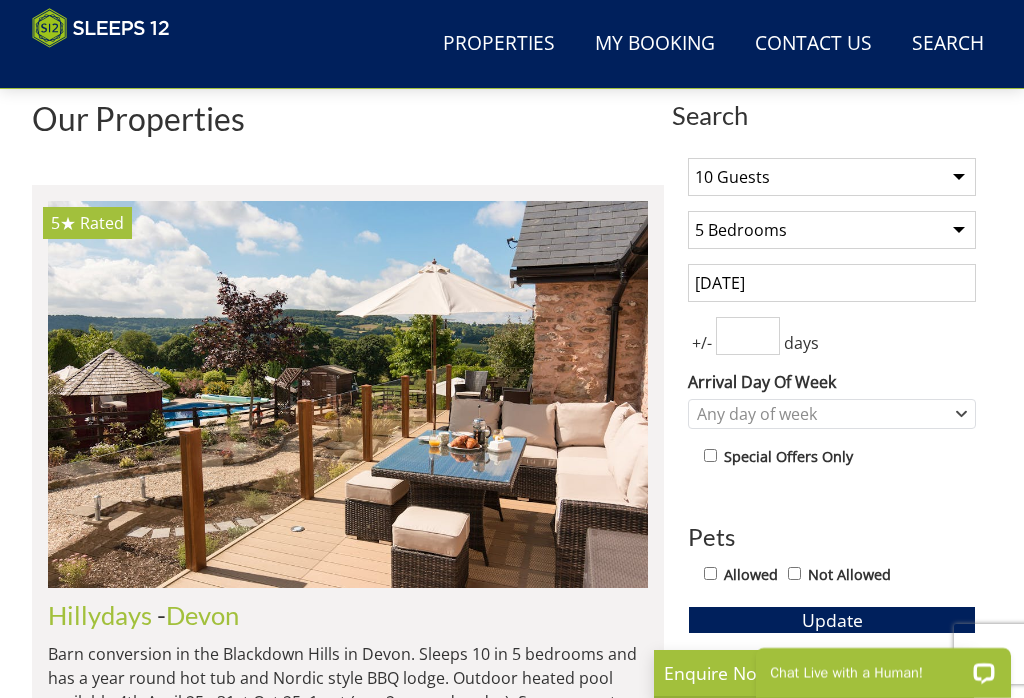 click at bounding box center [748, 336] 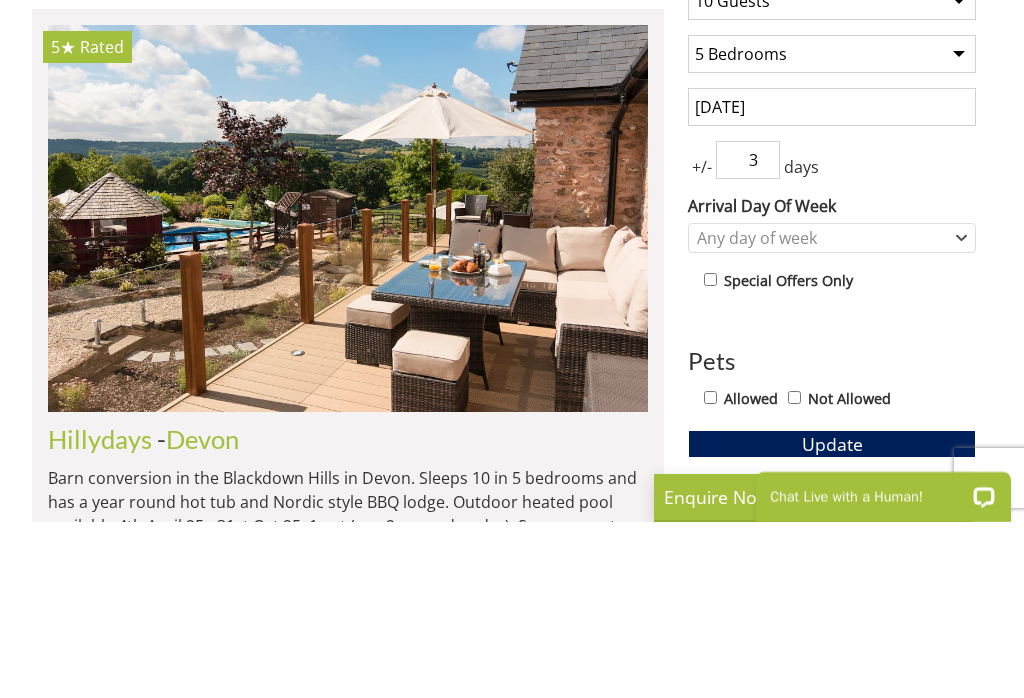 type on "3" 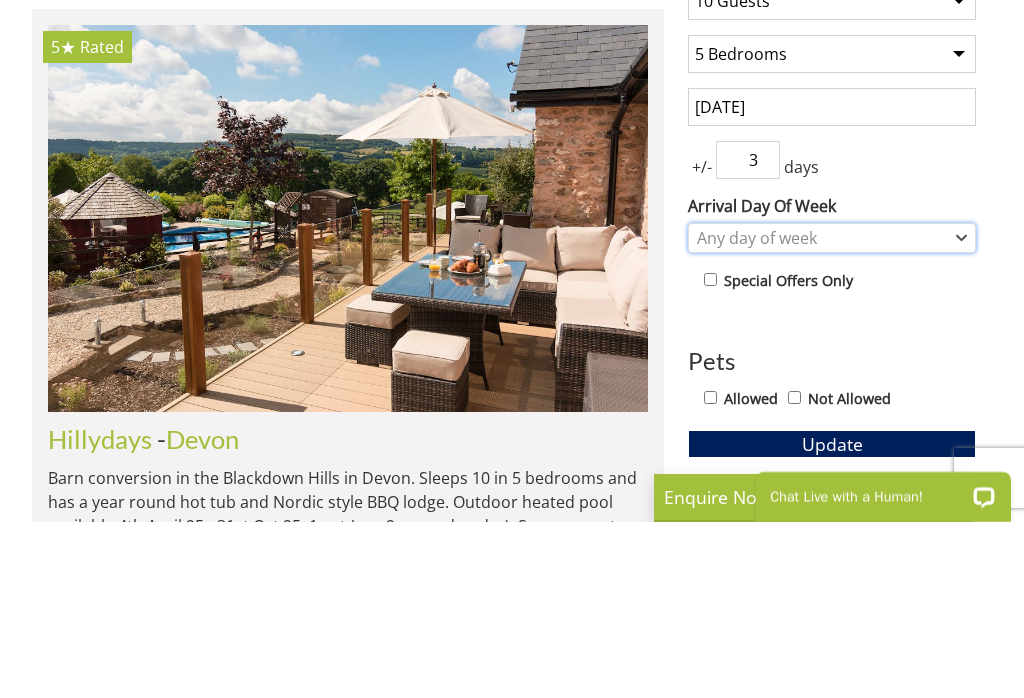 click on "Any day of week" at bounding box center [821, 414] 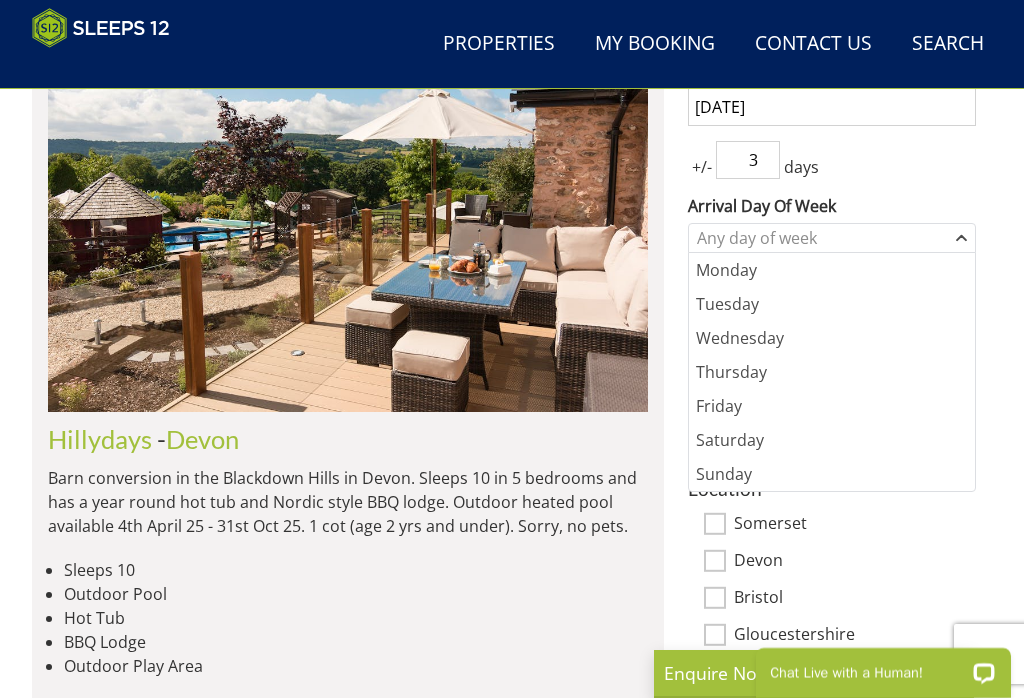 click on "Friday" at bounding box center (832, 406) 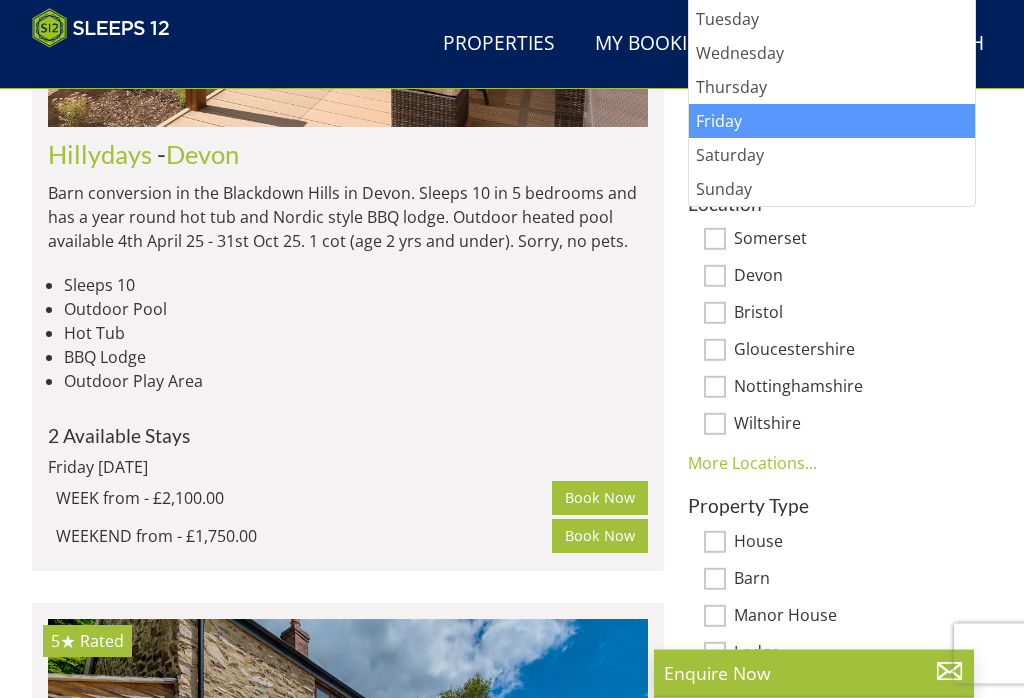 scroll, scrollTop: 1083, scrollLeft: 0, axis: vertical 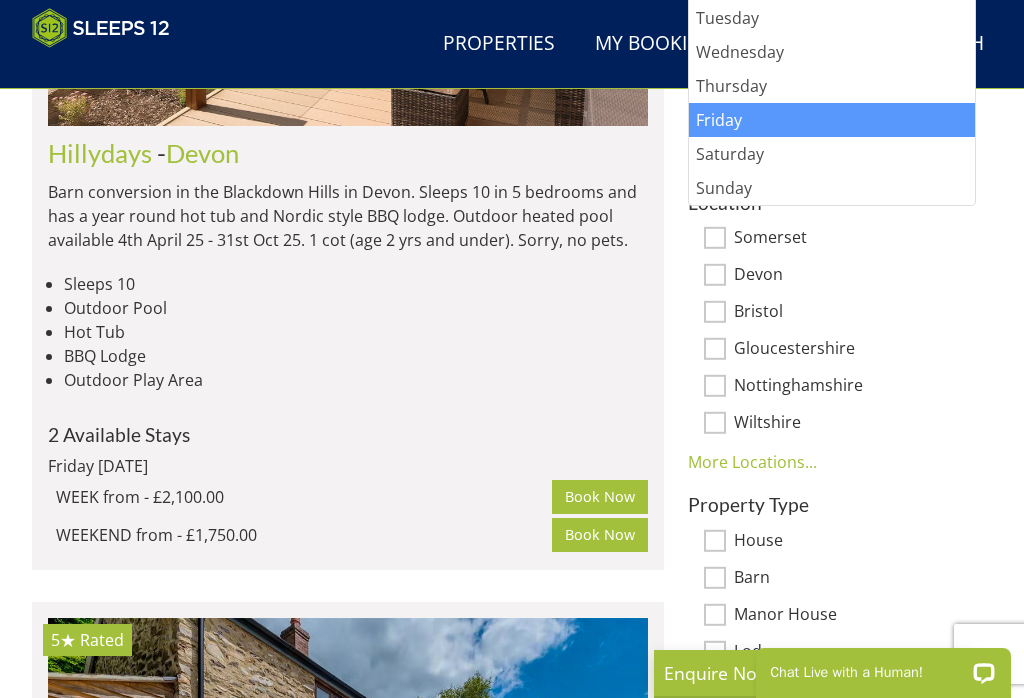 click on "Wiltshire" at bounding box center (715, 423) 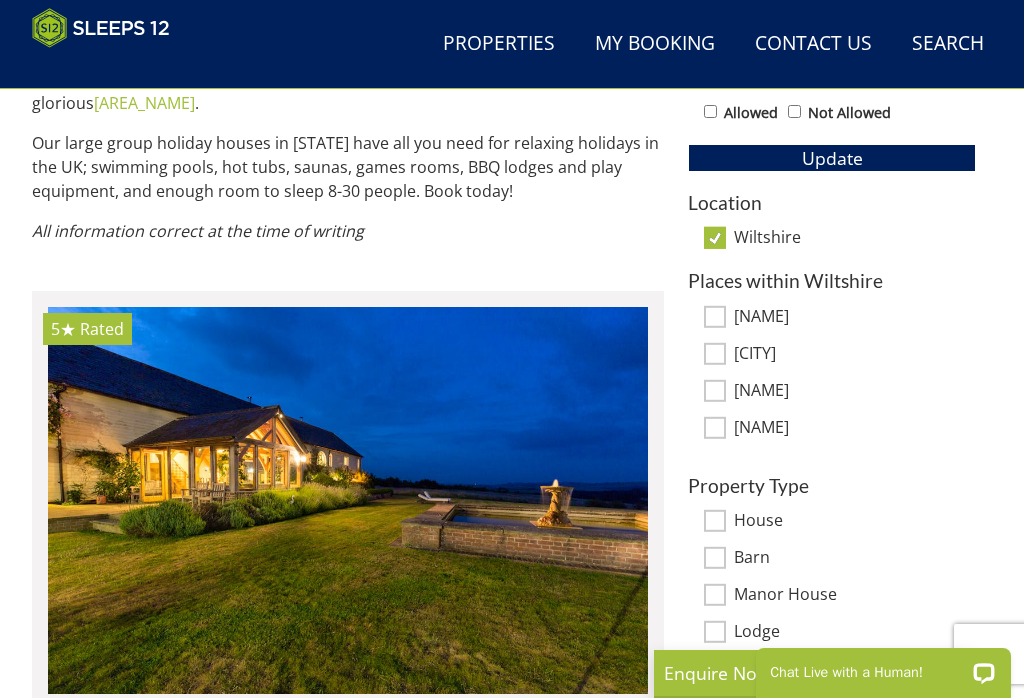 click on "[NAME]" at bounding box center [715, 316] 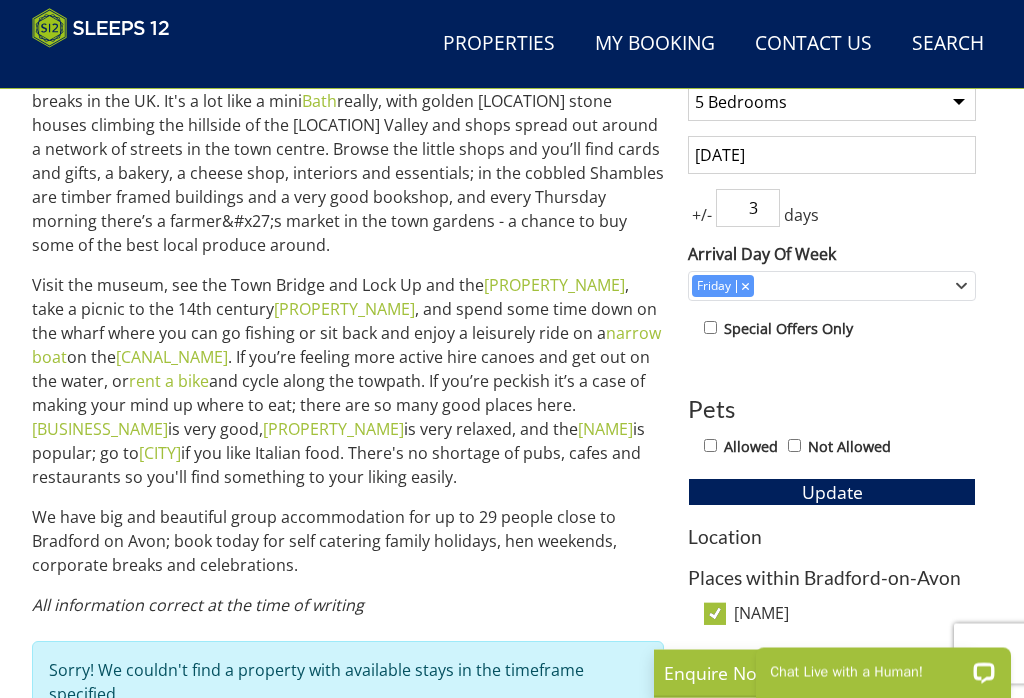 scroll, scrollTop: 770, scrollLeft: 0, axis: vertical 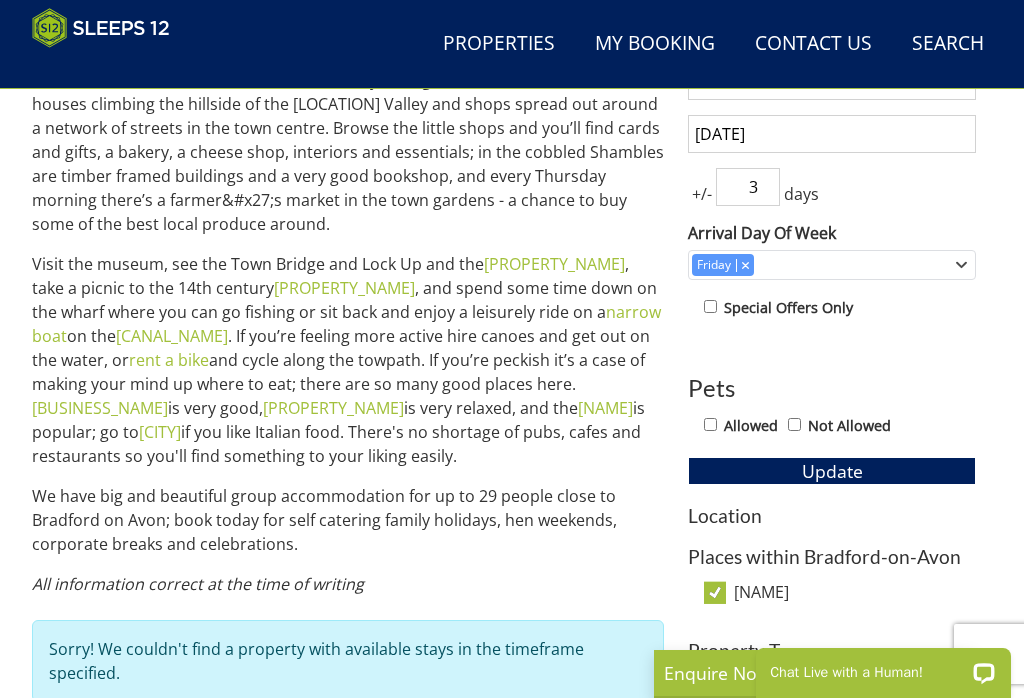 click on "Allowed" at bounding box center (710, 424) 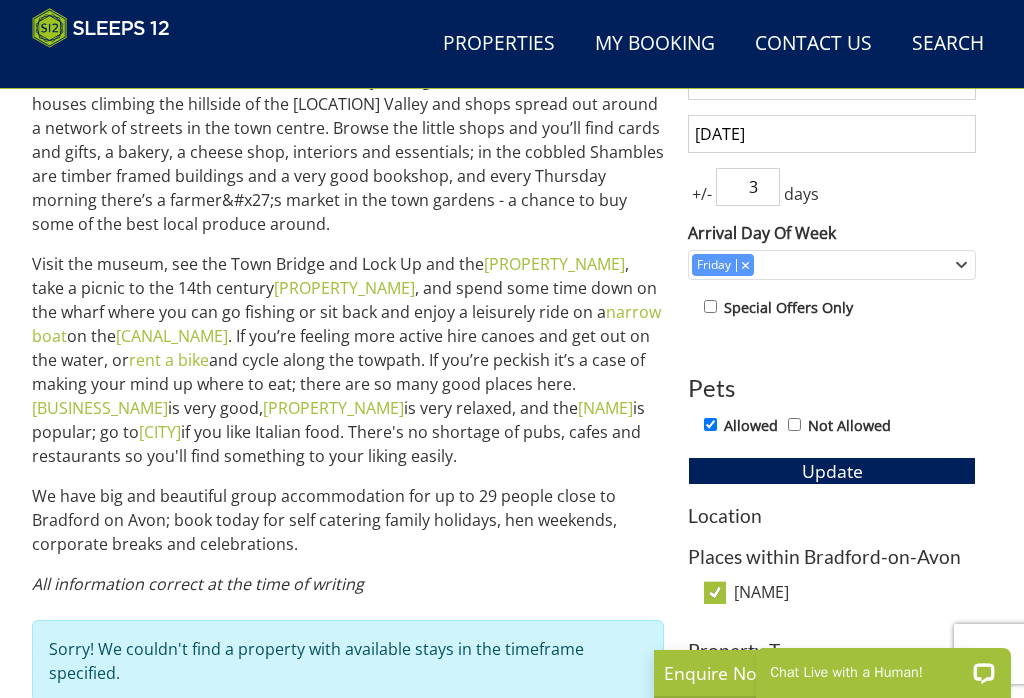 click on "Update" at bounding box center (832, 471) 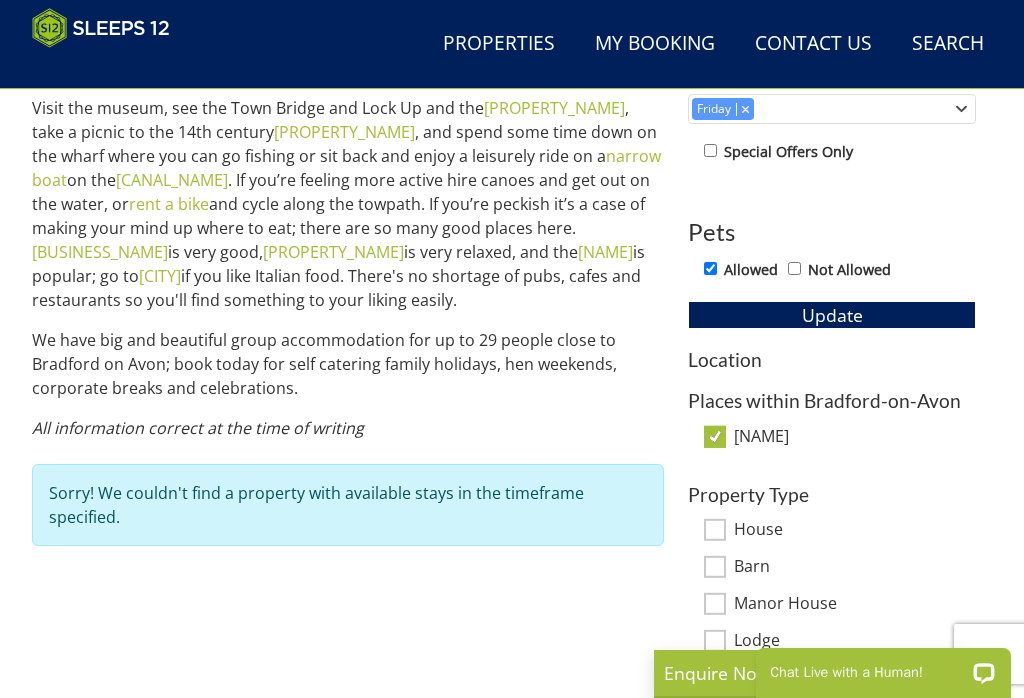 scroll, scrollTop: 929, scrollLeft: 0, axis: vertical 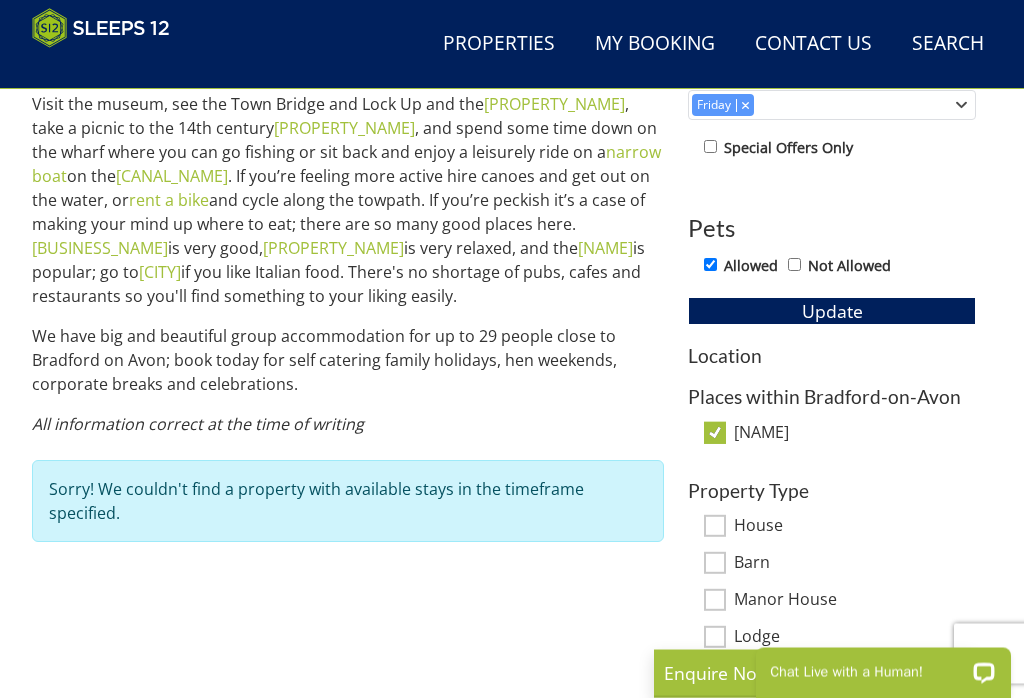 click on "Bradford-on-Avon" at bounding box center (855, 435) 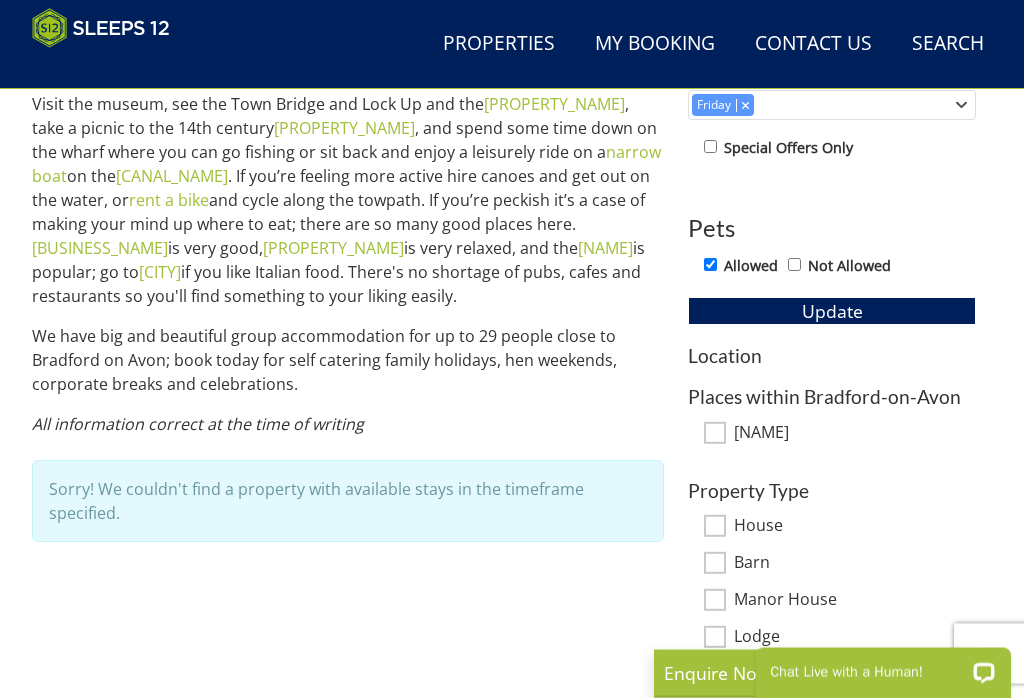 scroll, scrollTop: 930, scrollLeft: 0, axis: vertical 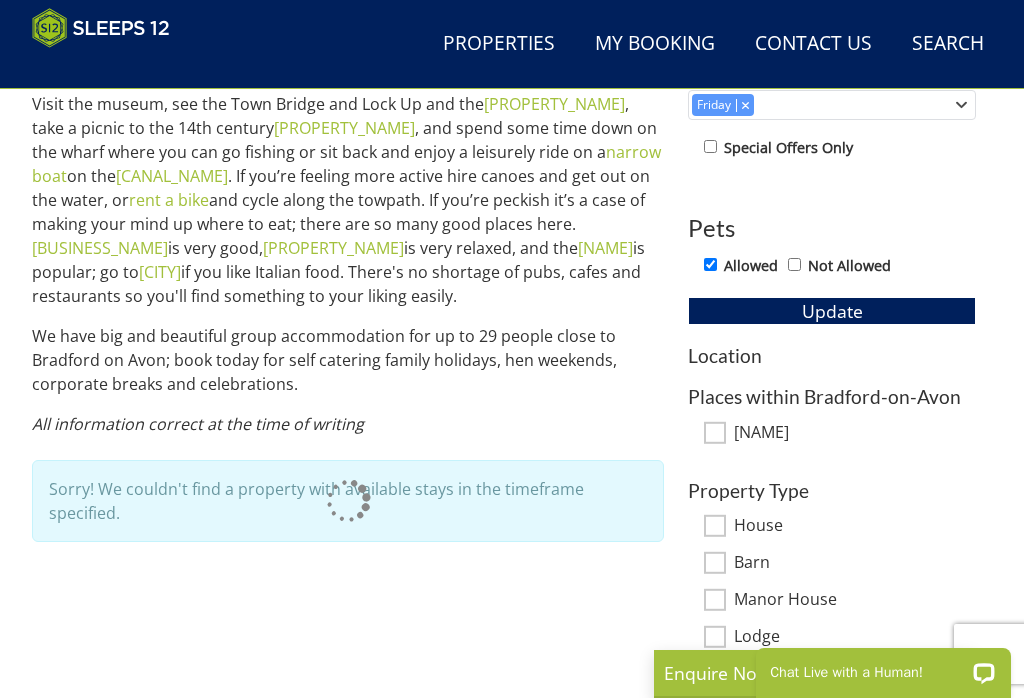 click on "Location" at bounding box center (832, 355) 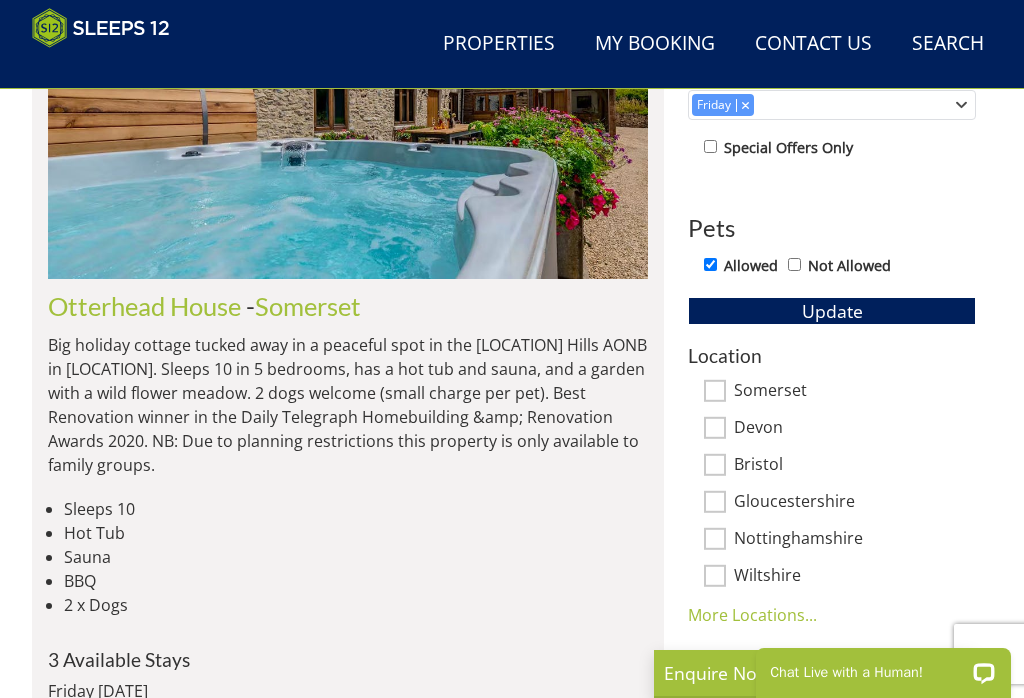 click on "Location" at bounding box center (832, 355) 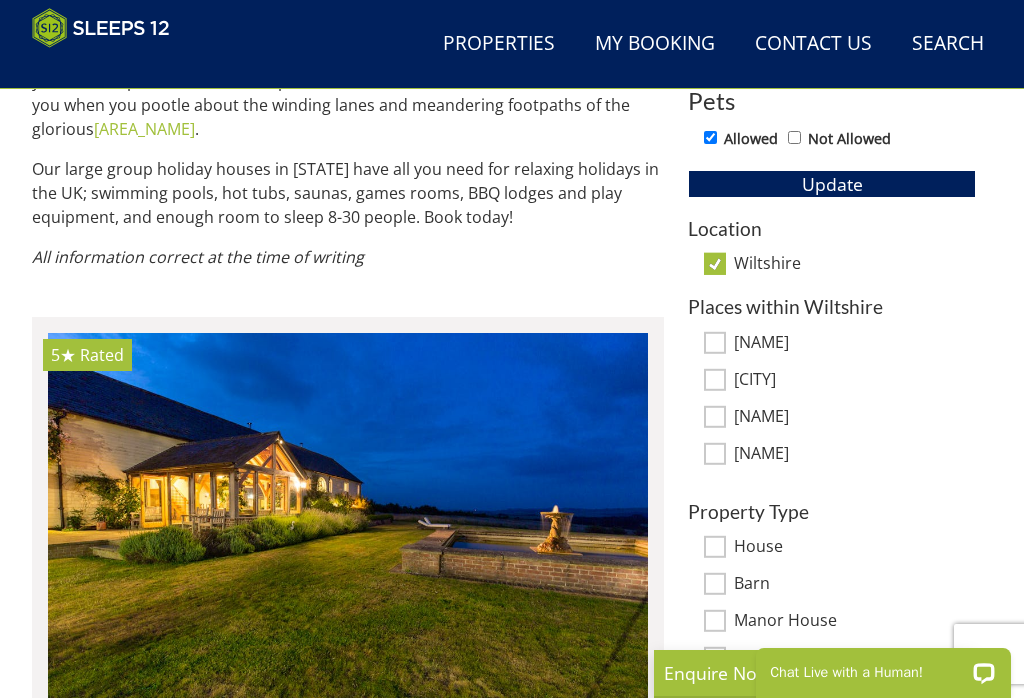 scroll, scrollTop: 1032, scrollLeft: 0, axis: vertical 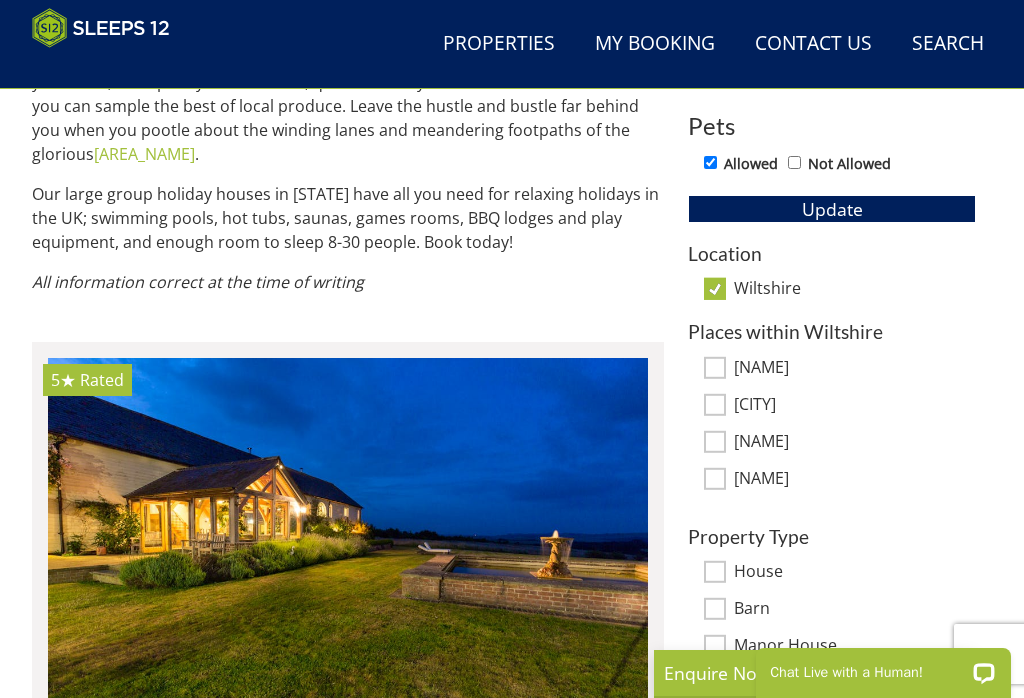 click on "Location" at bounding box center (832, 253) 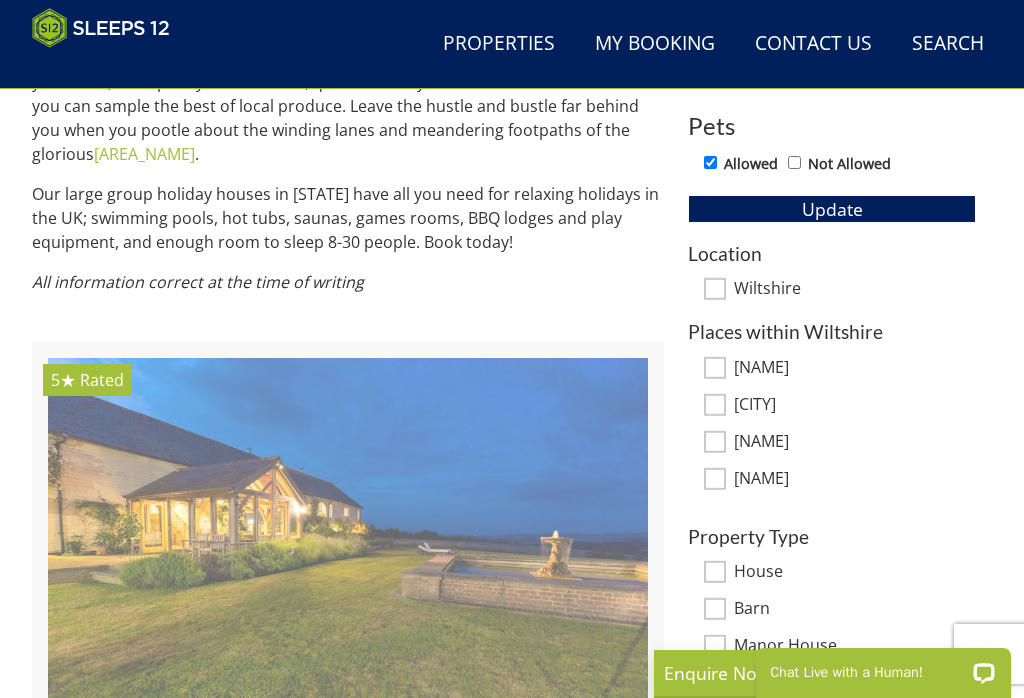 click on "Location" at bounding box center (832, 253) 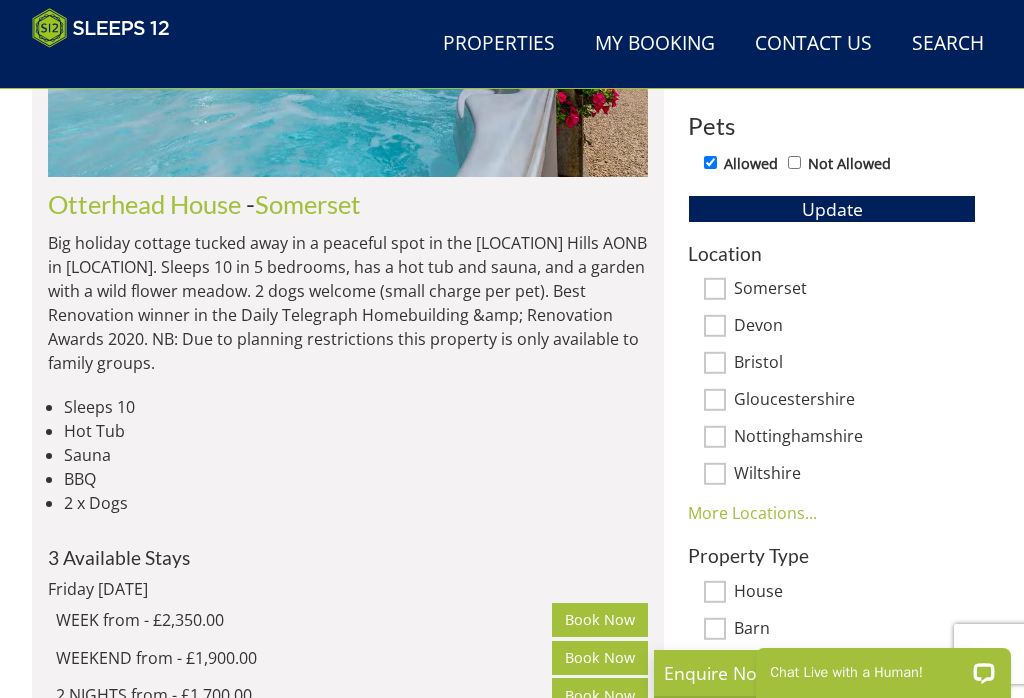 click on "Somerset" at bounding box center [715, 289] 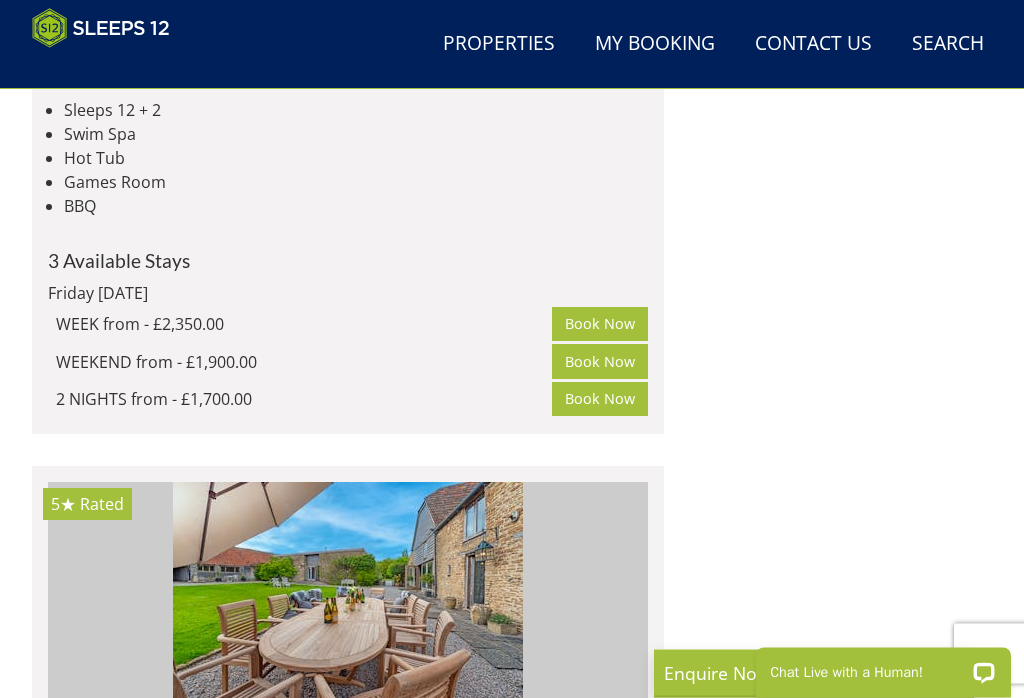scroll, scrollTop: 4346, scrollLeft: 0, axis: vertical 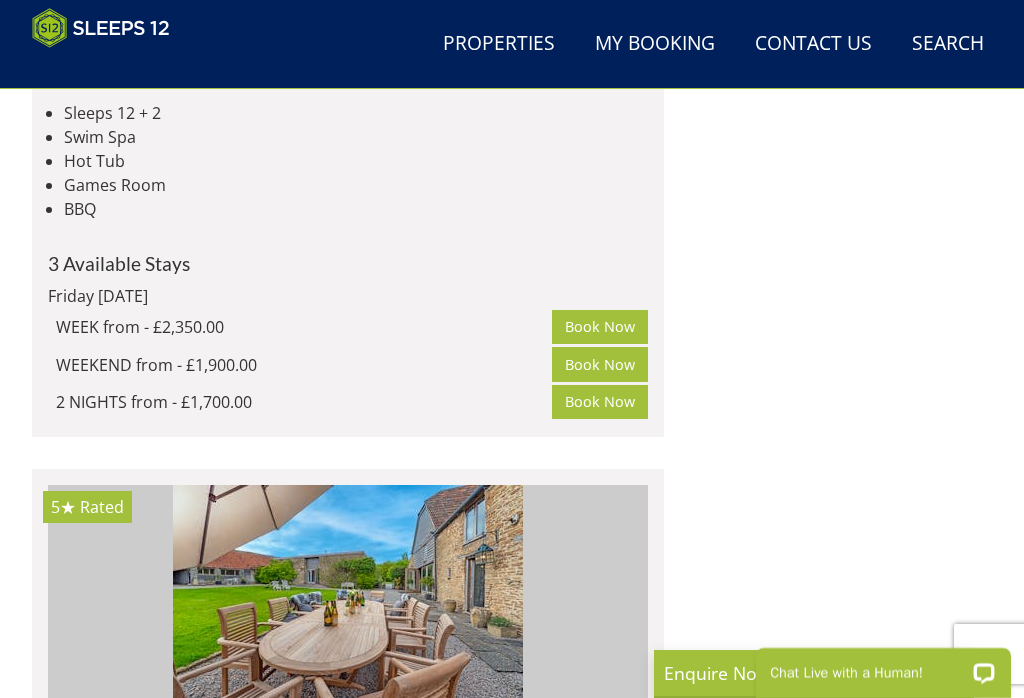 click on "Willowhayes" at bounding box center [120, -691] 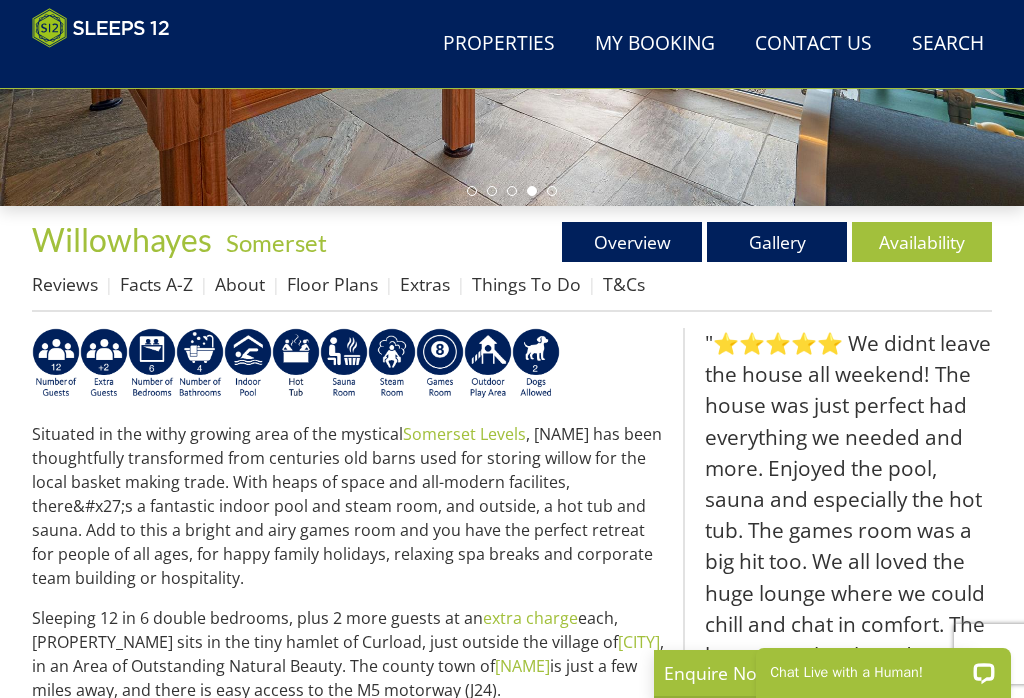 scroll, scrollTop: 497, scrollLeft: 0, axis: vertical 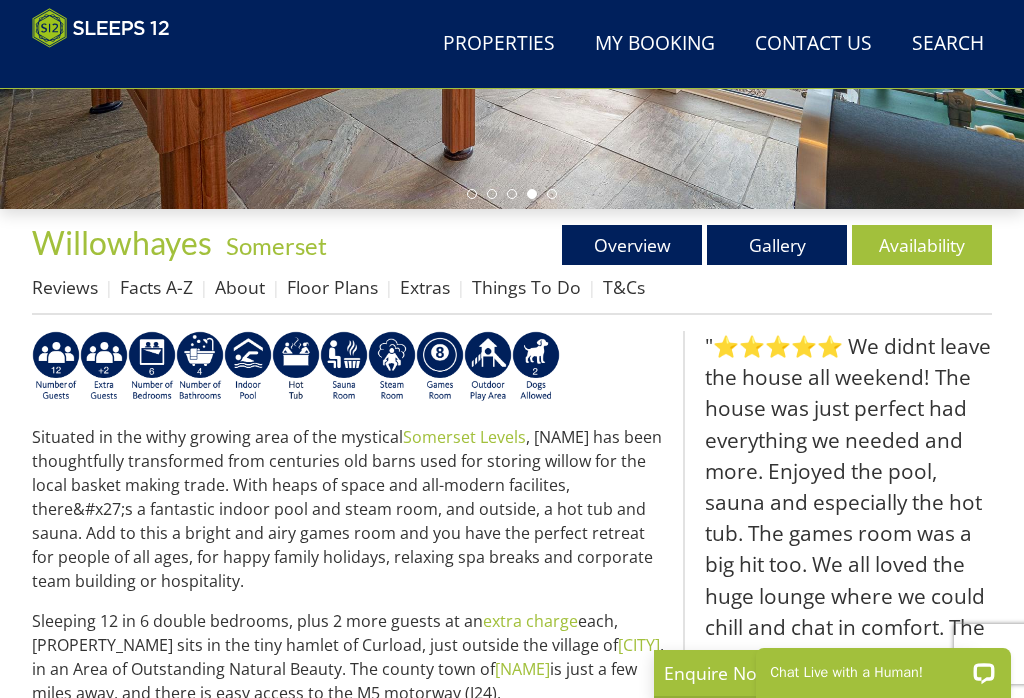 select on "5" 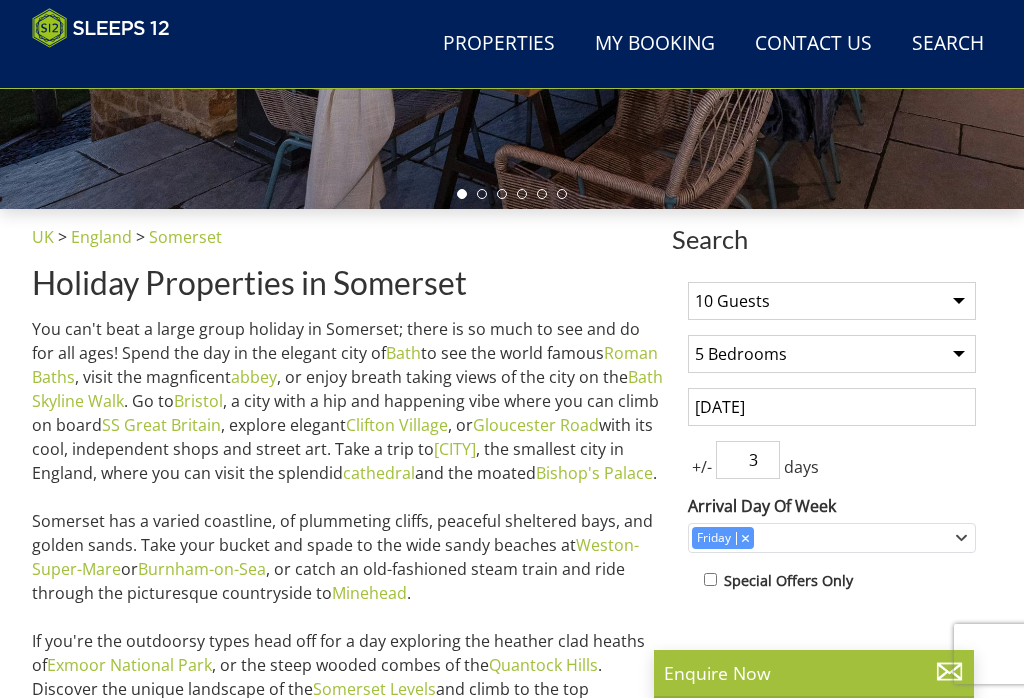 scroll, scrollTop: 493, scrollLeft: 0, axis: vertical 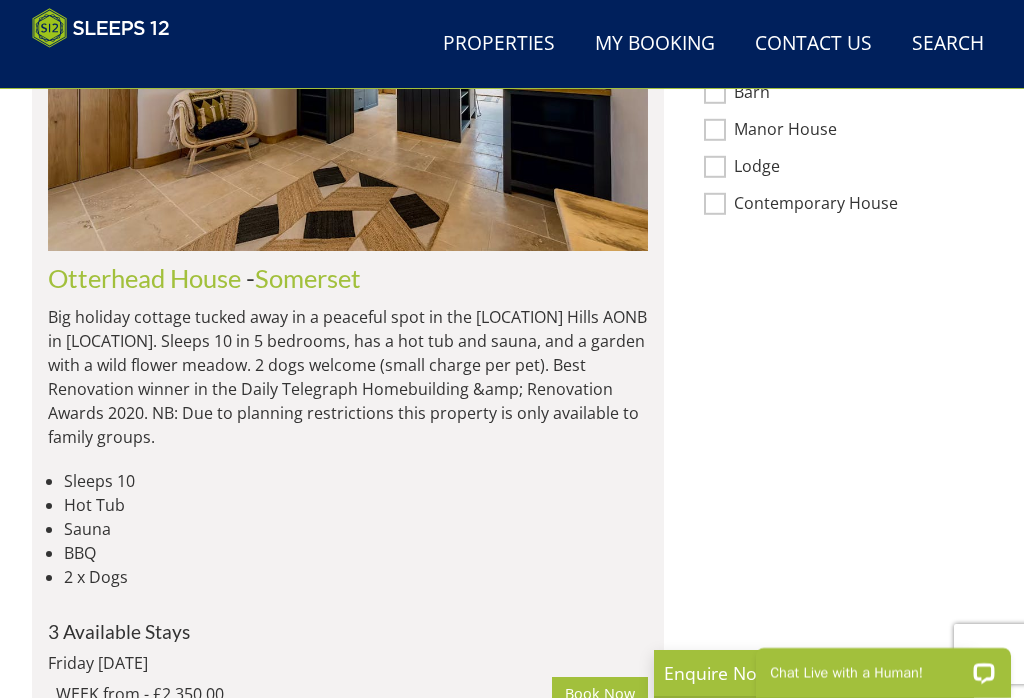 click on "Hot Tub" at bounding box center [356, 505] 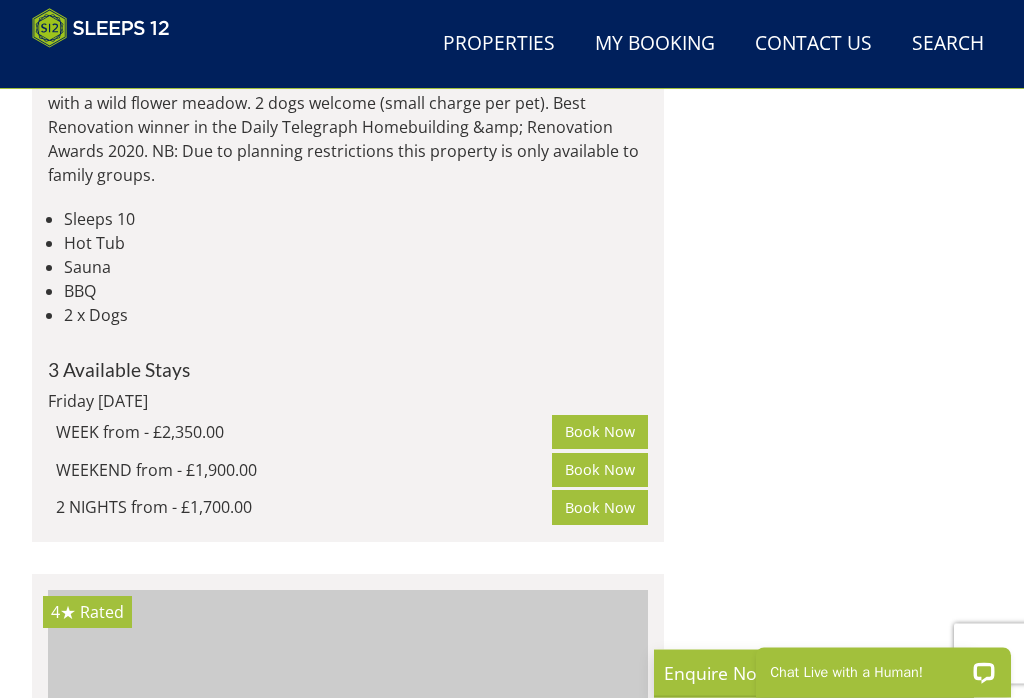 scroll, scrollTop: 2080, scrollLeft: 0, axis: vertical 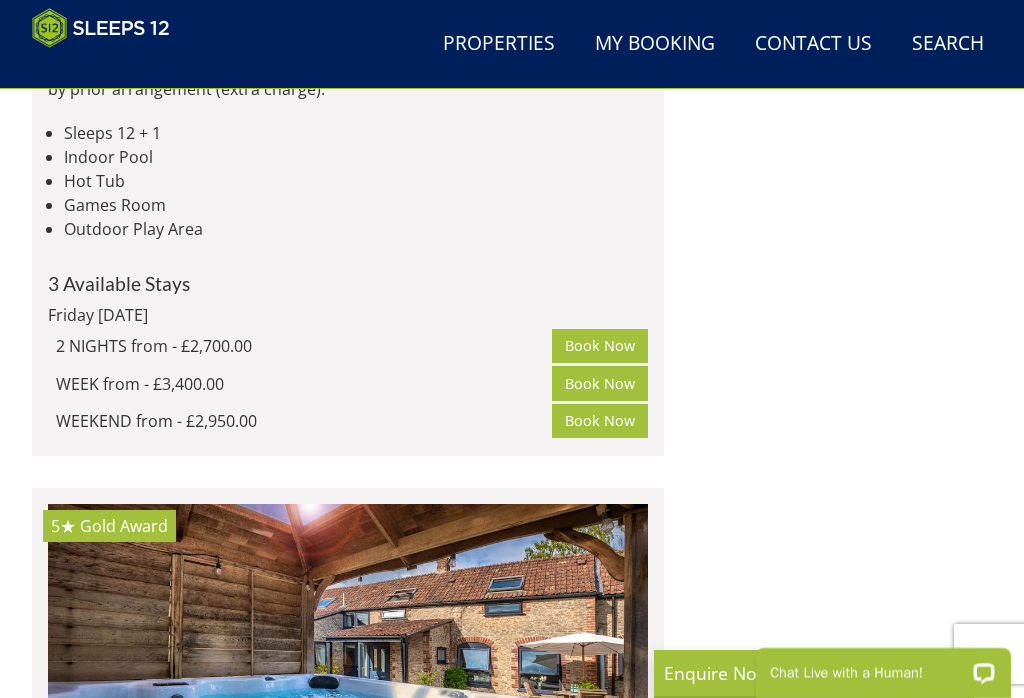 click on "-  Somerset" at bounding box center (277, -46) 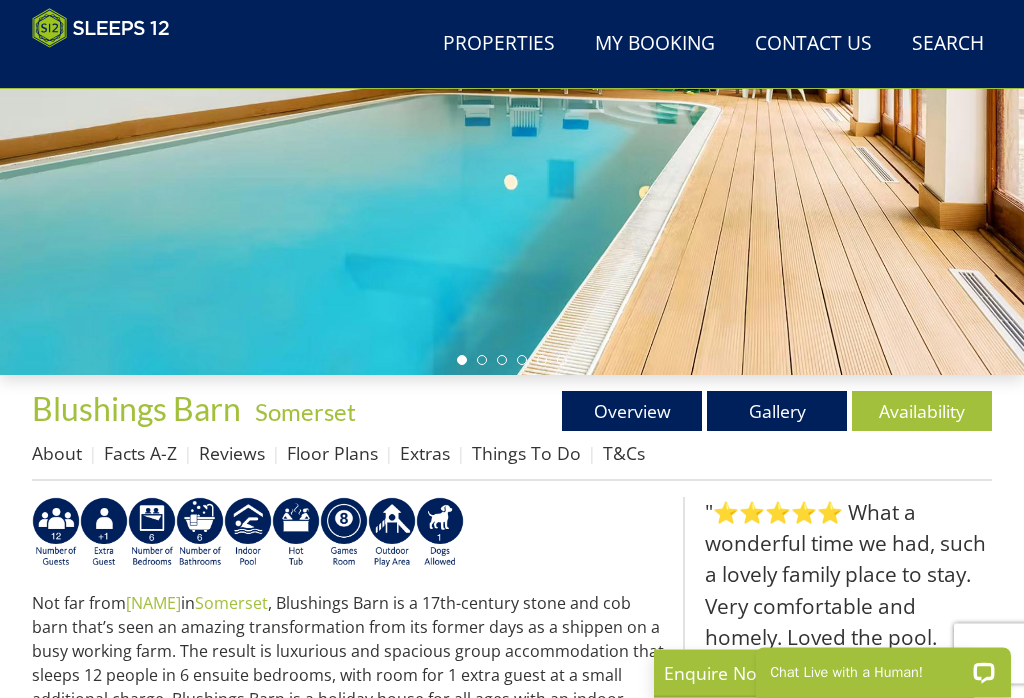 scroll, scrollTop: 331, scrollLeft: 0, axis: vertical 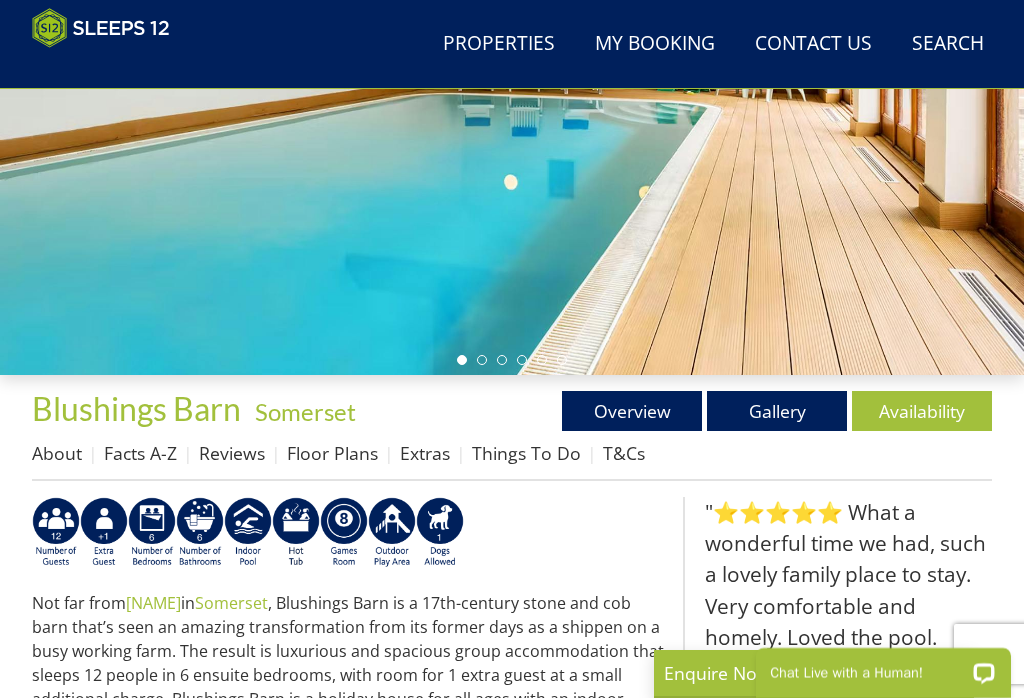 click on "Gallery" at bounding box center (777, 411) 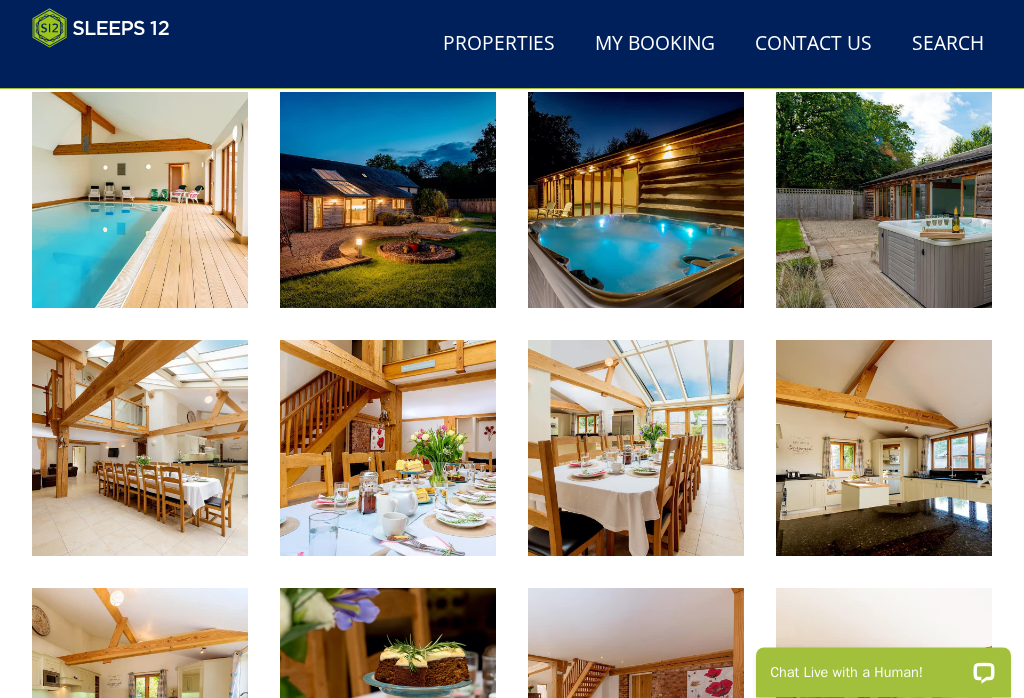 scroll, scrollTop: 737, scrollLeft: 0, axis: vertical 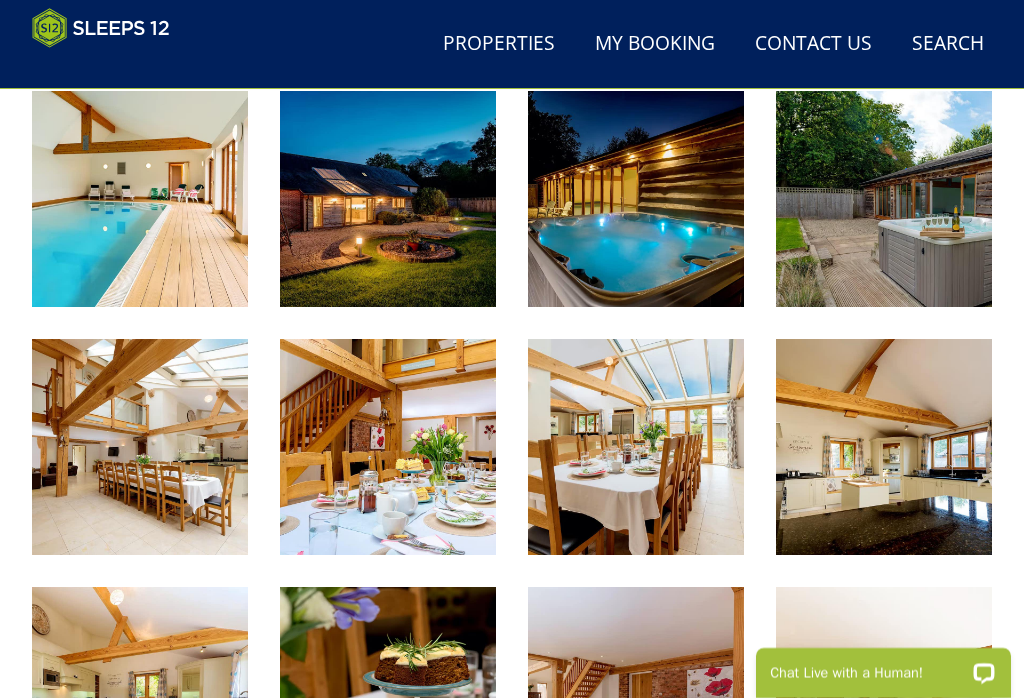 click at bounding box center [388, 447] 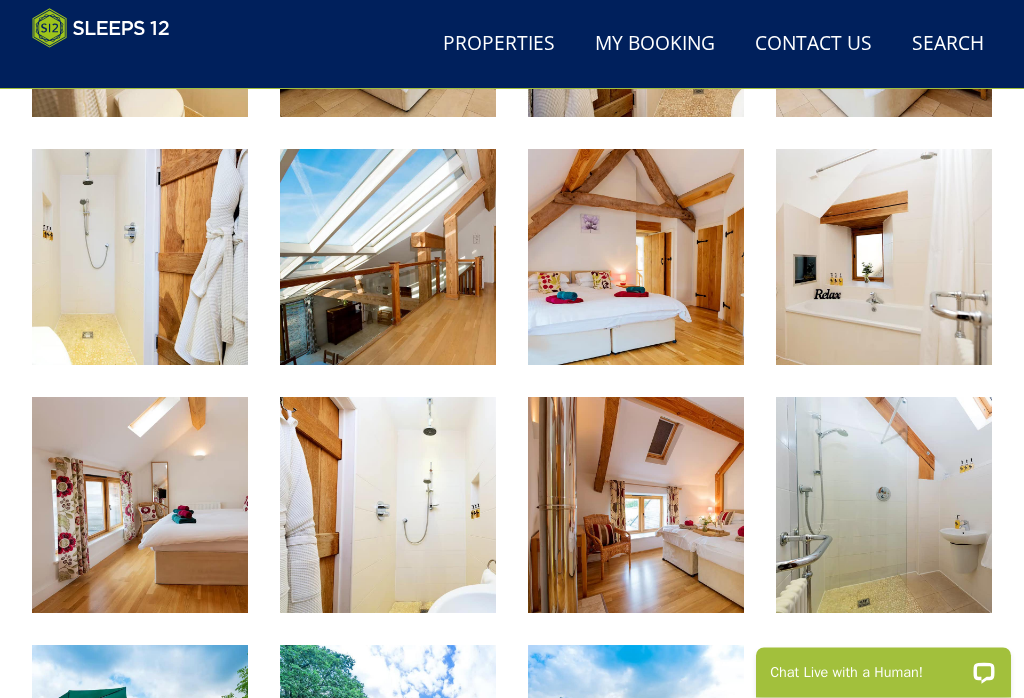 scroll, scrollTop: 1912, scrollLeft: 0, axis: vertical 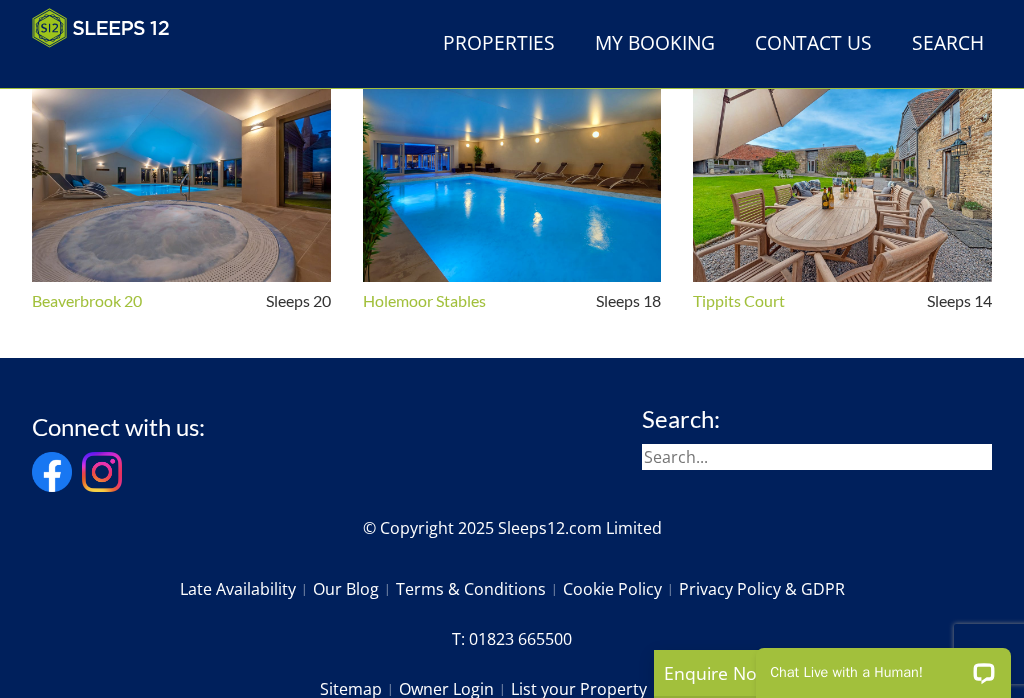 click on "Tippits Court" at bounding box center [739, 301] 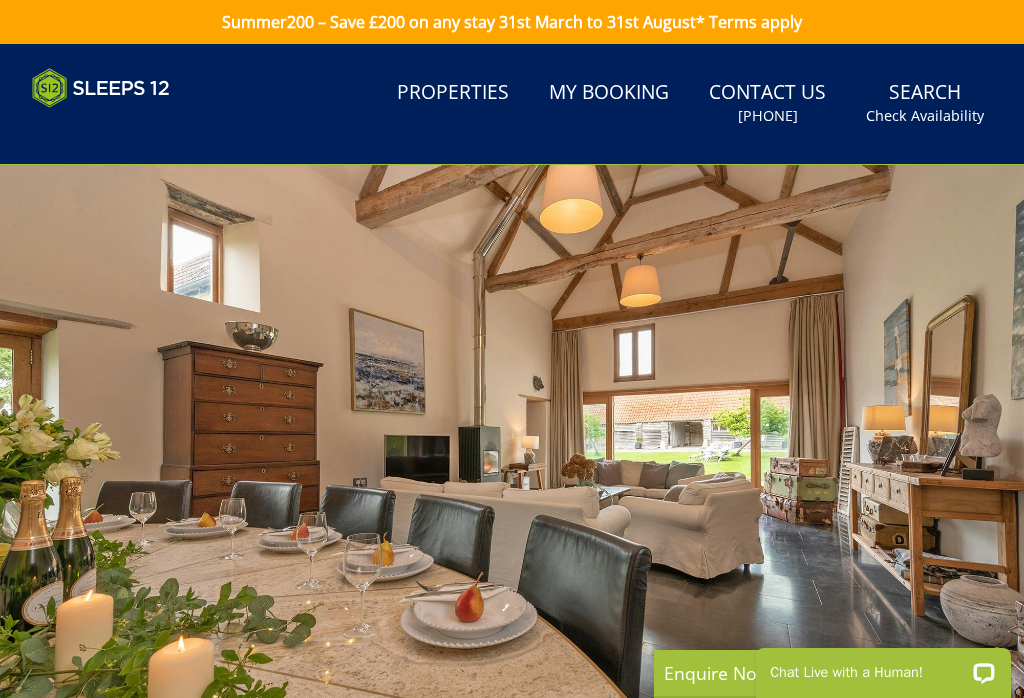 scroll, scrollTop: 0, scrollLeft: 0, axis: both 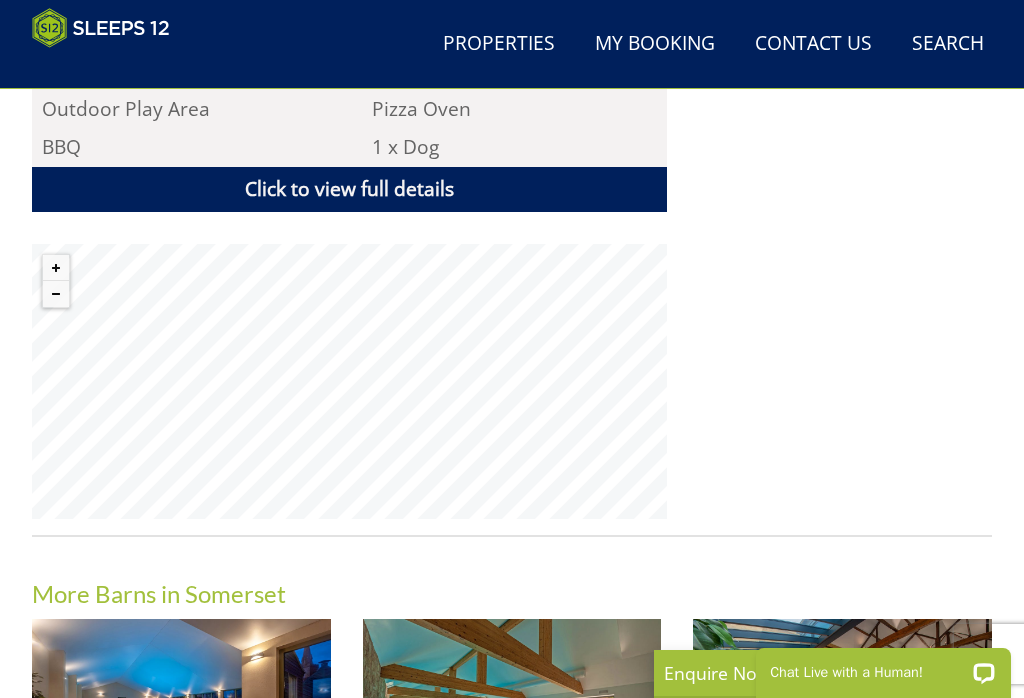 click on "Click to view full details" at bounding box center (349, 189) 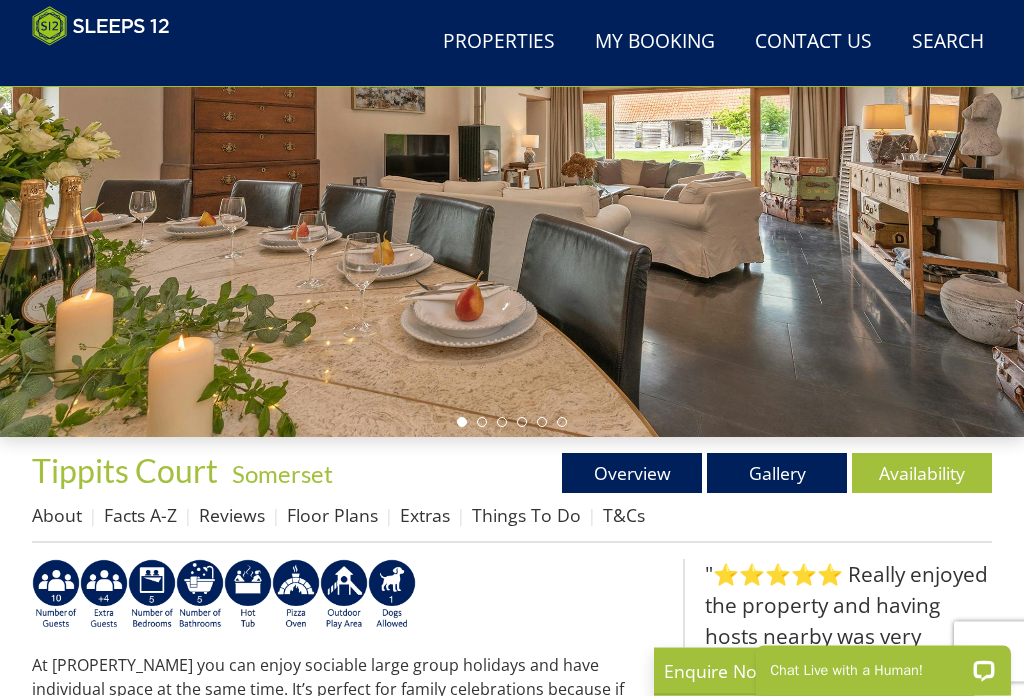 scroll, scrollTop: 270, scrollLeft: 0, axis: vertical 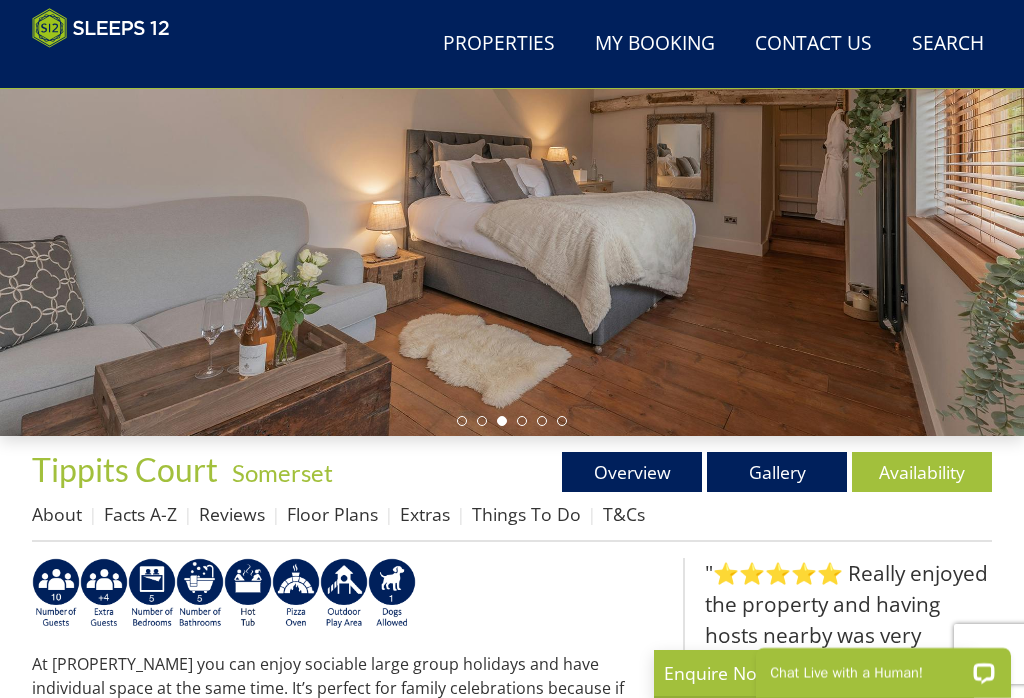 click on "Gallery" at bounding box center (777, 472) 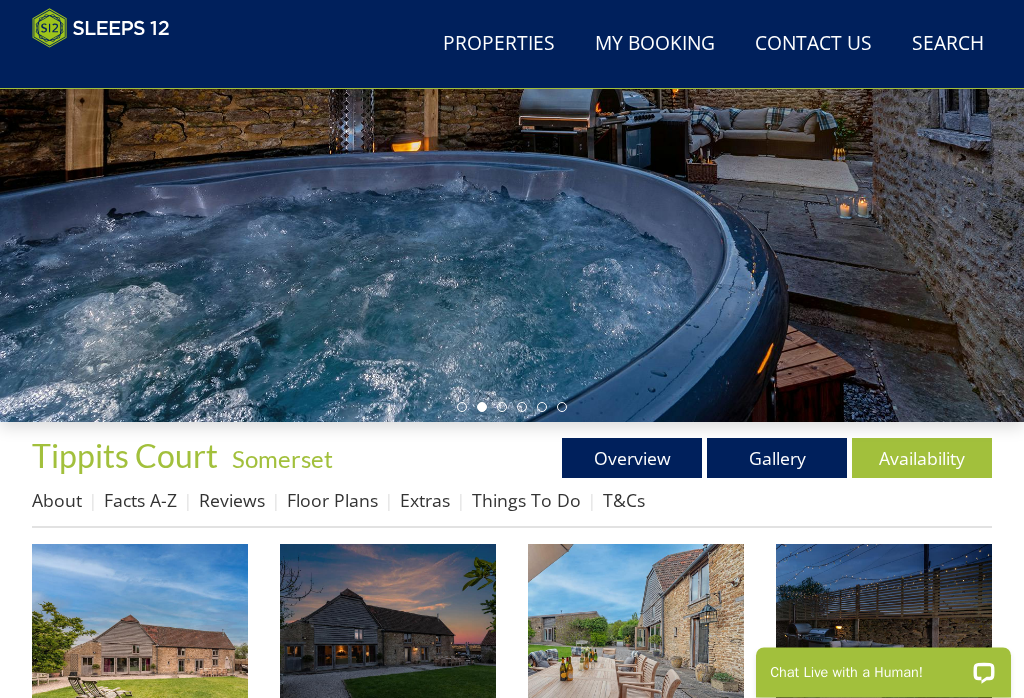 scroll, scrollTop: 284, scrollLeft: 0, axis: vertical 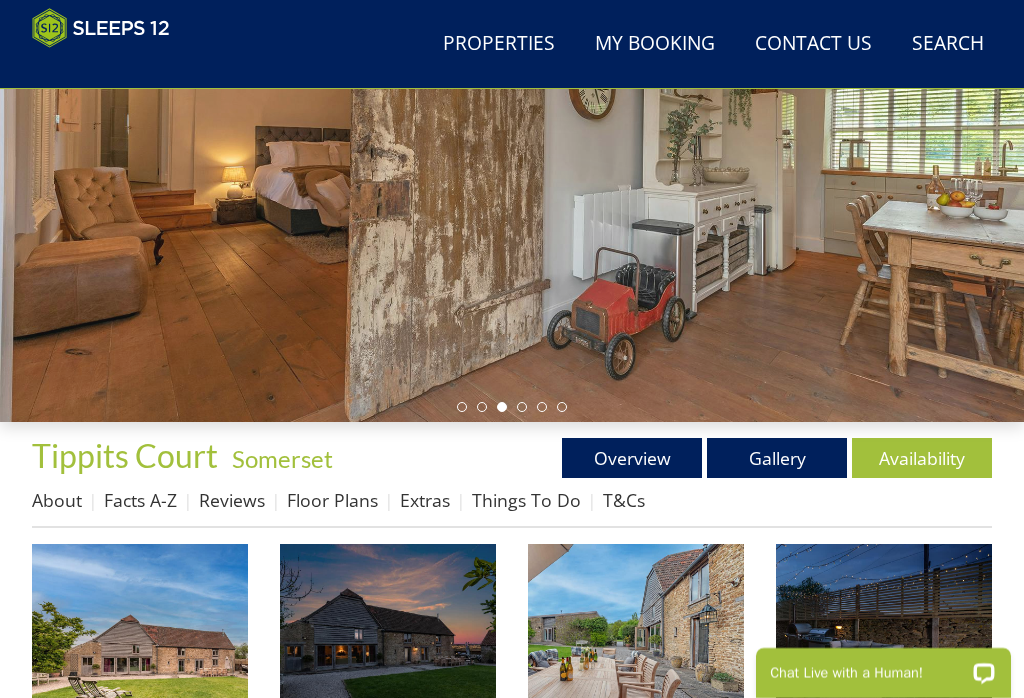 click at bounding box center [140, 652] 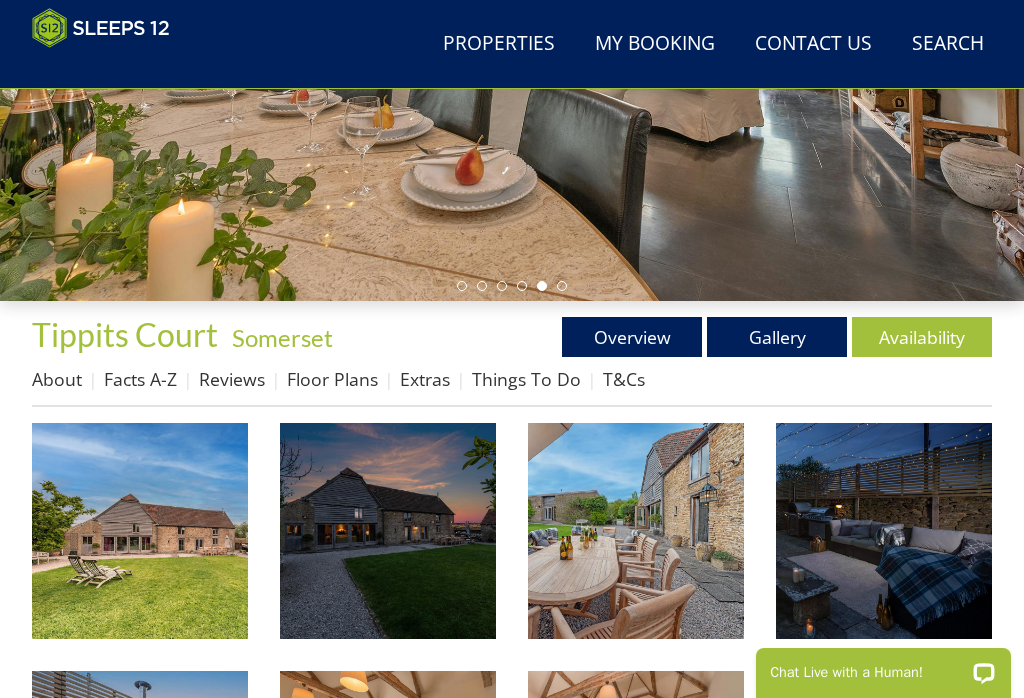 scroll, scrollTop: 430, scrollLeft: 0, axis: vertical 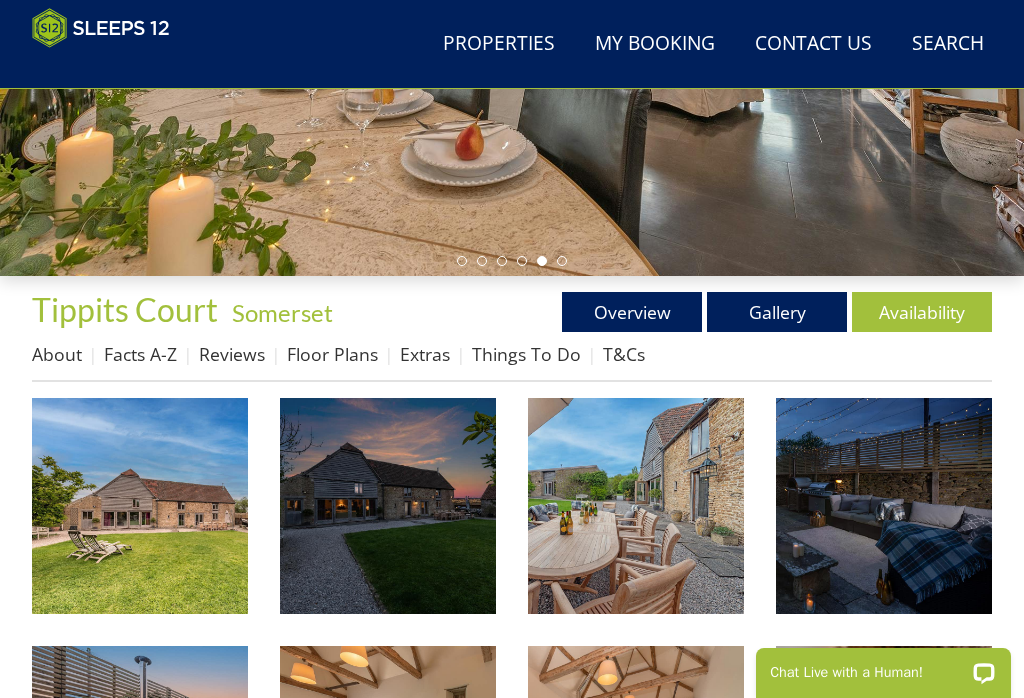 click on "Floor Plans" at bounding box center (332, 354) 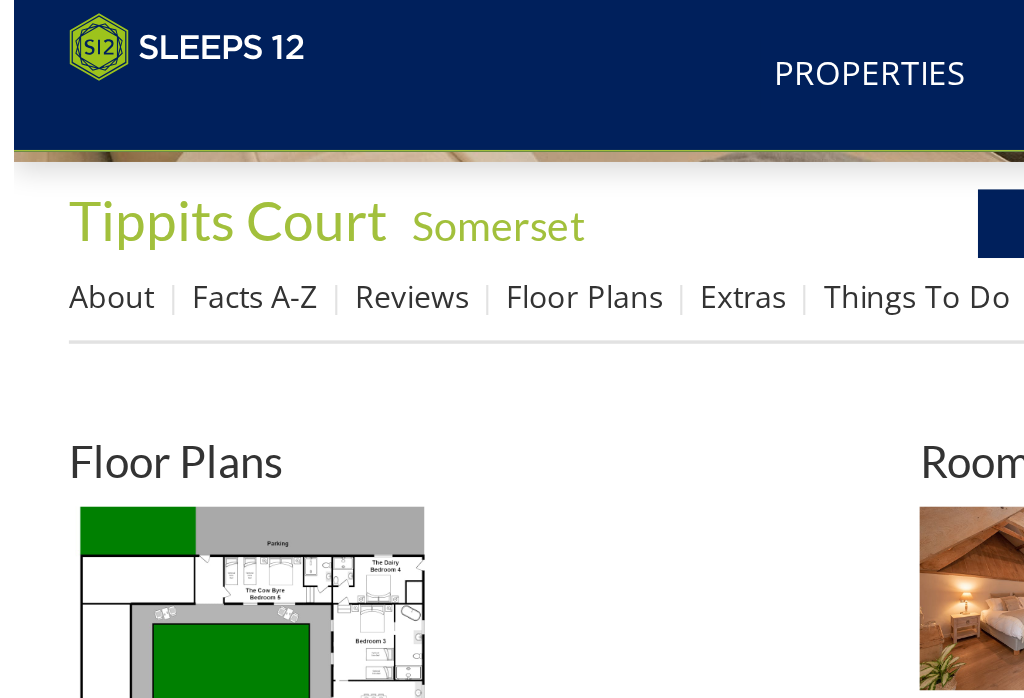 scroll, scrollTop: 512, scrollLeft: 0, axis: vertical 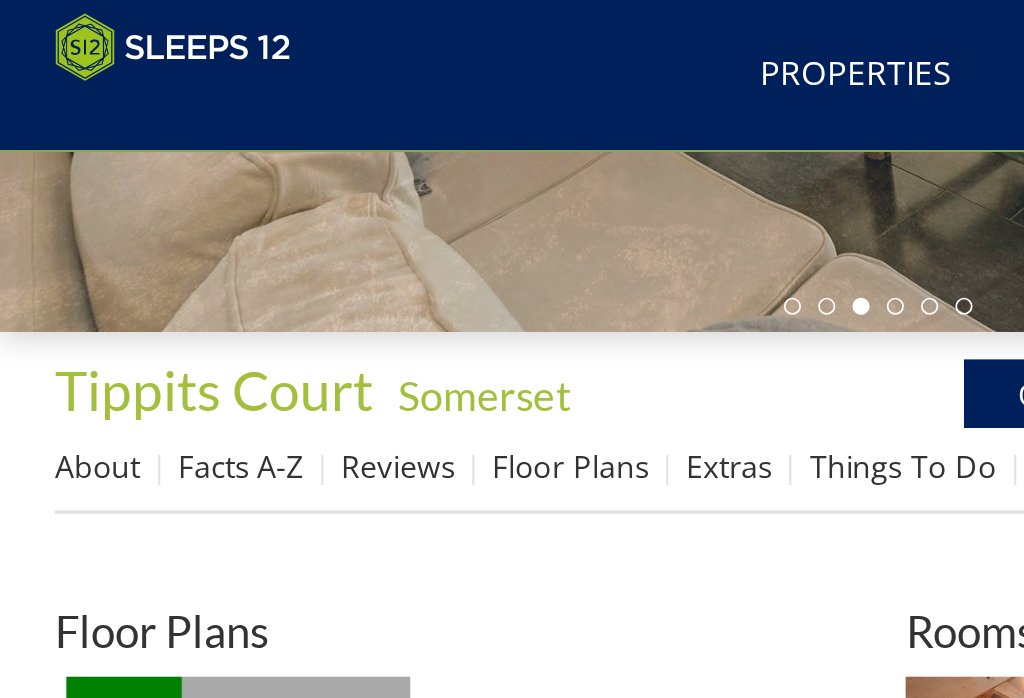 click on "Floor Plans" at bounding box center [332, 272] 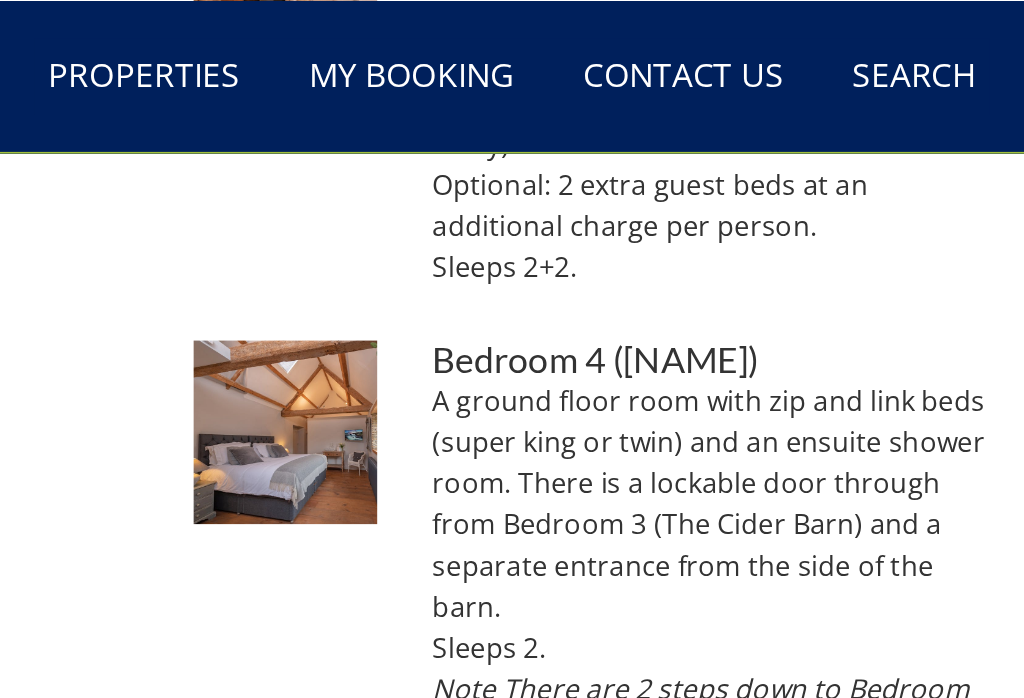 scroll, scrollTop: 1298, scrollLeft: 0, axis: vertical 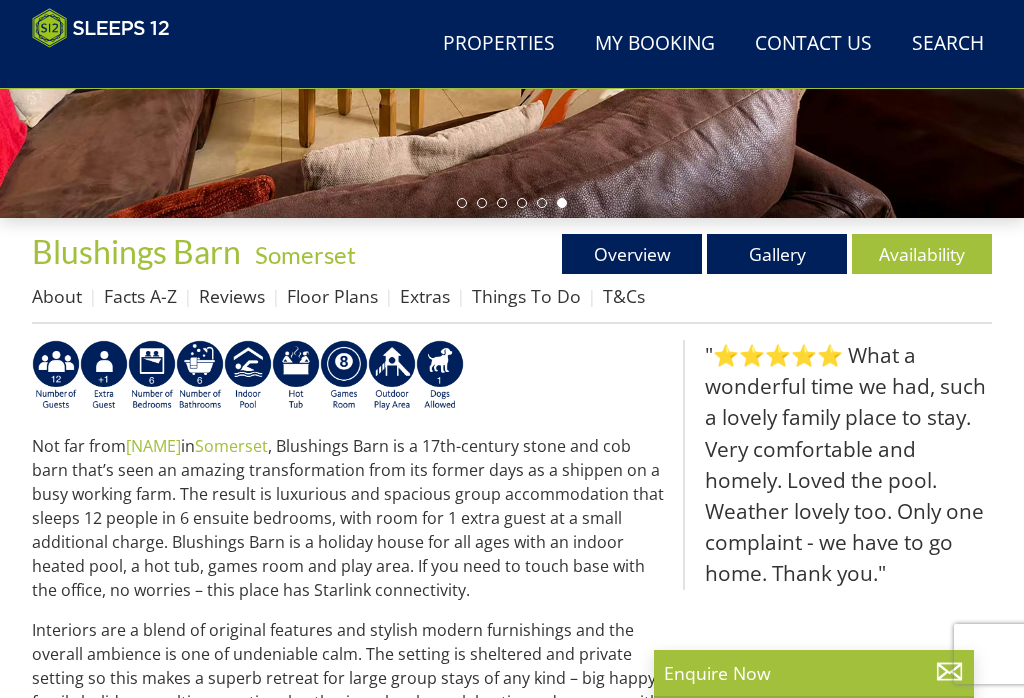 click on "Gallery" at bounding box center (777, 254) 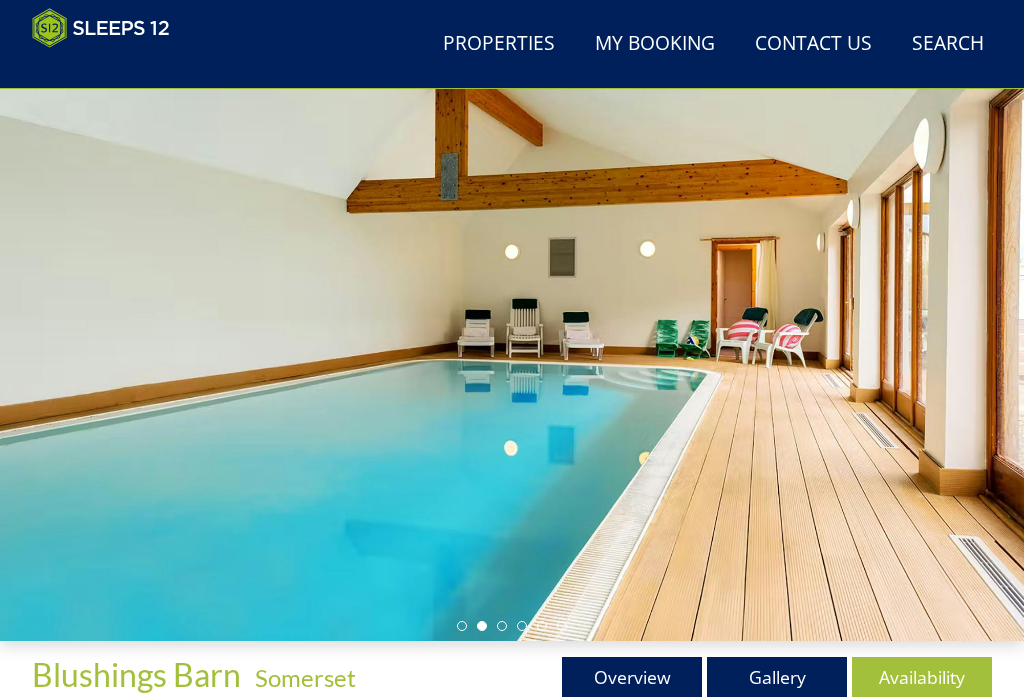 scroll, scrollTop: 65, scrollLeft: 0, axis: vertical 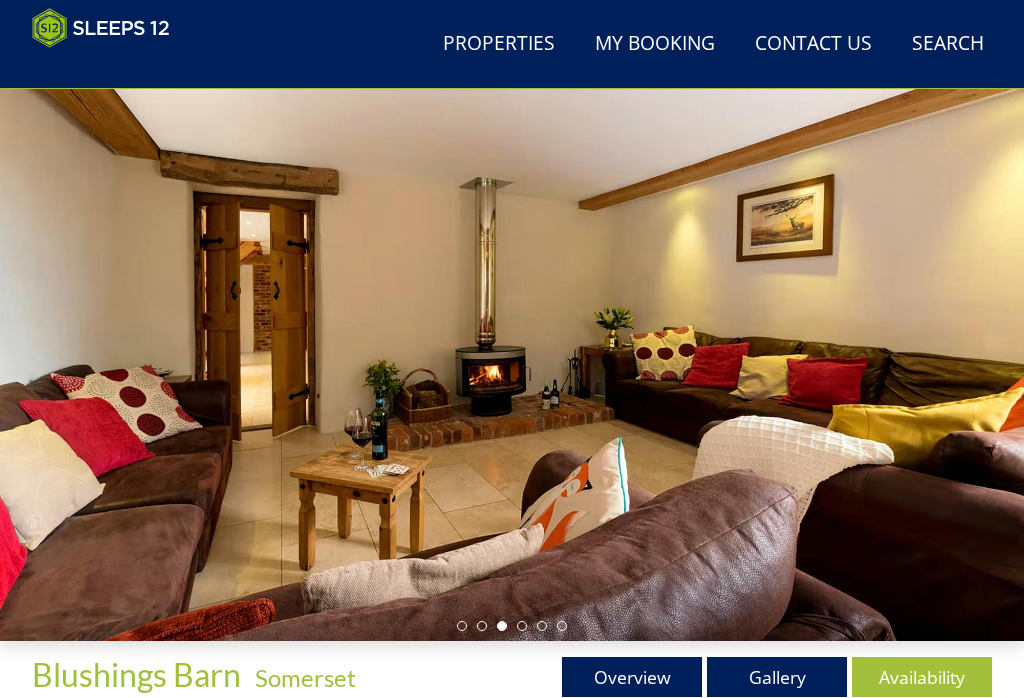 click on "Availability" at bounding box center [922, 677] 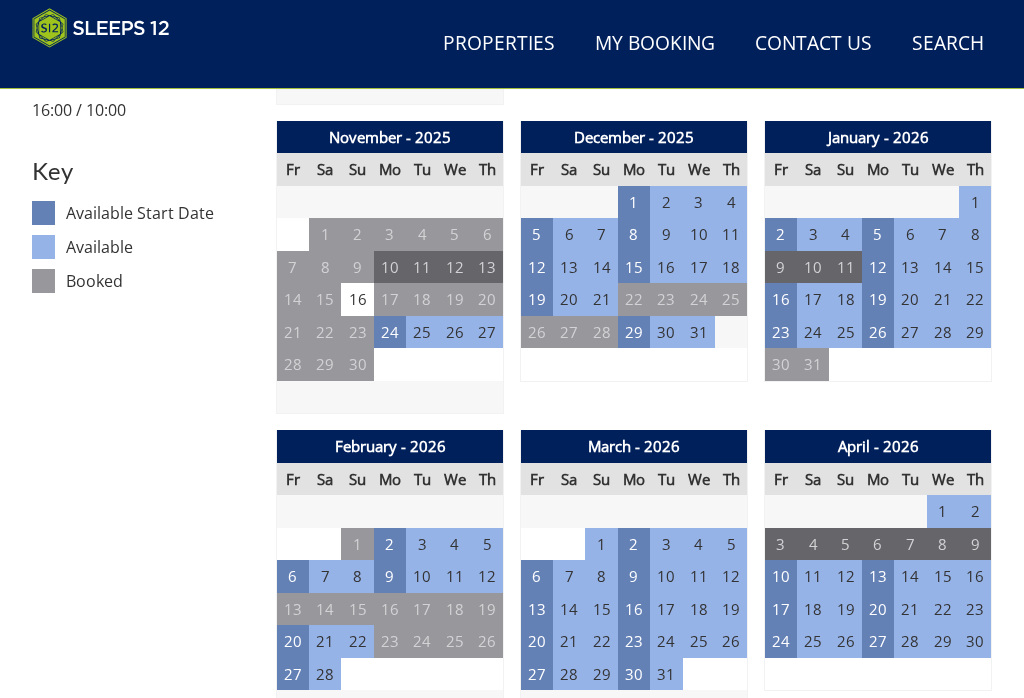 scroll, scrollTop: 1017, scrollLeft: 0, axis: vertical 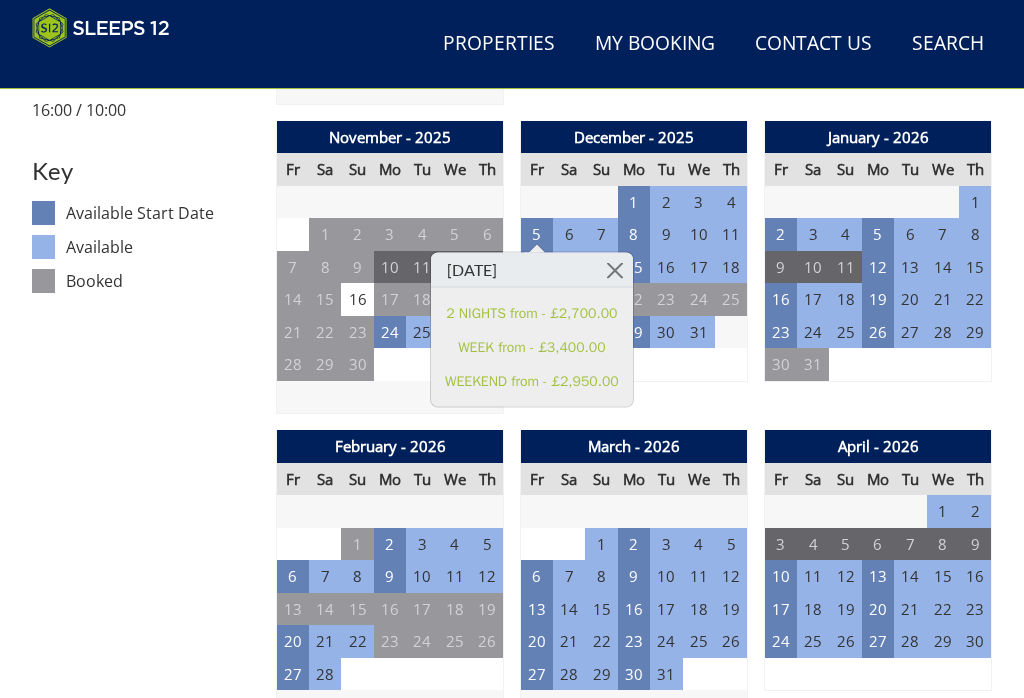click at bounding box center [615, 270] 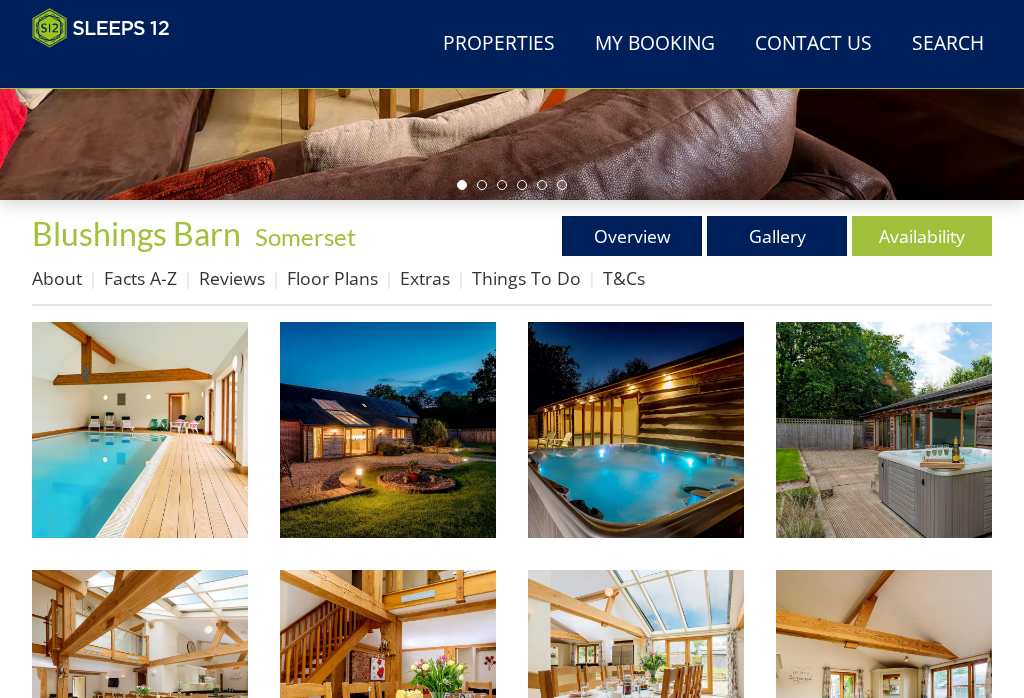 scroll, scrollTop: 496, scrollLeft: 0, axis: vertical 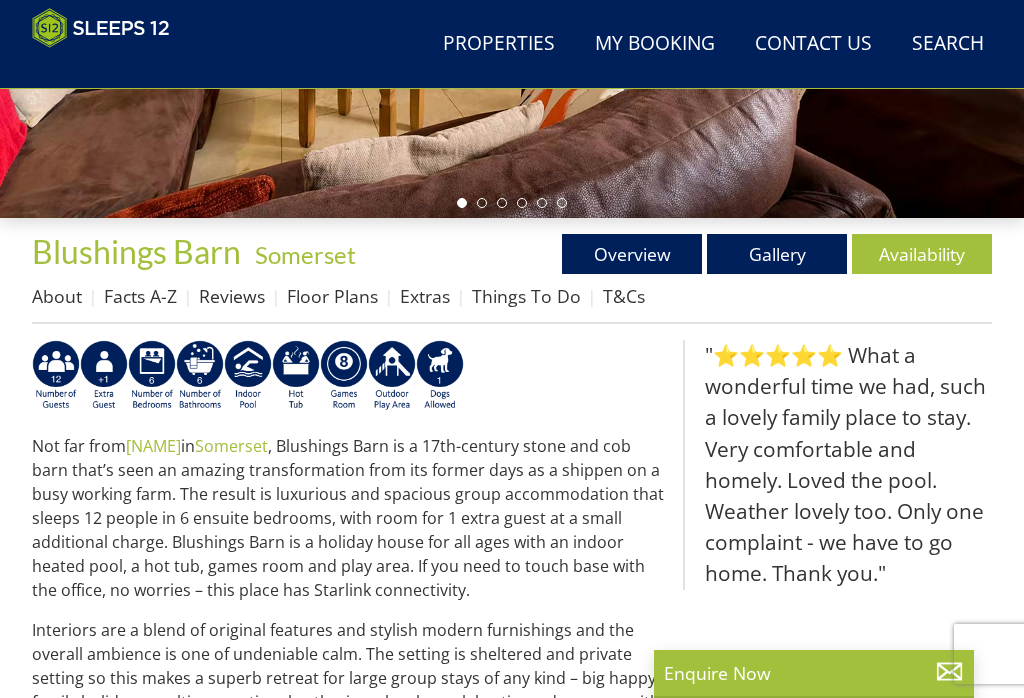 select on "5" 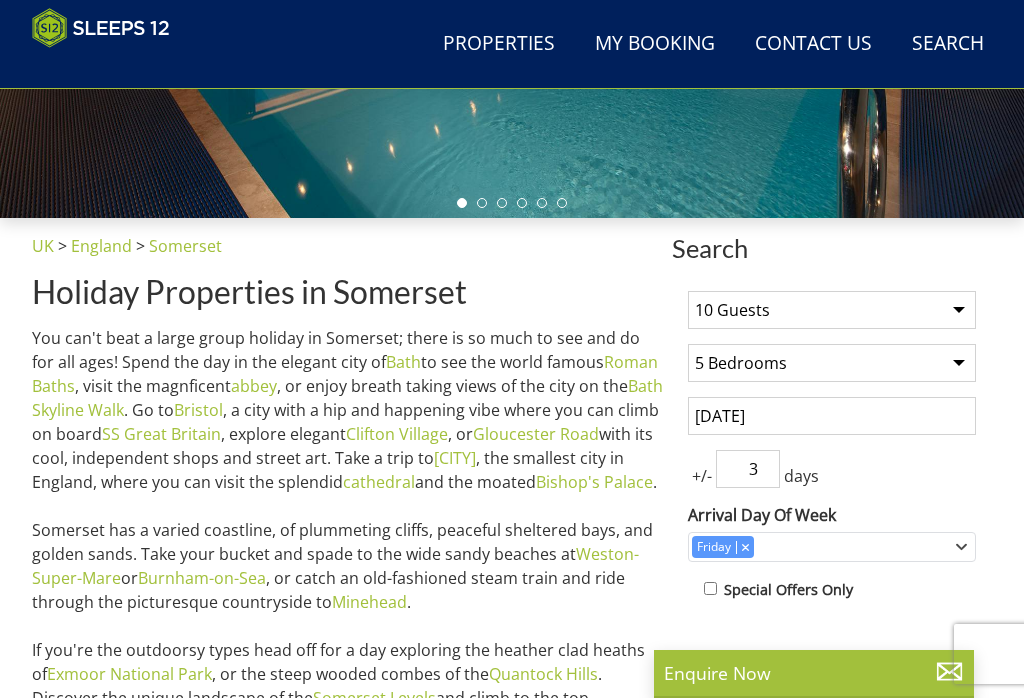 scroll, scrollTop: 3512, scrollLeft: 0, axis: vertical 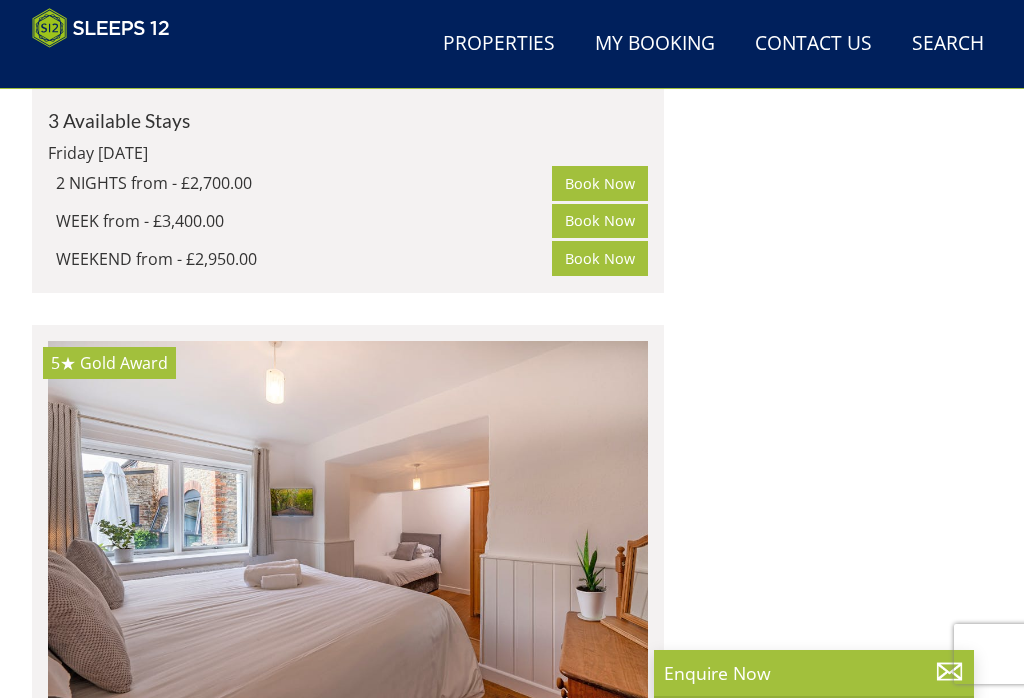 click on "Willowhayes" at bounding box center [120, 756] 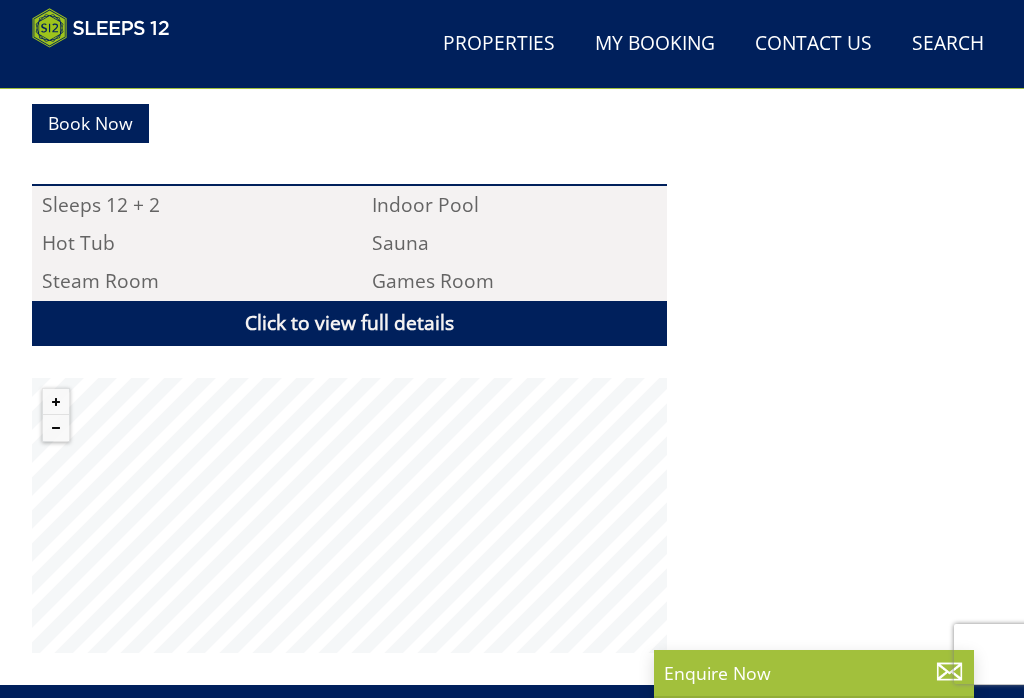 scroll, scrollTop: 1124, scrollLeft: 0, axis: vertical 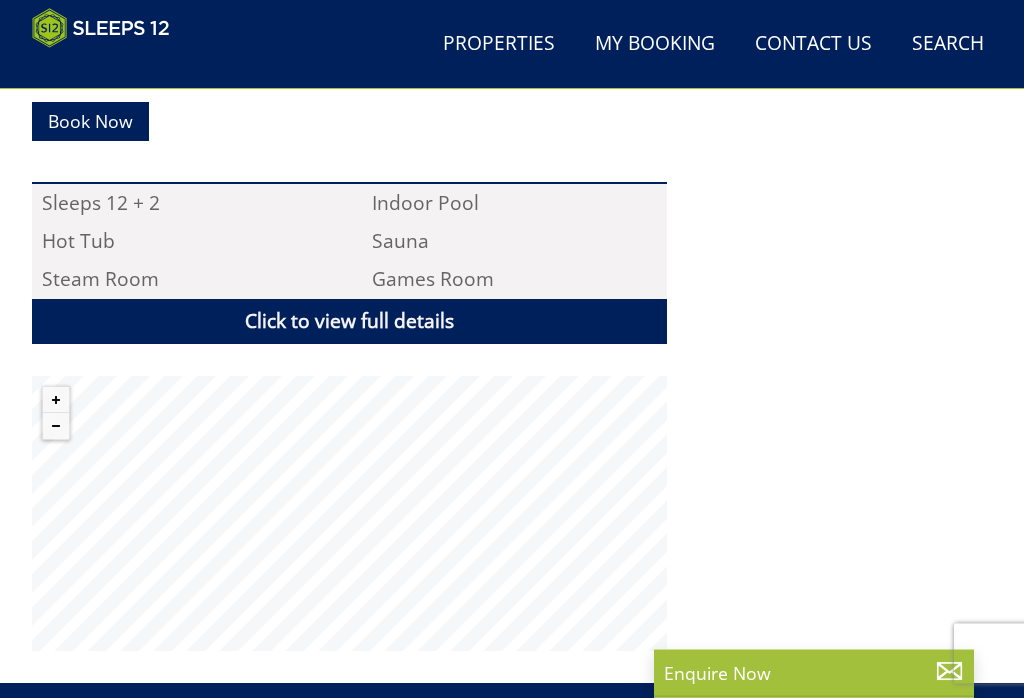 click on "Click to view full details" at bounding box center [349, 322] 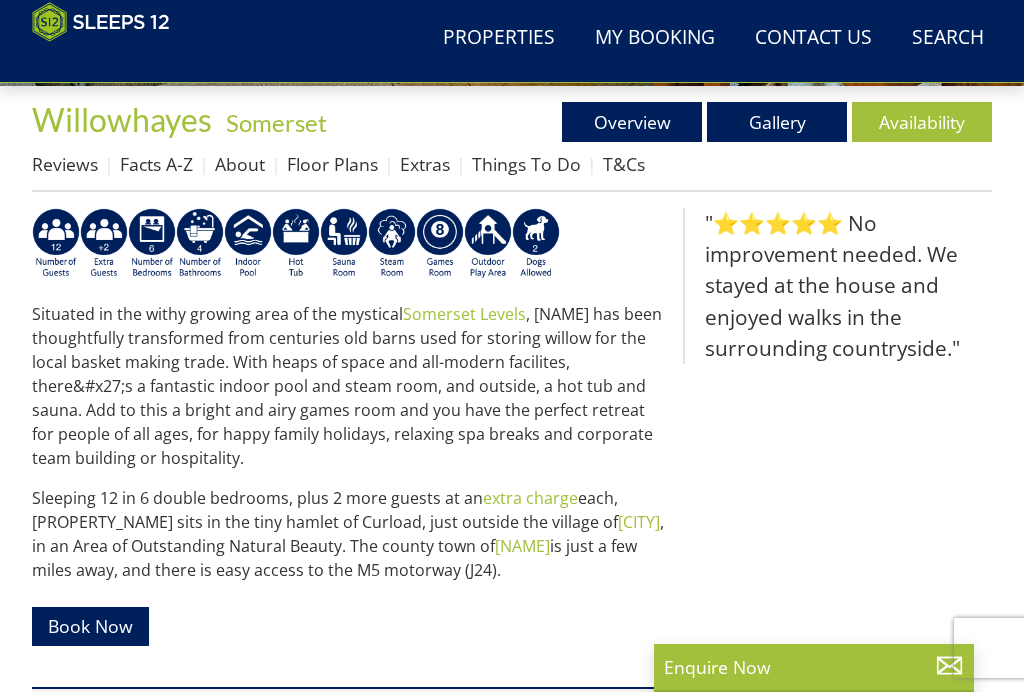 scroll, scrollTop: 608, scrollLeft: 0, axis: vertical 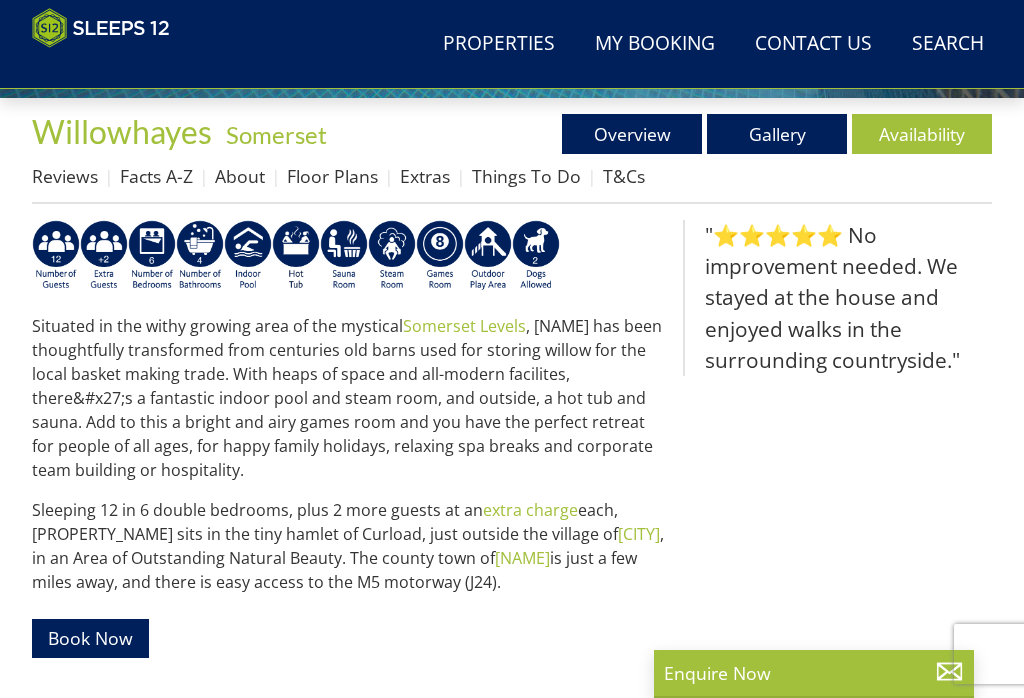 click on "Floor Plans" at bounding box center (332, 176) 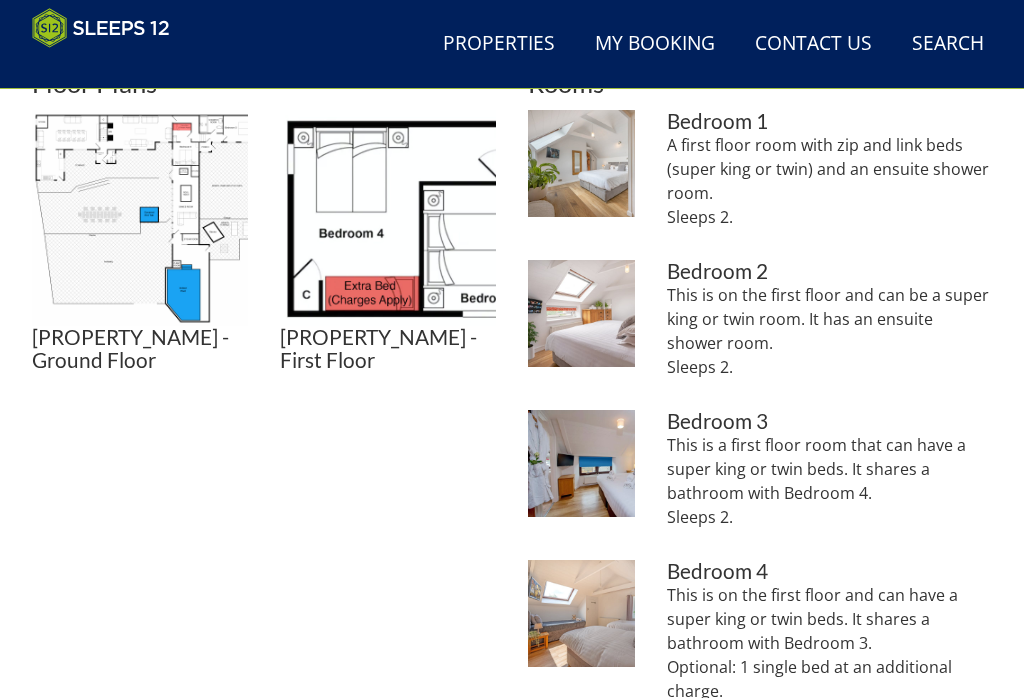 scroll, scrollTop: 797, scrollLeft: 0, axis: vertical 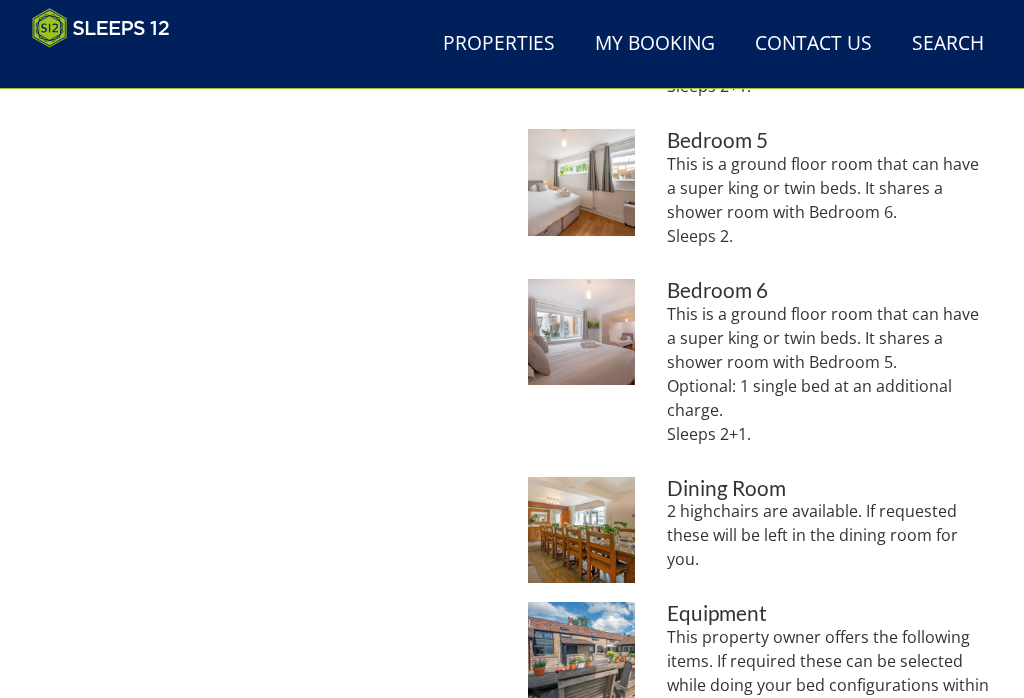 click at bounding box center (581, 332) 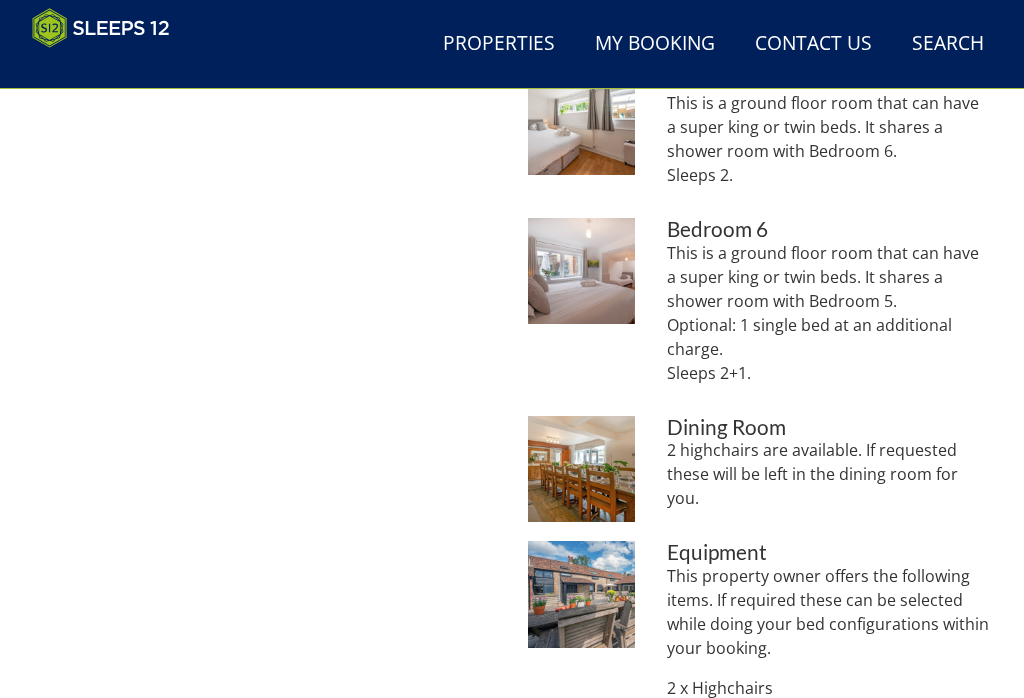 scroll, scrollTop: 1475, scrollLeft: 0, axis: vertical 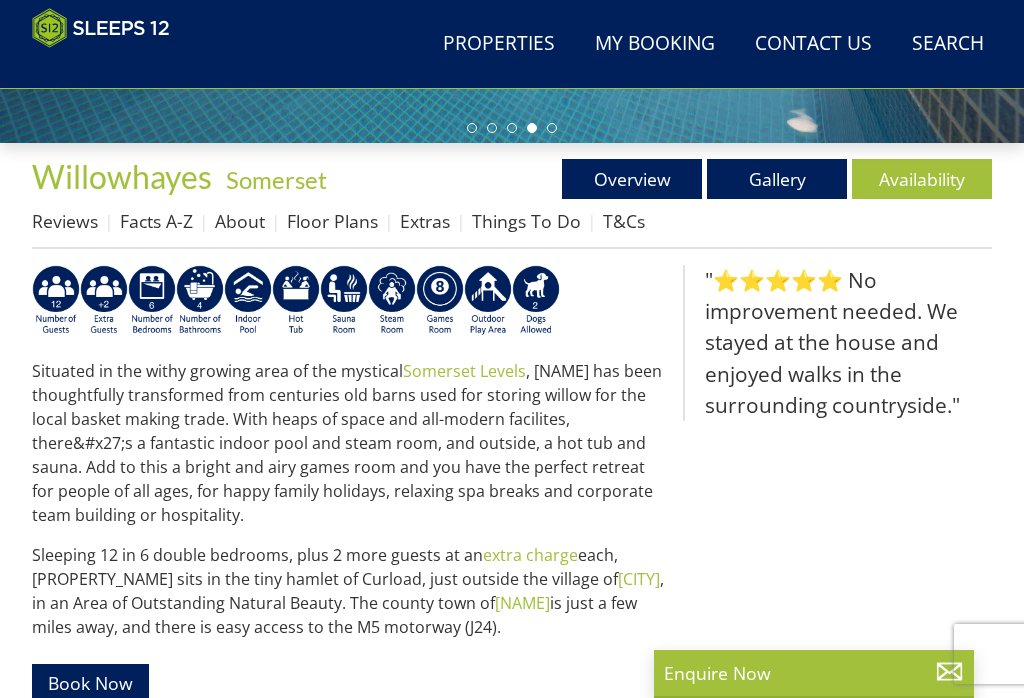 click on "Gallery" at bounding box center [777, 179] 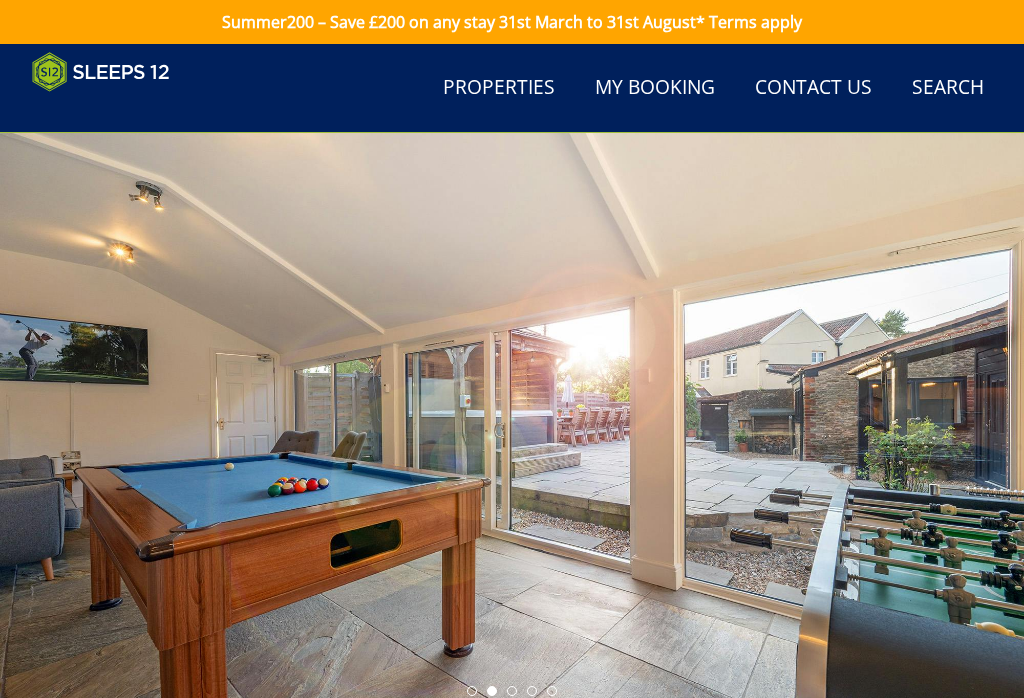 scroll, scrollTop: 416, scrollLeft: 0, axis: vertical 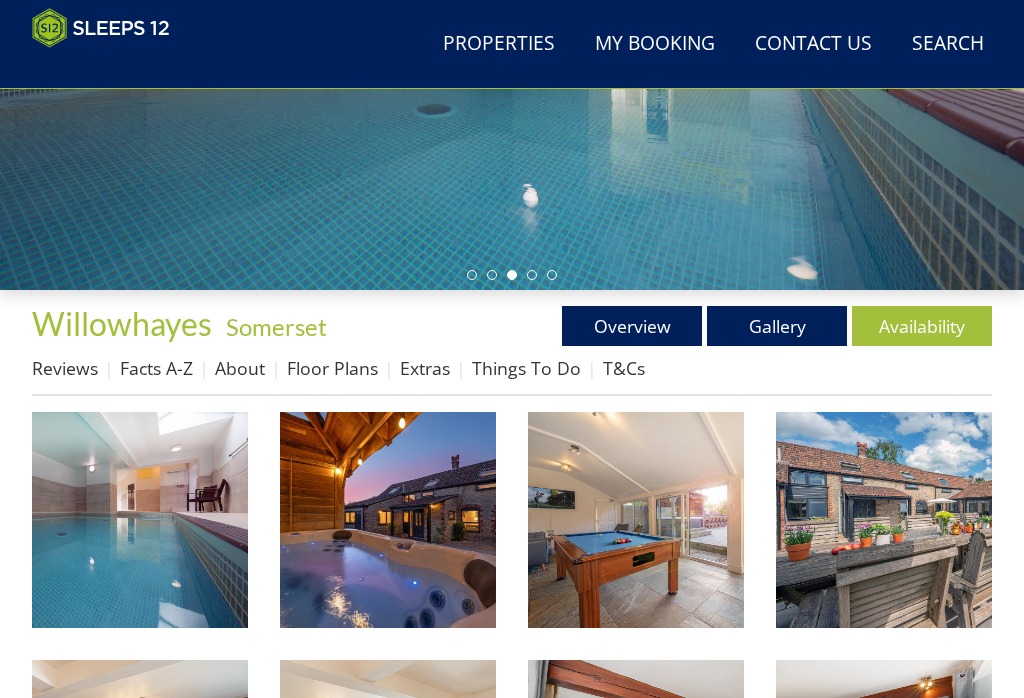 click at bounding box center (140, 520) 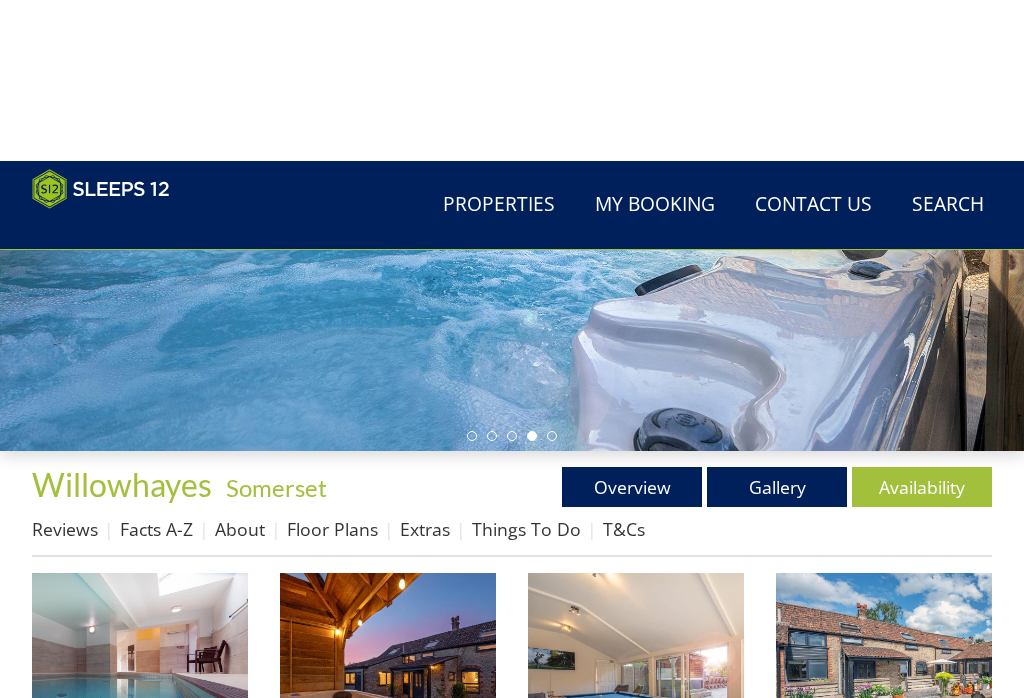 scroll, scrollTop: 0, scrollLeft: 0, axis: both 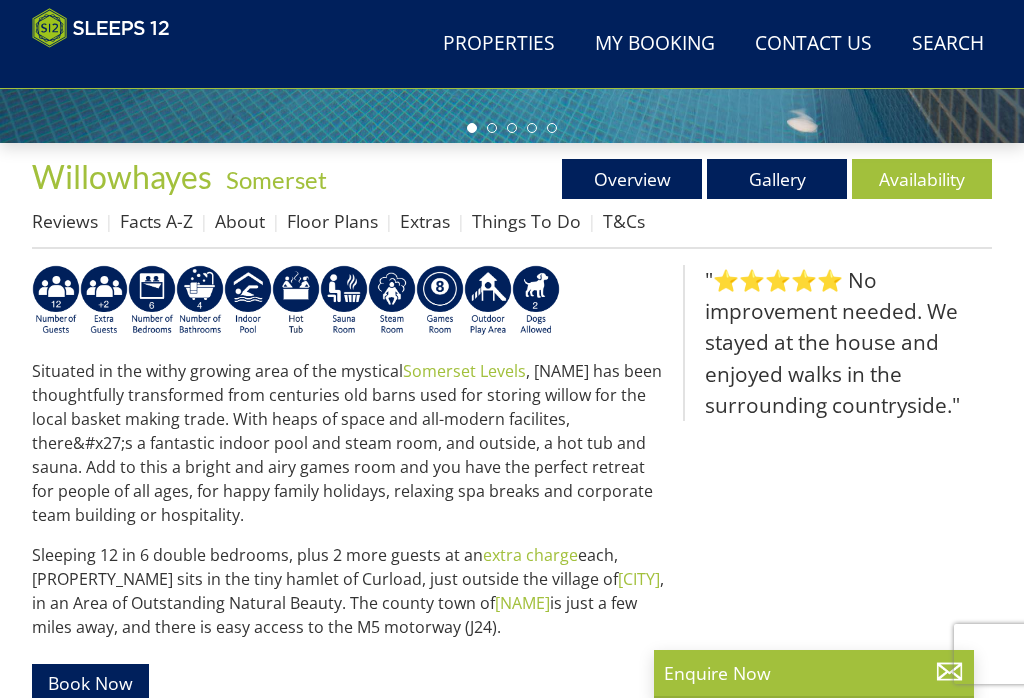 select on "5" 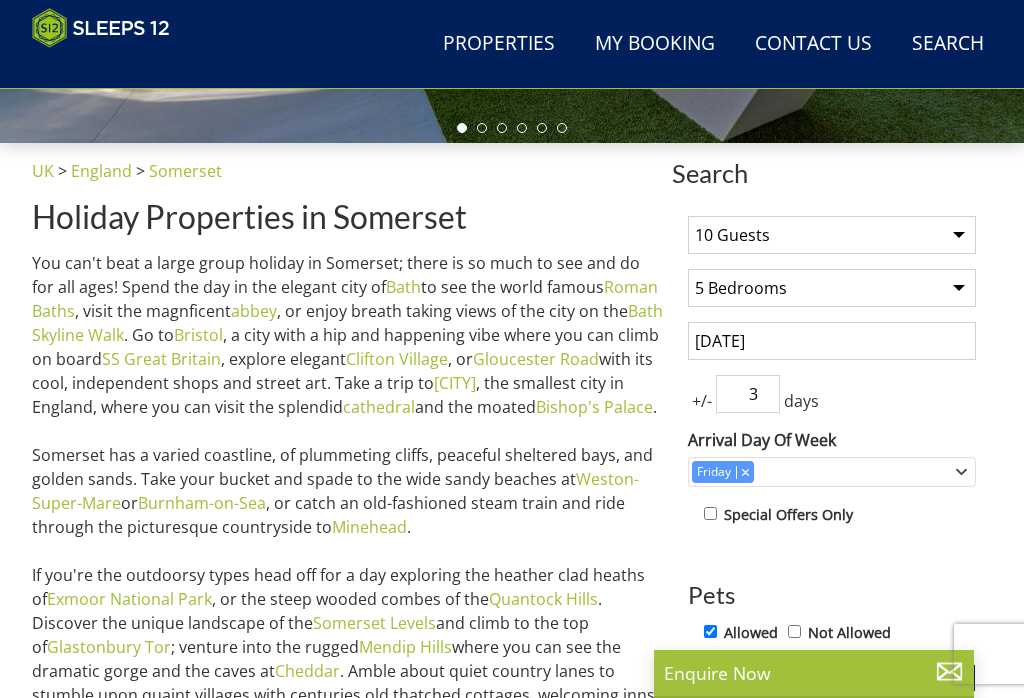 scroll, scrollTop: 4062, scrollLeft: 0, axis: vertical 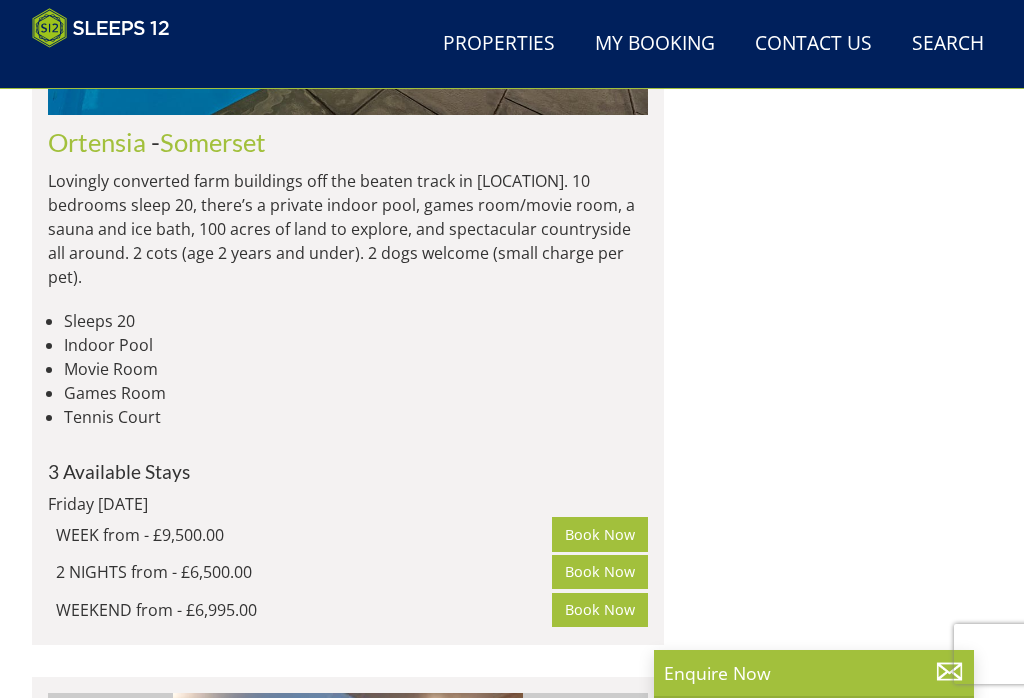 click on "WEEK from - £6,250.00" at bounding box center (304, -956) 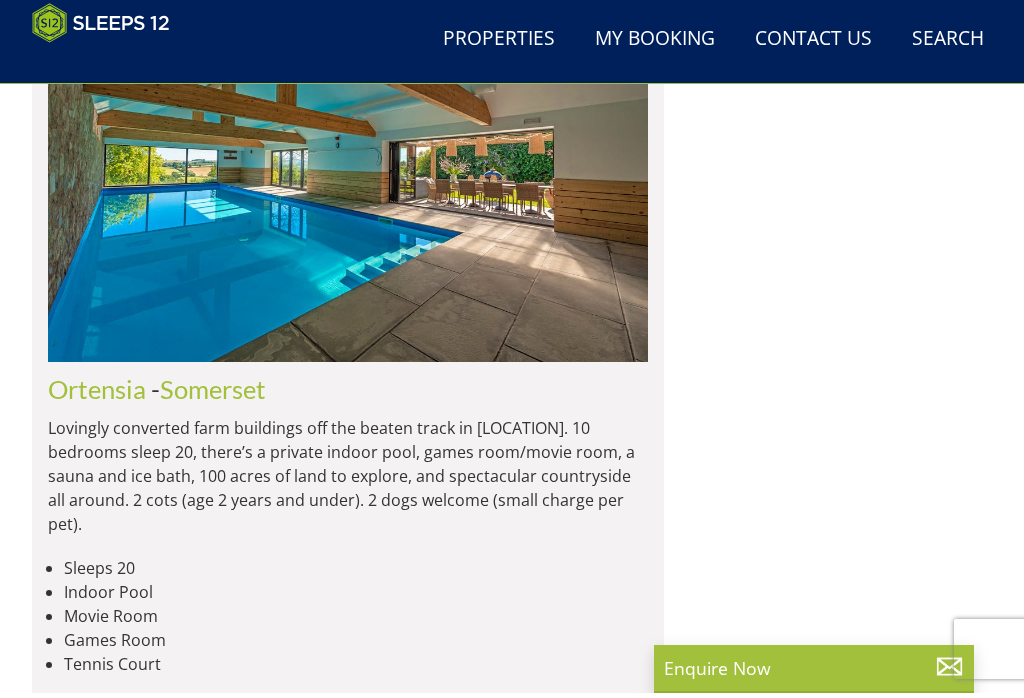 scroll, scrollTop: 10245, scrollLeft: 0, axis: vertical 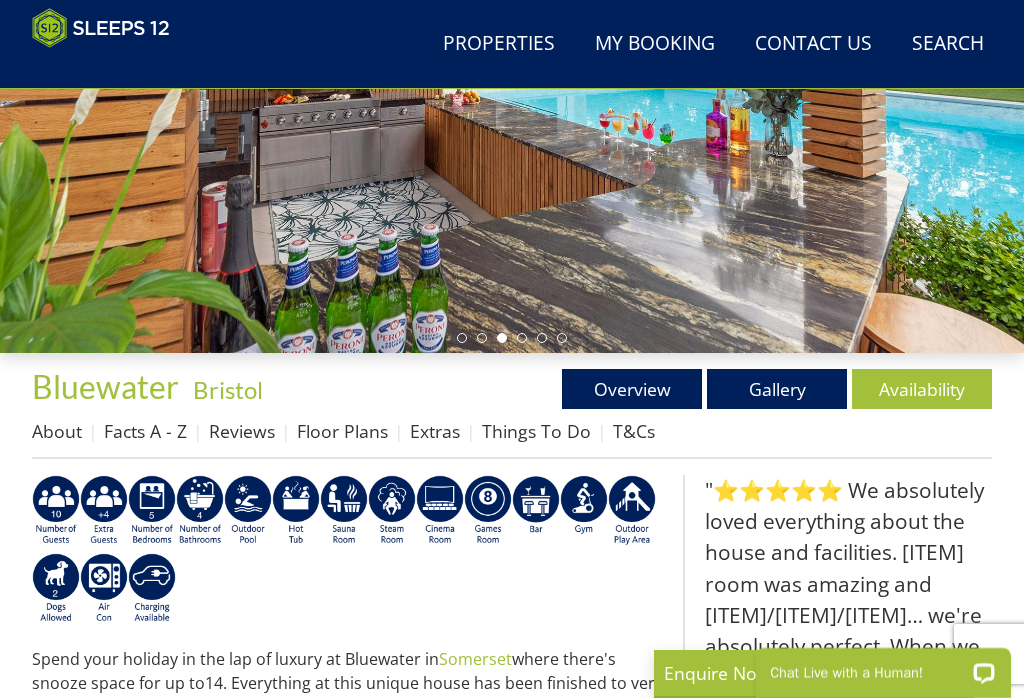 click on "Availability" at bounding box center (922, 389) 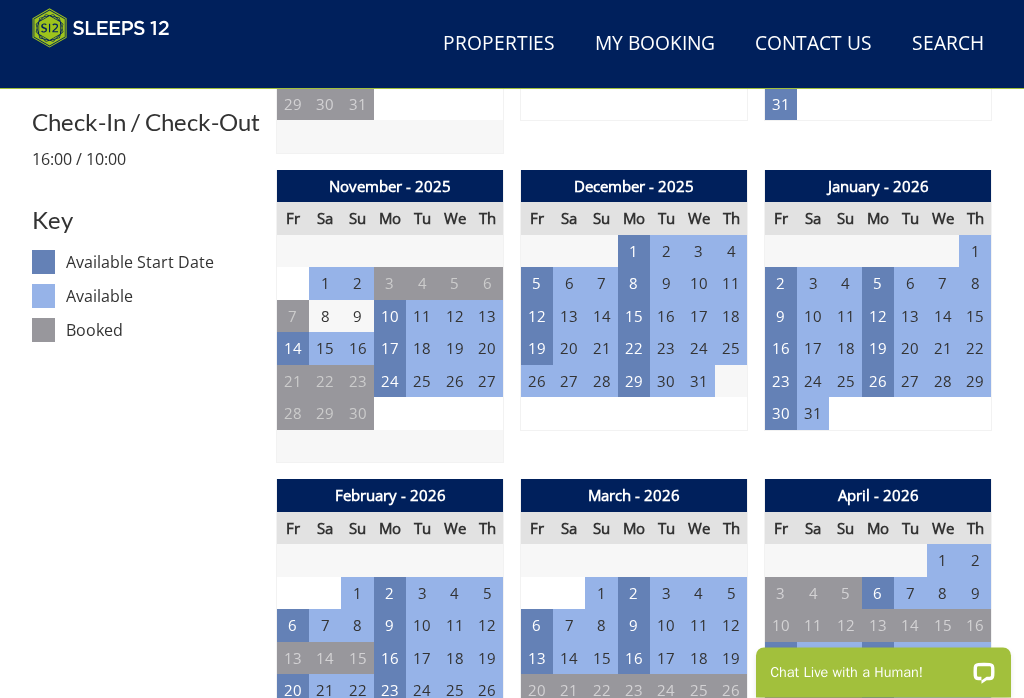 scroll, scrollTop: 968, scrollLeft: 0, axis: vertical 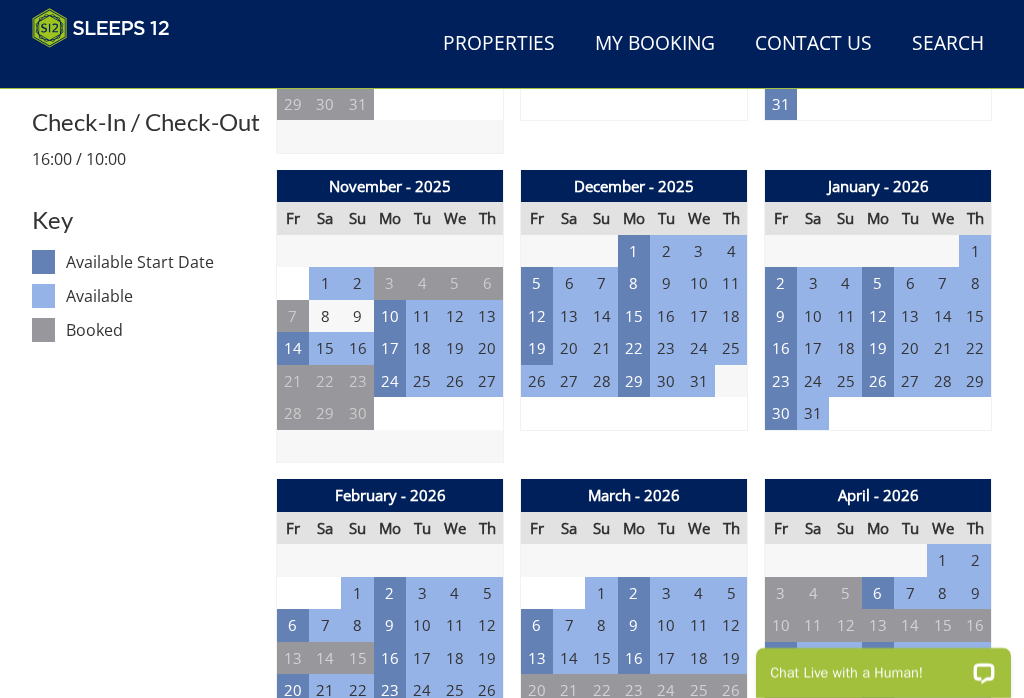 click on "5" at bounding box center (537, 283) 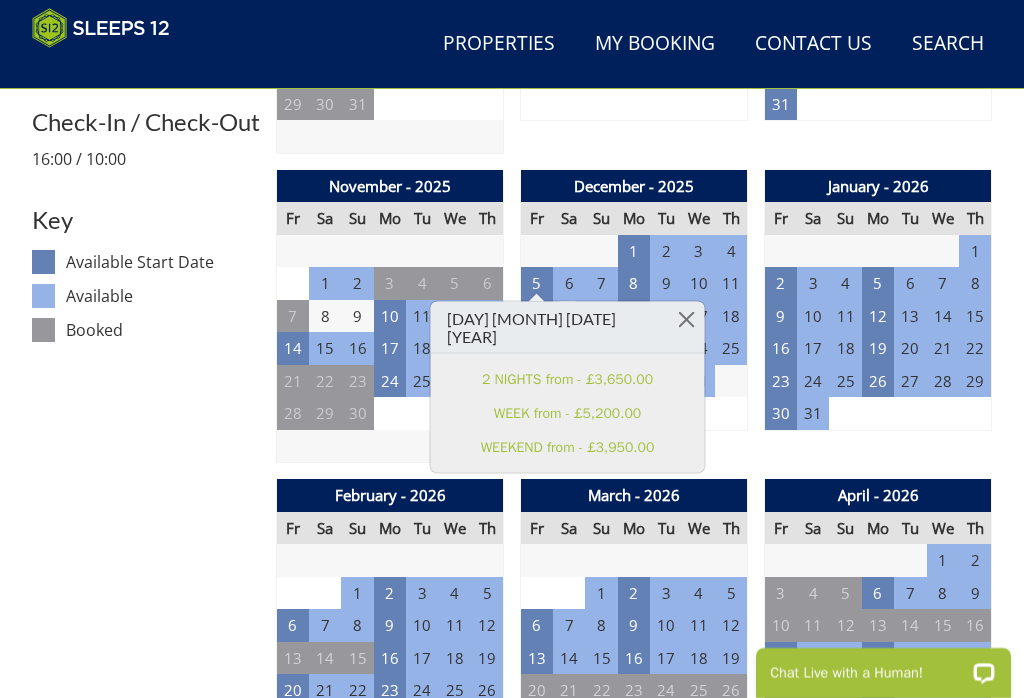 click at bounding box center [686, 319] 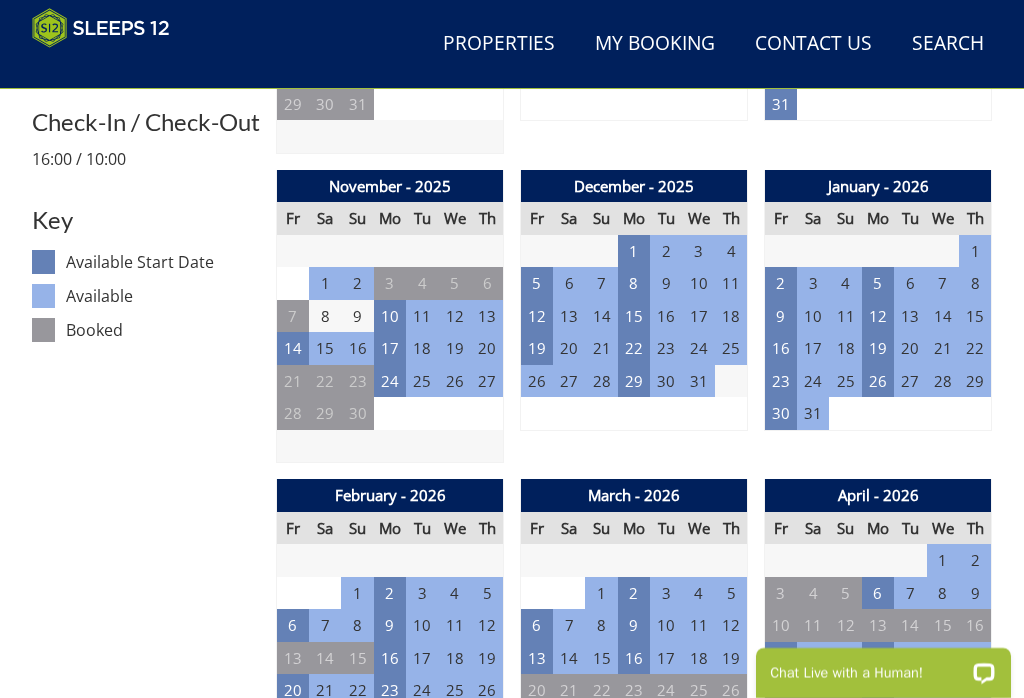 click on "1" at bounding box center [634, 251] 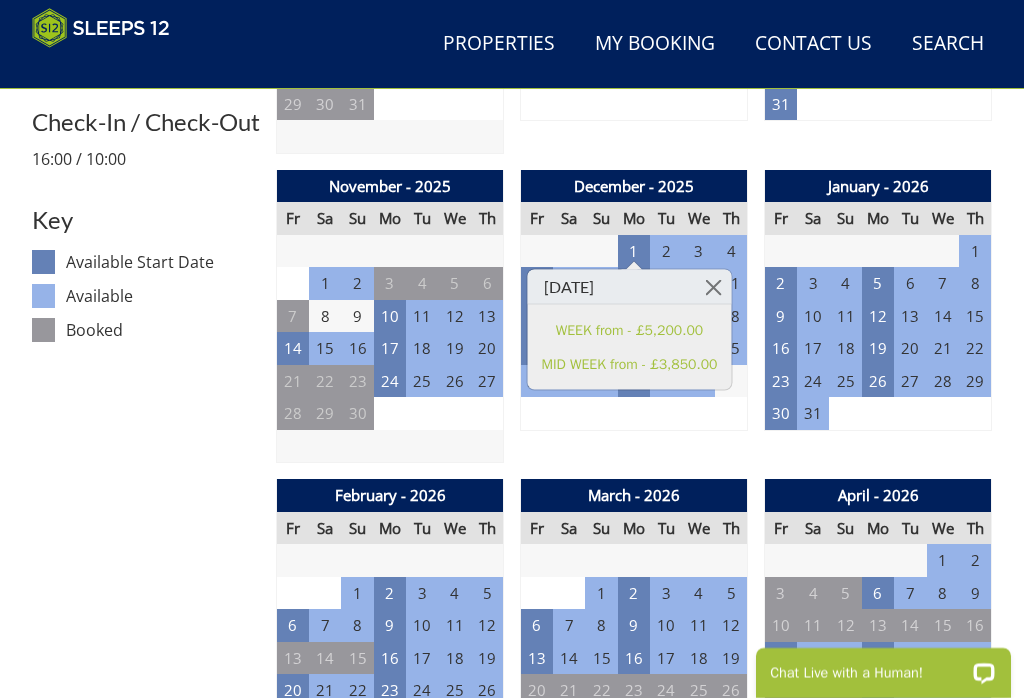 click at bounding box center [713, 287] 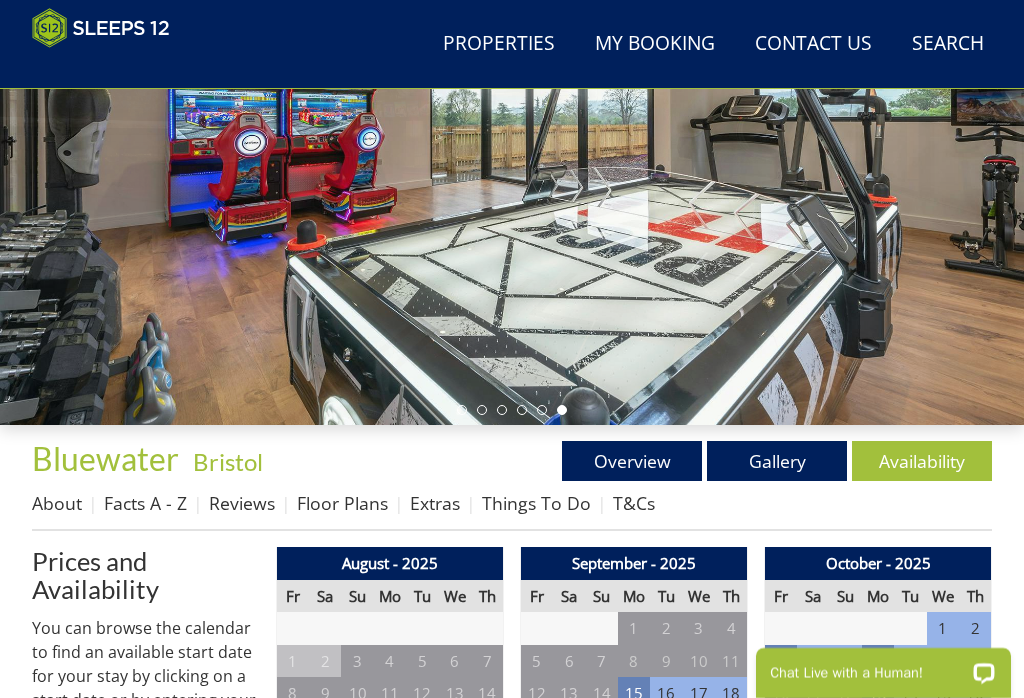 scroll, scrollTop: 273, scrollLeft: 0, axis: vertical 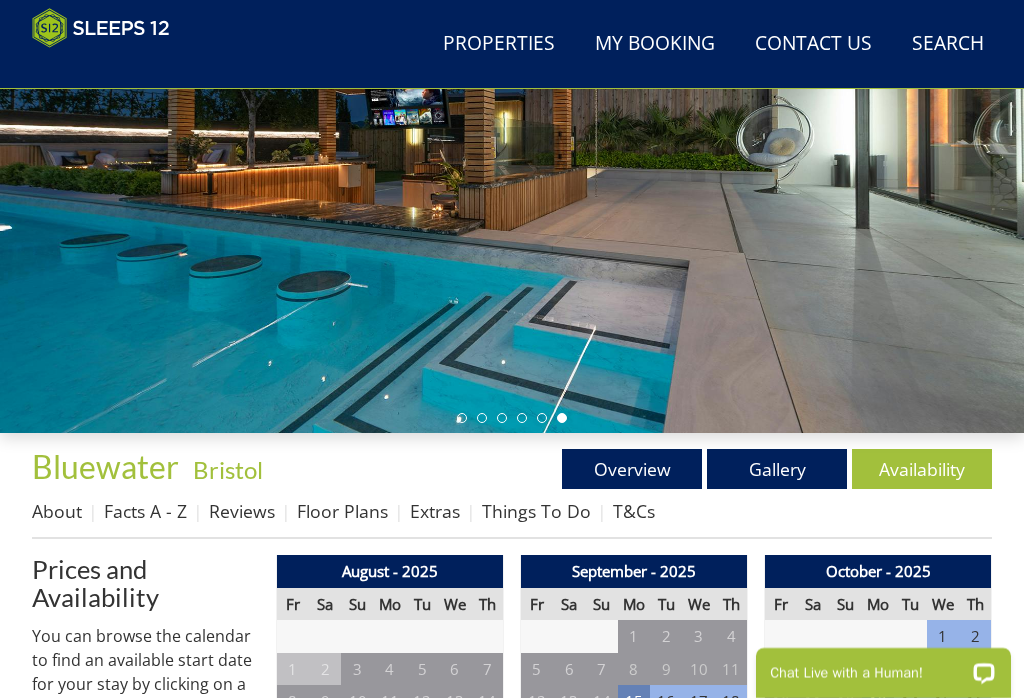 click on "Floor Plans" at bounding box center [342, 511] 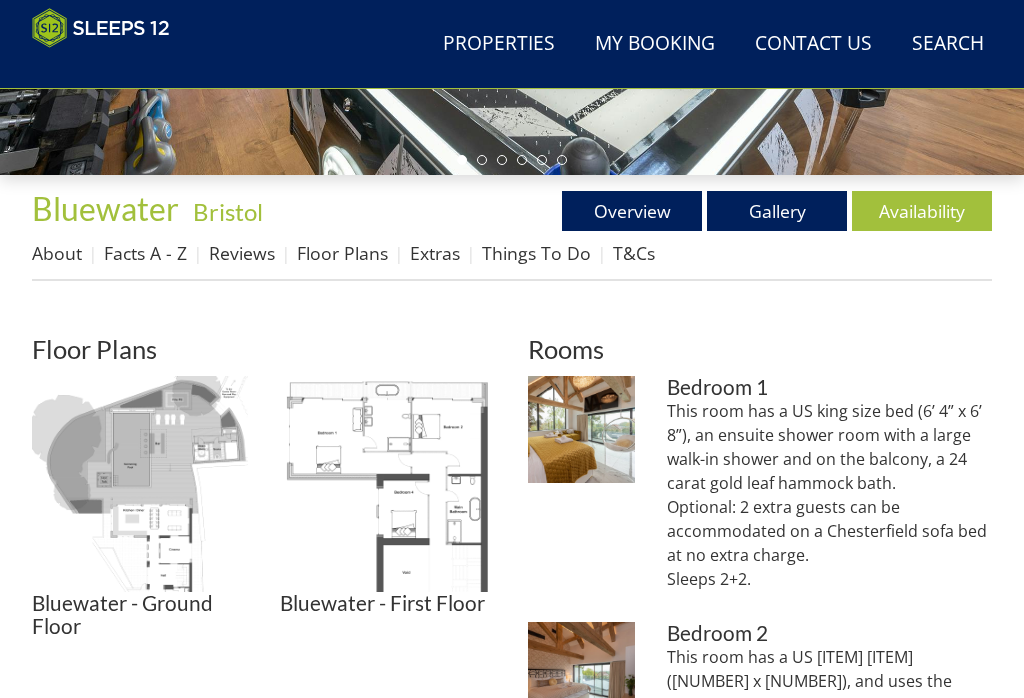 scroll, scrollTop: 531, scrollLeft: 0, axis: vertical 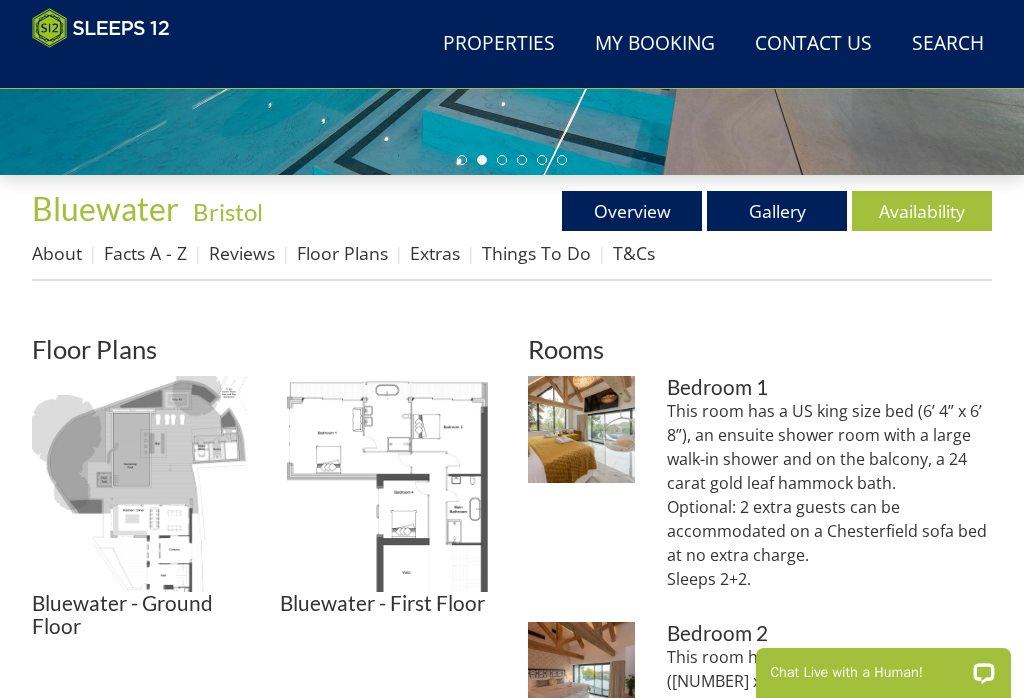 click at bounding box center [140, 484] 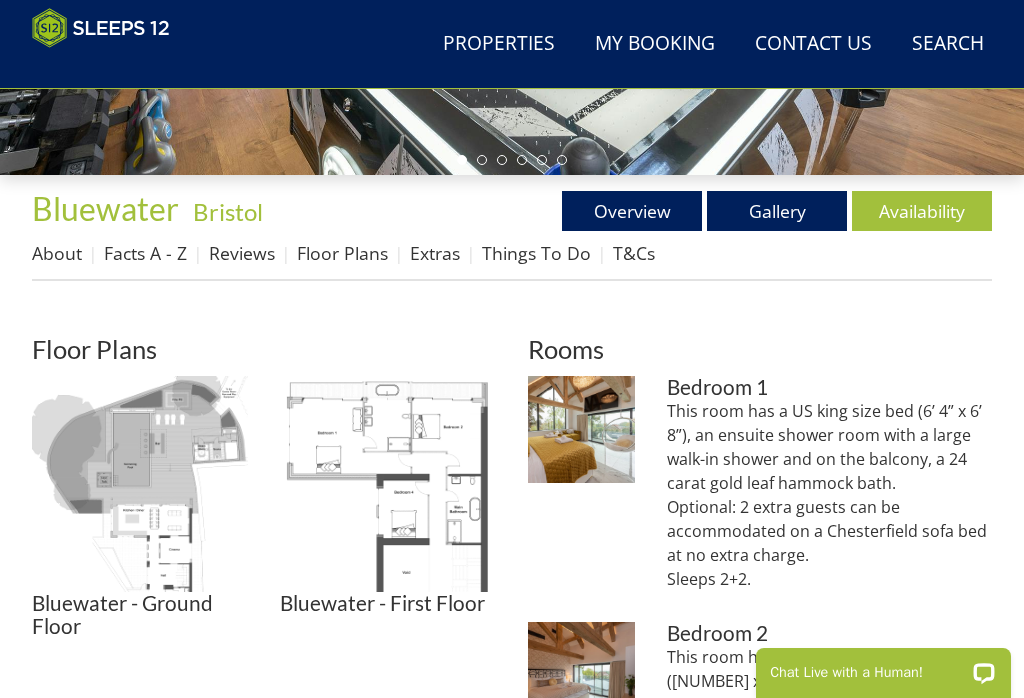 click at bounding box center (388, 484) 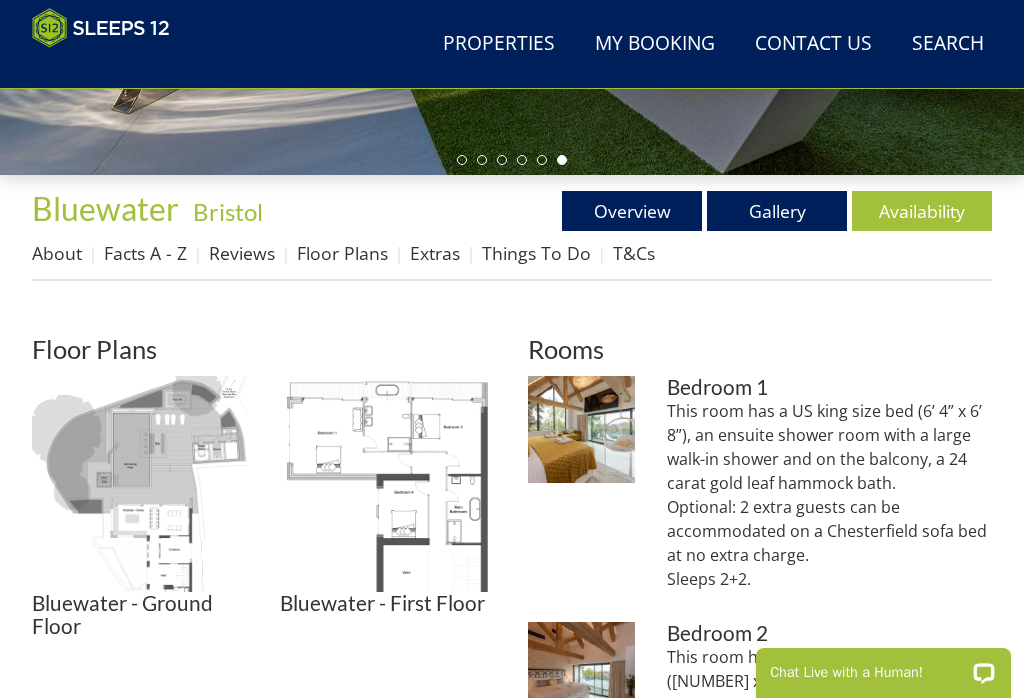 click on "Floor Plans
Bluewater - Ground Floor
Bluewater - Ground Floor
Bluewater - First Floor
Bluewater - First Floor
Rooms
Bluewater :Bedroom [NUMBER] sleeps [NUMBER], with room for [NUMBER] more at no extra charge
Bedroom [NUMBER]
This room has a US king size bed ([NUMBER] x [NUMBER]), an ensuite shower room with a large walk-in shower and on the balcony, a [NUMBER] carat gold leaf hammock bath.
Sleeps [NUMBER]+[NUMBER]." at bounding box center (512, 975) 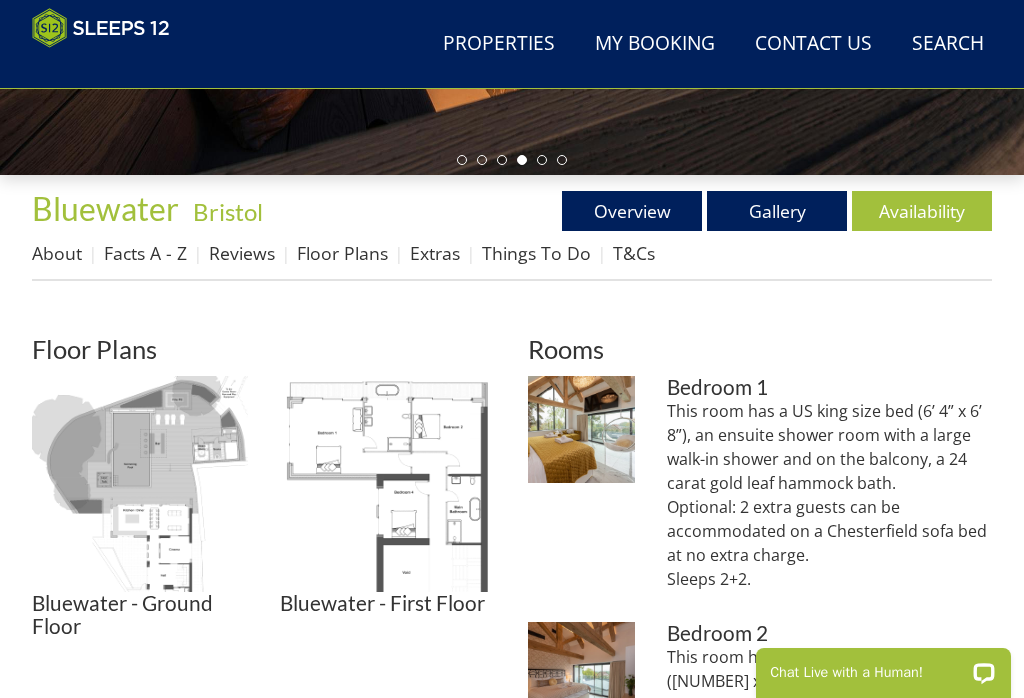 click at bounding box center [388, 484] 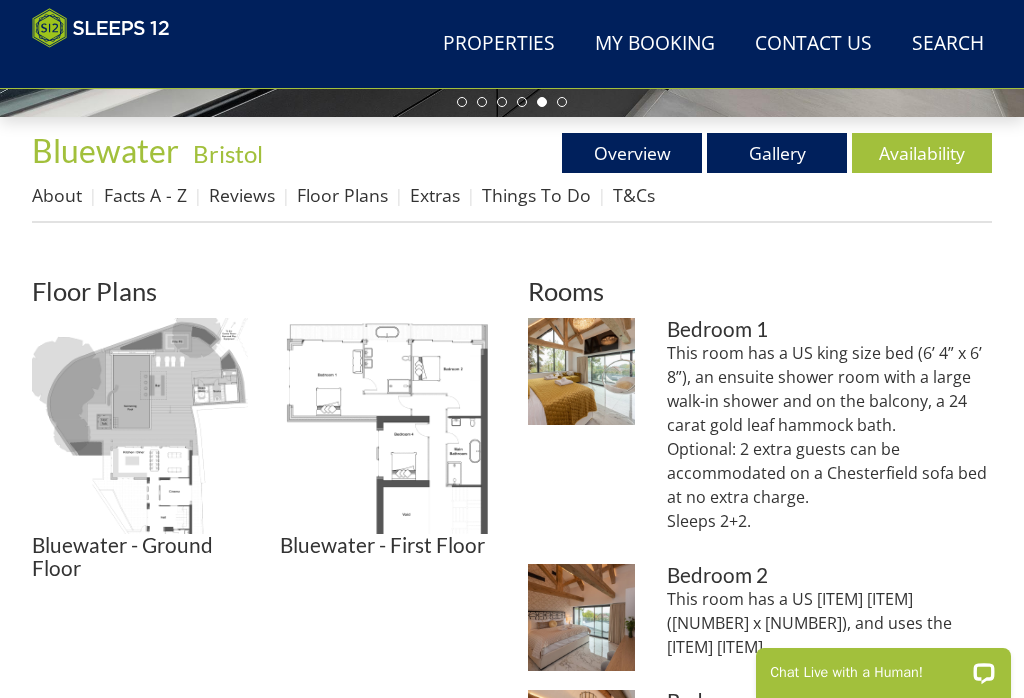 scroll, scrollTop: 588, scrollLeft: 0, axis: vertical 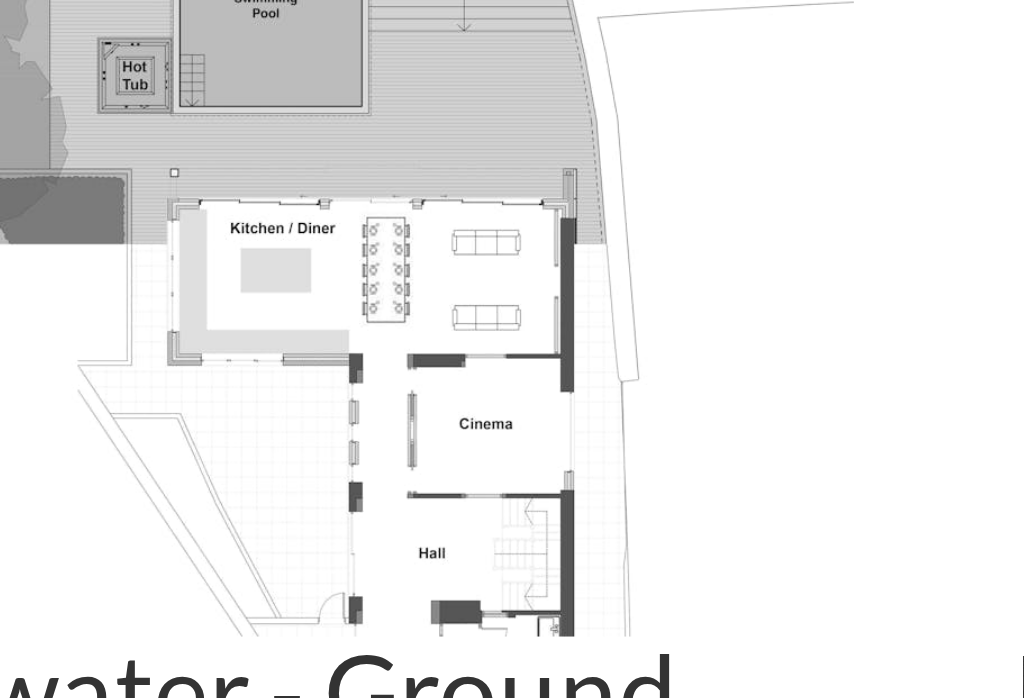 click at bounding box center [140, 427] 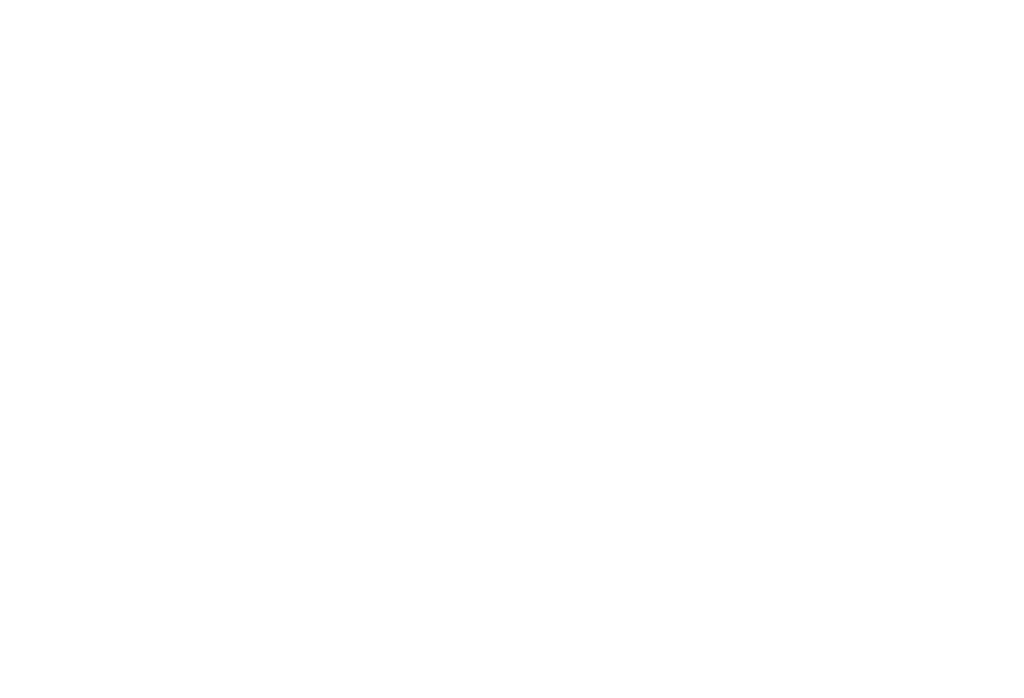 scroll, scrollTop: 687, scrollLeft: 0, axis: vertical 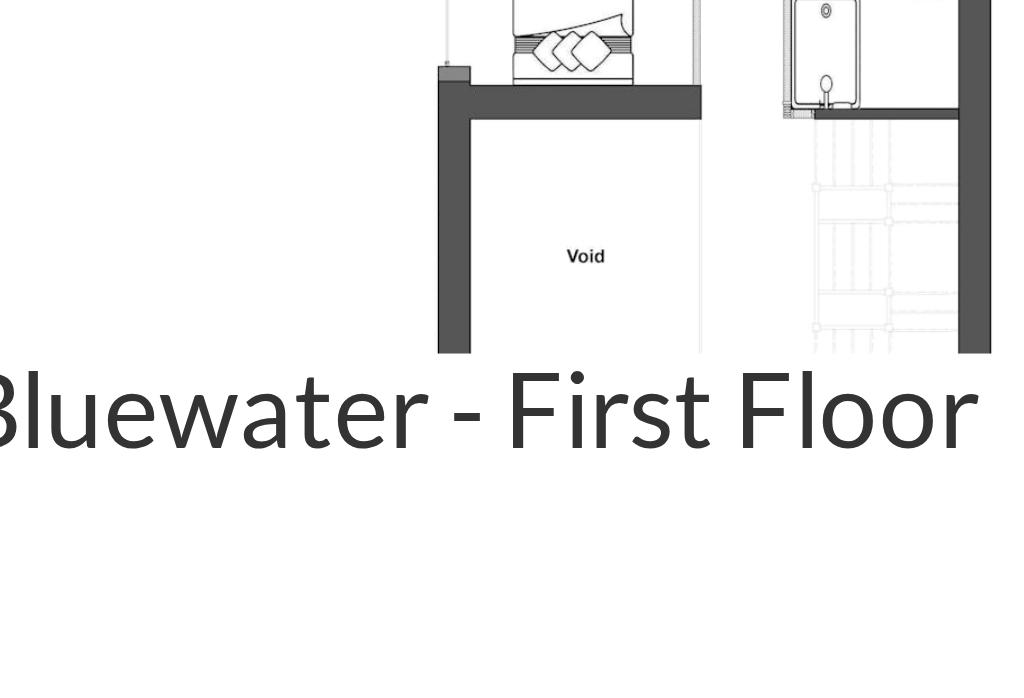 click at bounding box center (388, 328) 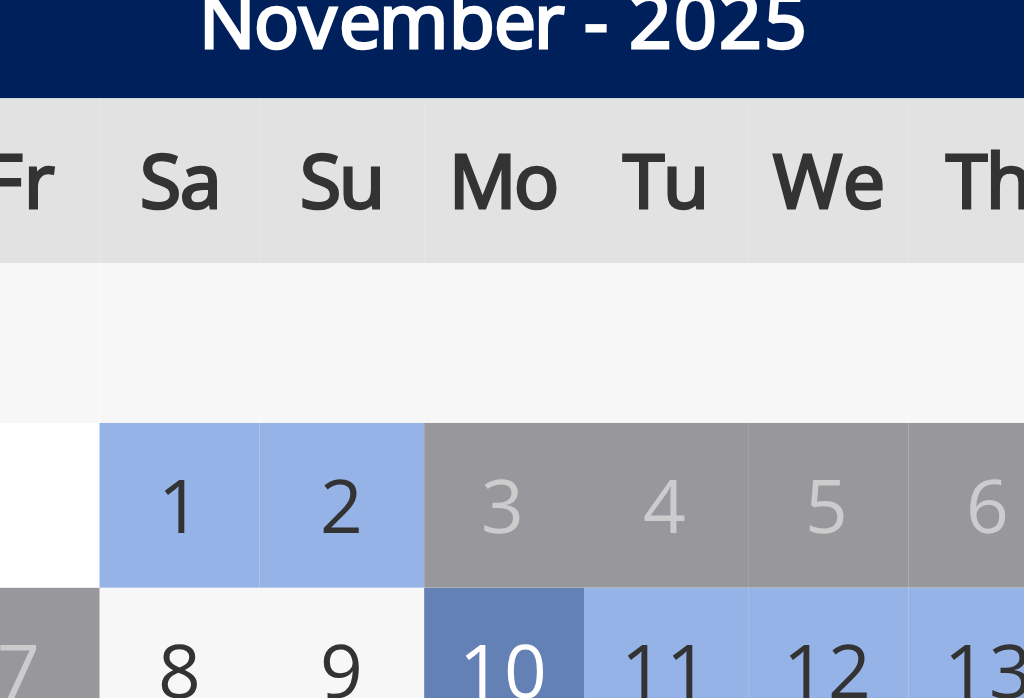 click on "Gallery" at bounding box center [777, 55] 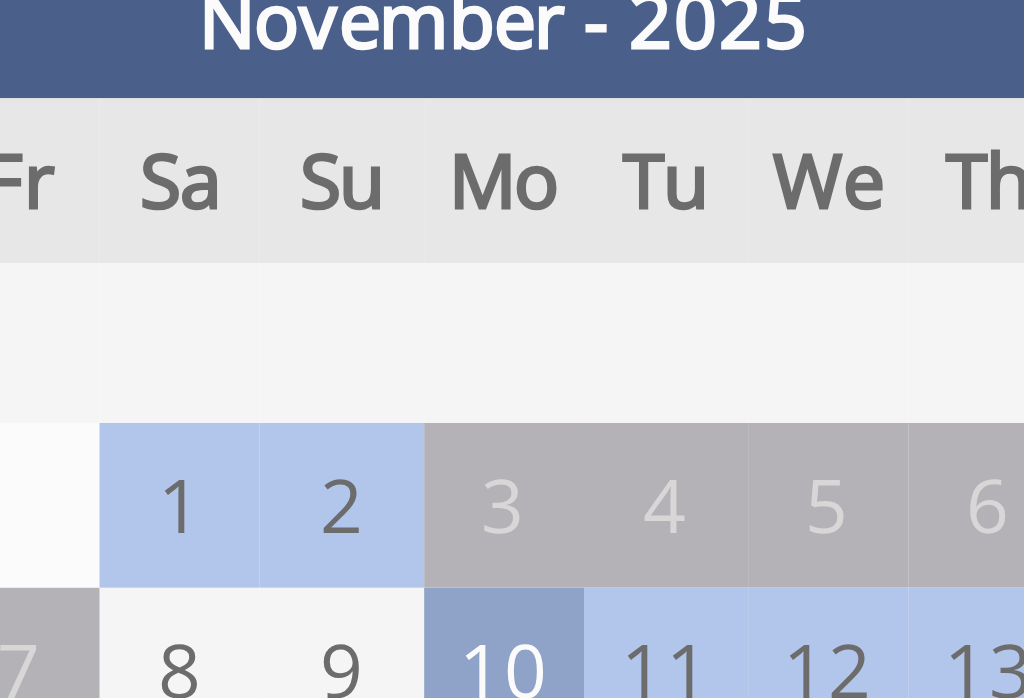 scroll, scrollTop: 273, scrollLeft: 0, axis: vertical 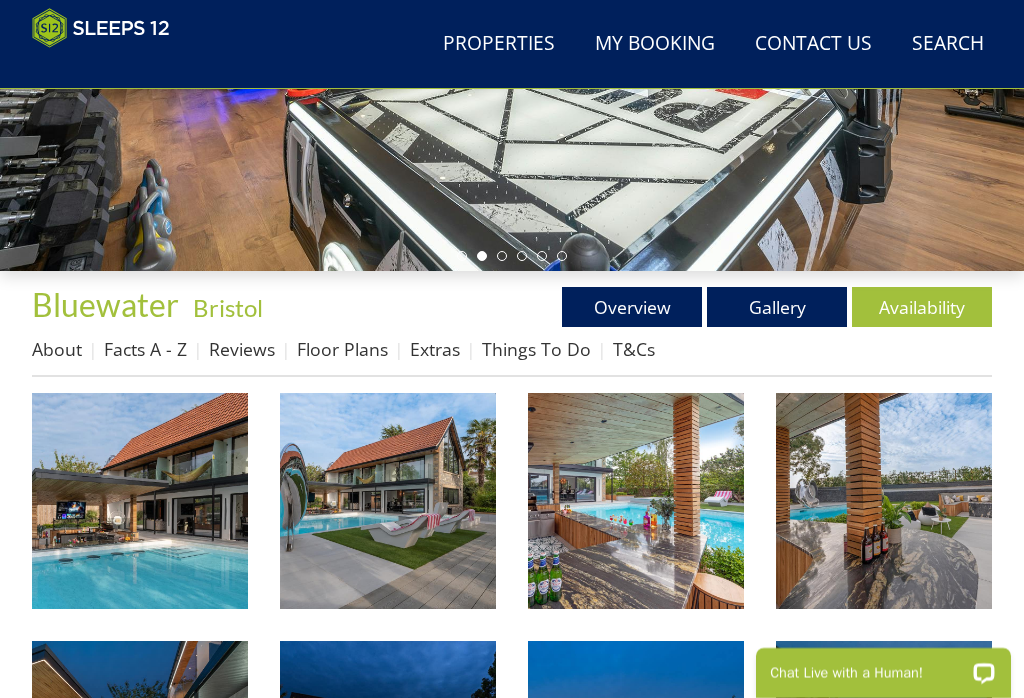 click on "Gallery" at bounding box center [777, 307] 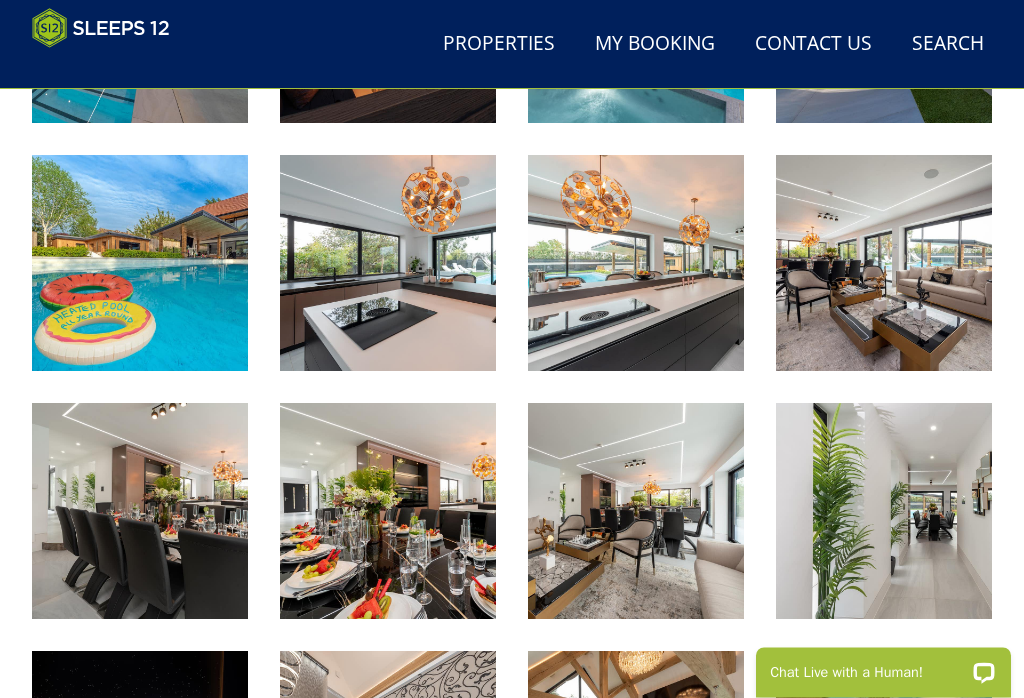 scroll, scrollTop: 1169, scrollLeft: 0, axis: vertical 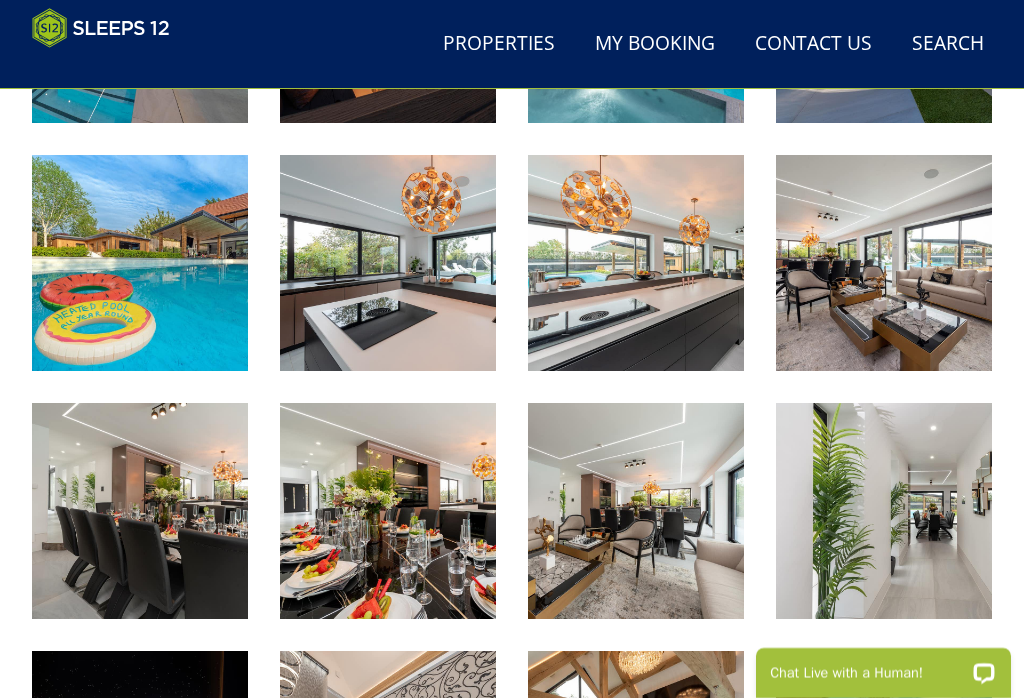 click at bounding box center [140, 511] 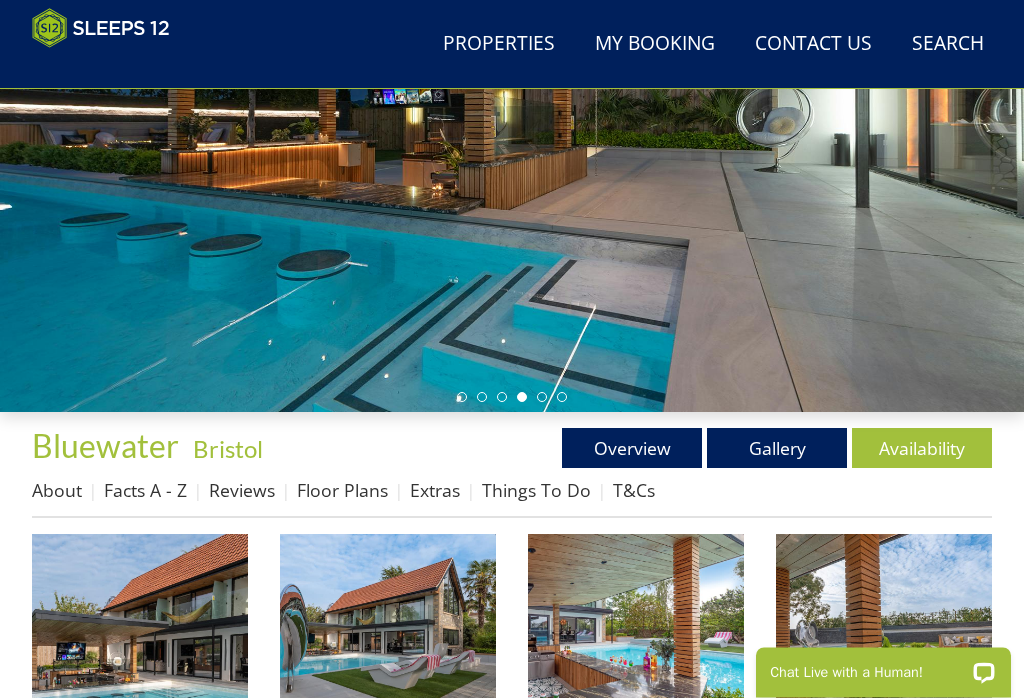 scroll, scrollTop: 294, scrollLeft: 0, axis: vertical 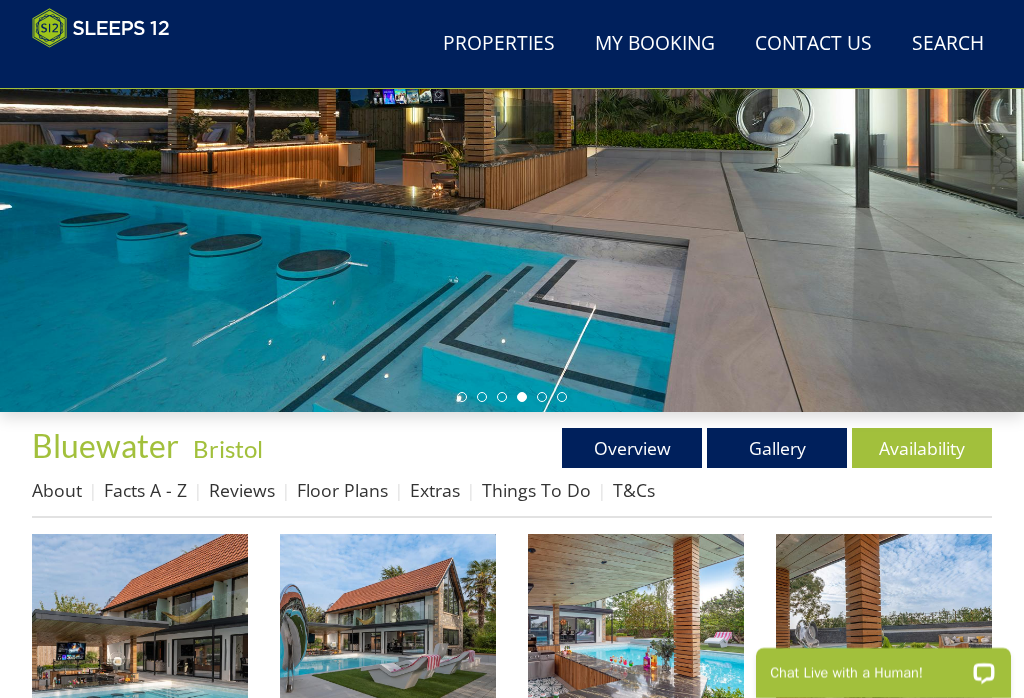 click on "Availability" at bounding box center [922, 448] 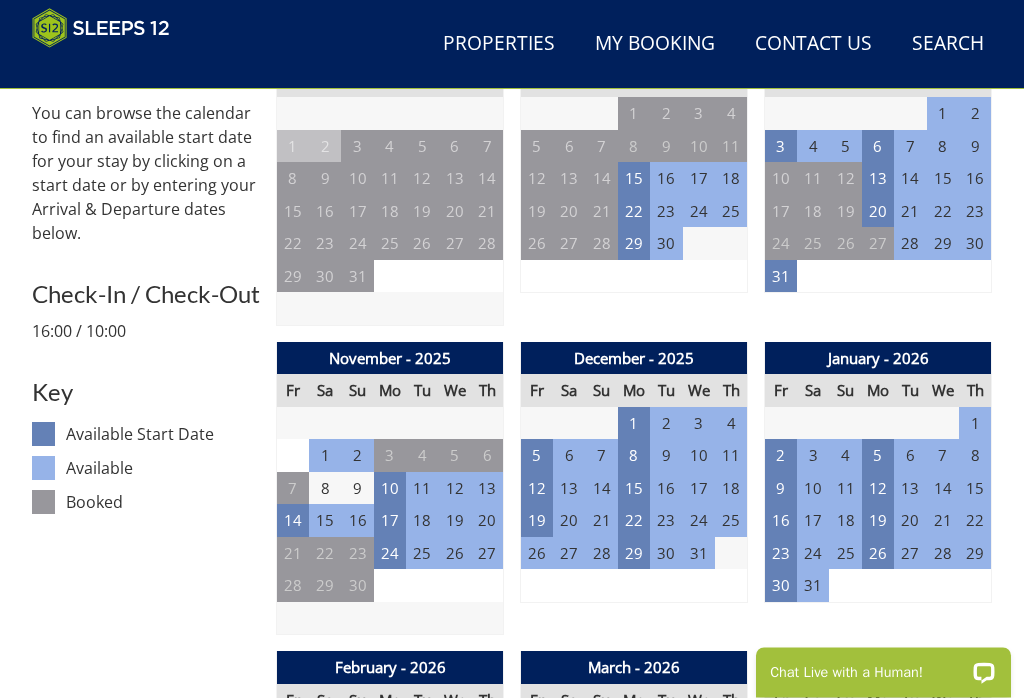 scroll, scrollTop: 796, scrollLeft: 0, axis: vertical 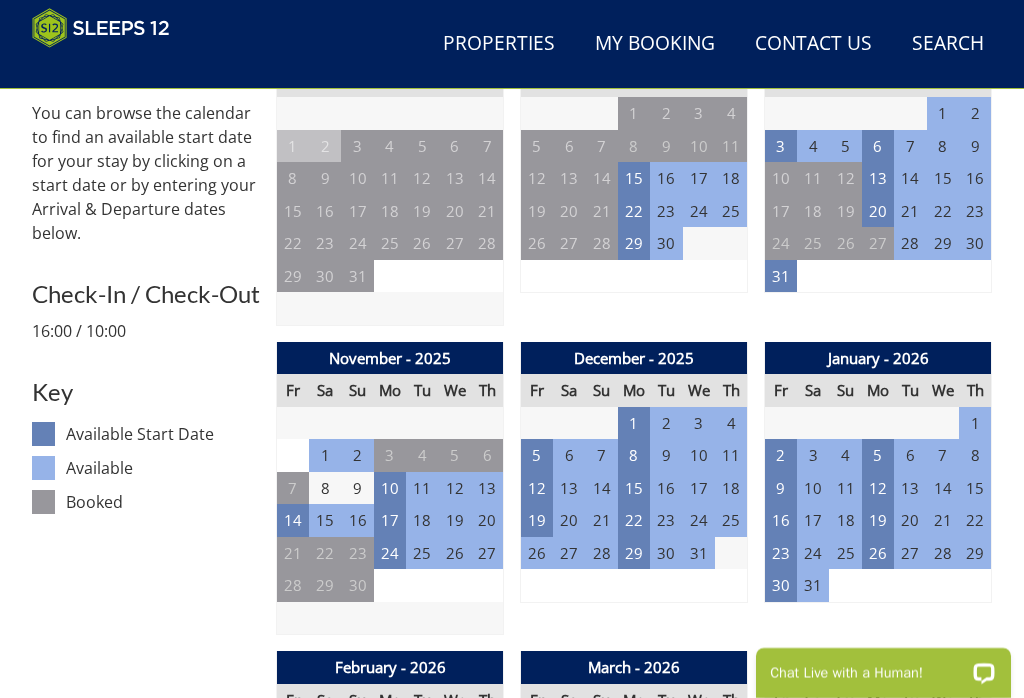 click on "5" at bounding box center [537, 455] 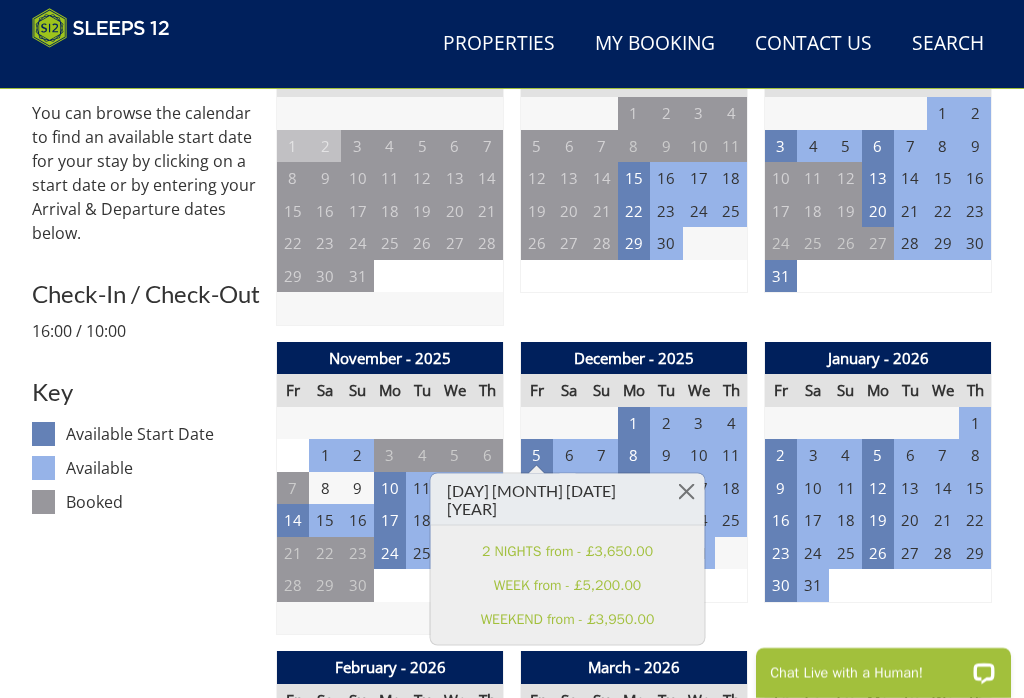 click at bounding box center [686, 491] 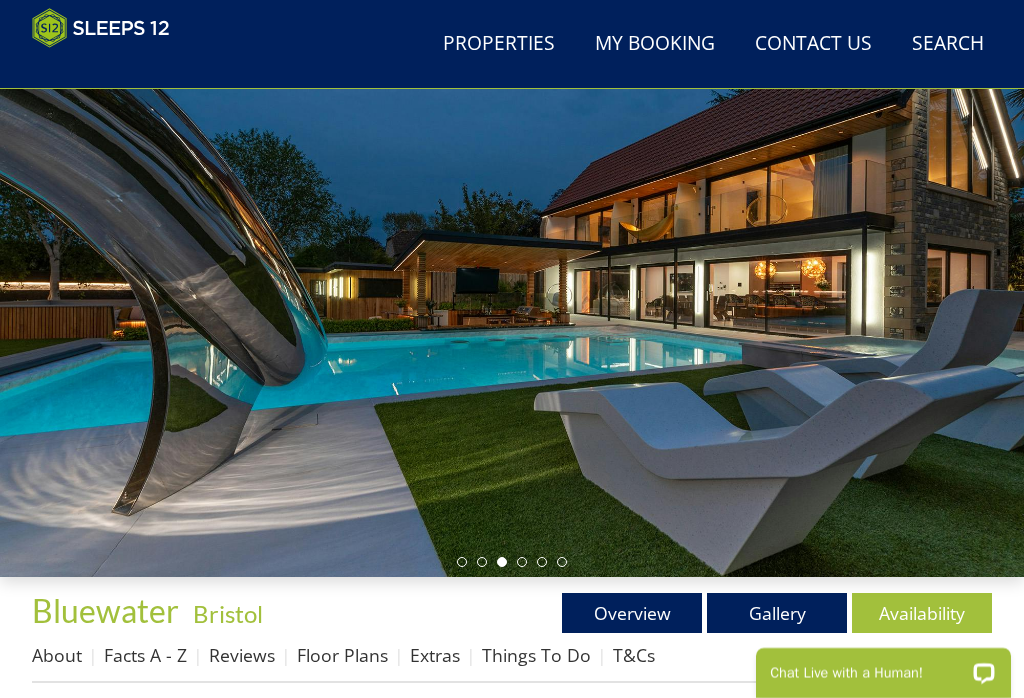 scroll, scrollTop: 128, scrollLeft: 0, axis: vertical 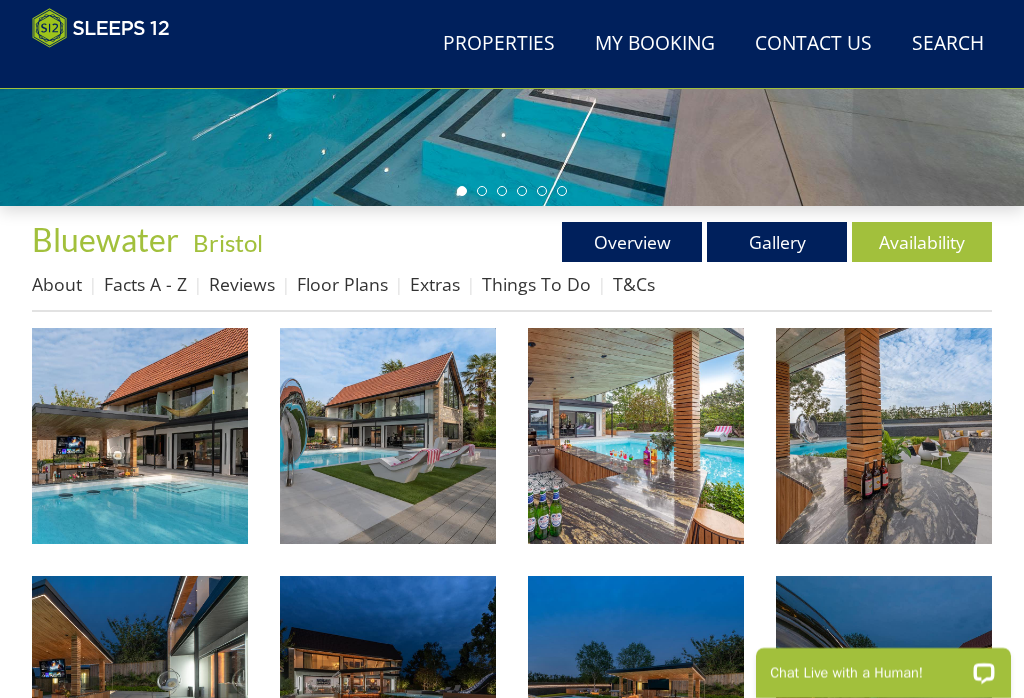 click on "Things To Do" at bounding box center [536, 284] 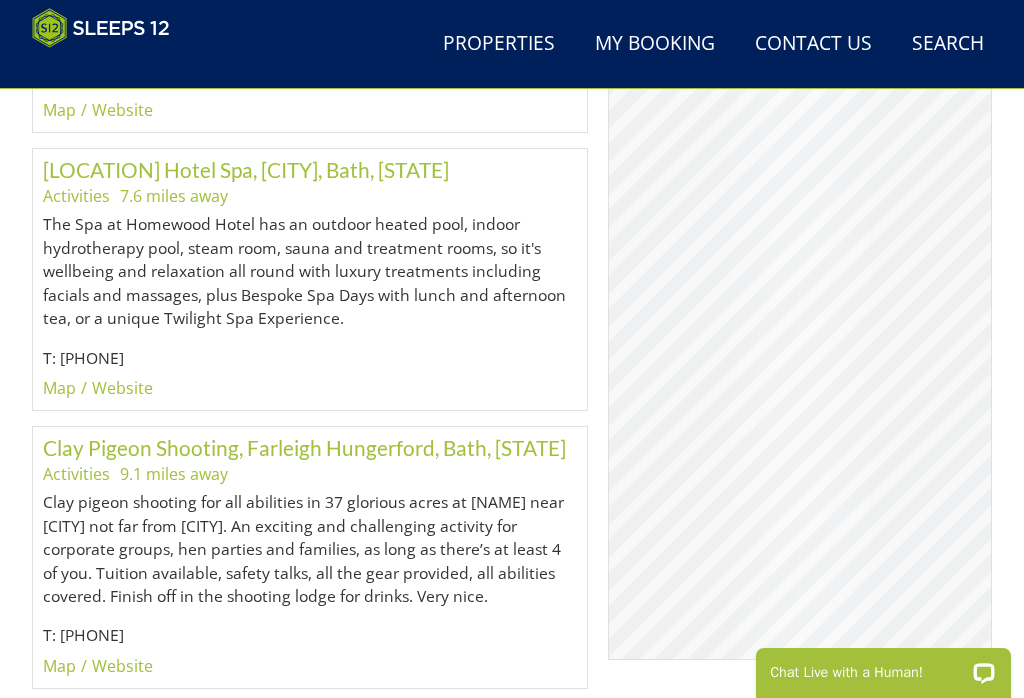scroll, scrollTop: 8871, scrollLeft: 0, axis: vertical 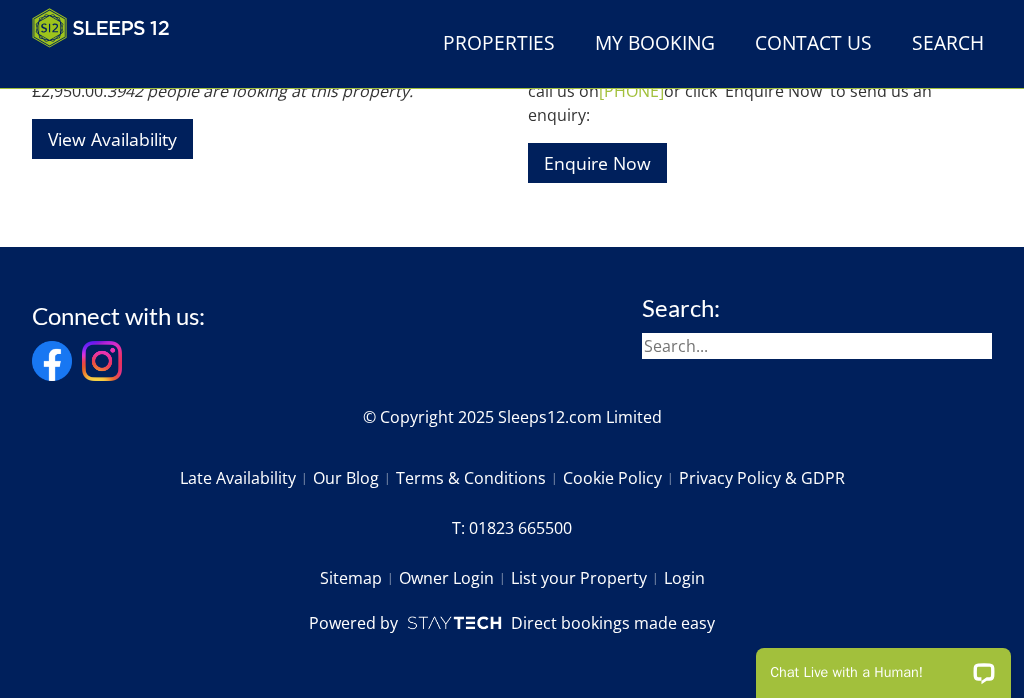 click on "Properties" at bounding box center (499, 44) 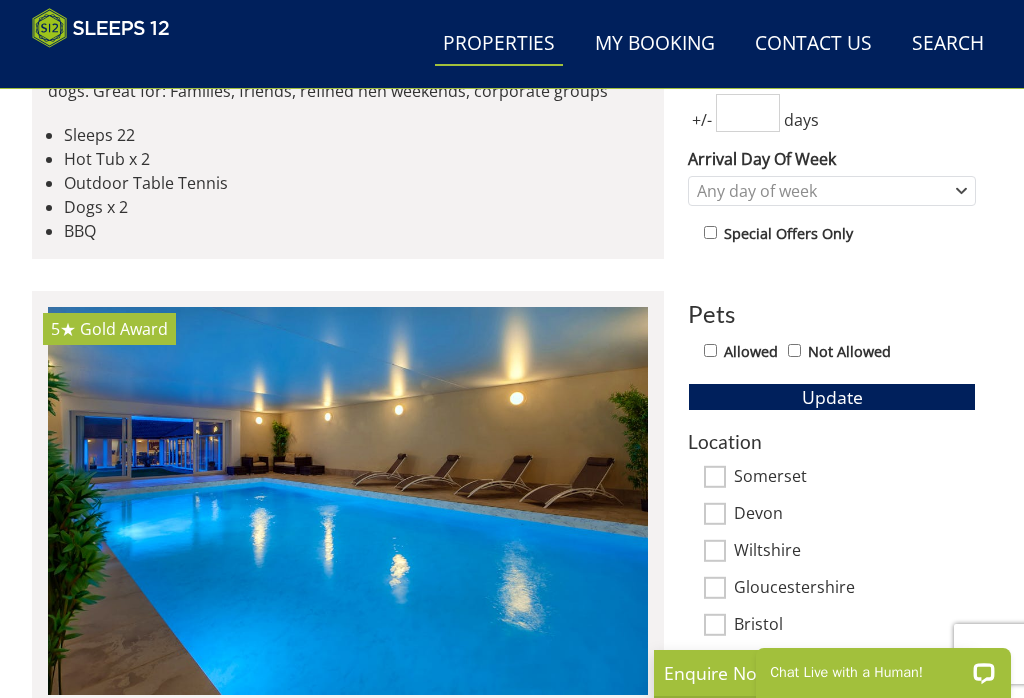 scroll, scrollTop: 871, scrollLeft: 0, axis: vertical 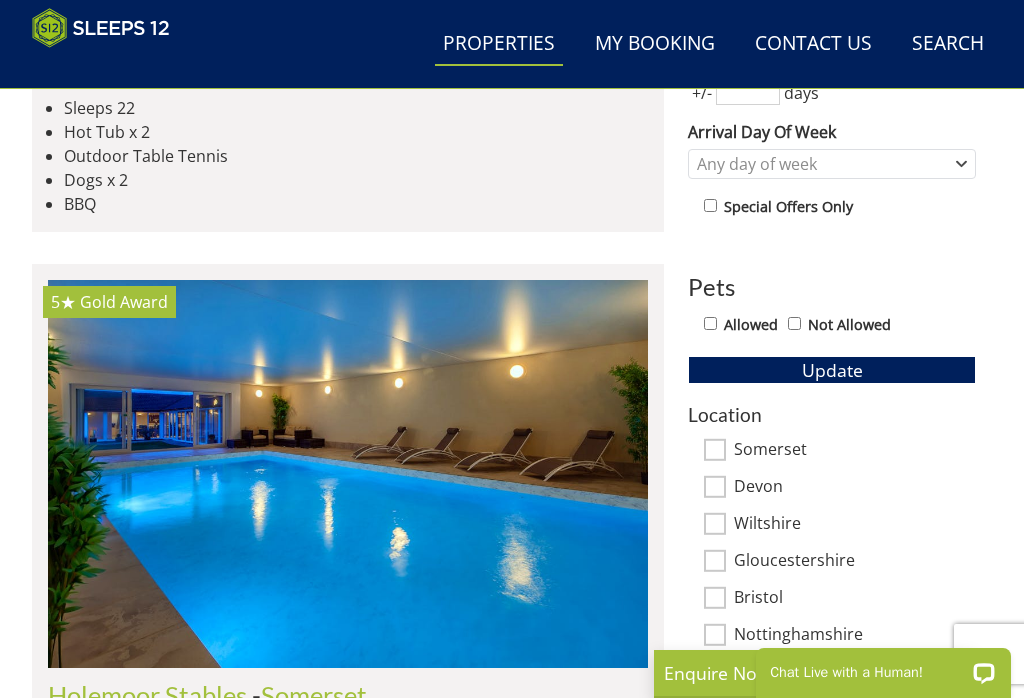 click on "Georgian lodge in the Somerset countryside 10 minutes from Bath city centre. Sleeps 22 in 5 bedrooms, 2 hot tubs, outdoor table tennis, large grounds. 2 dogs.
Great for: Families, friends, refined hen weekends, corporate groups" at bounding box center [348, 40] 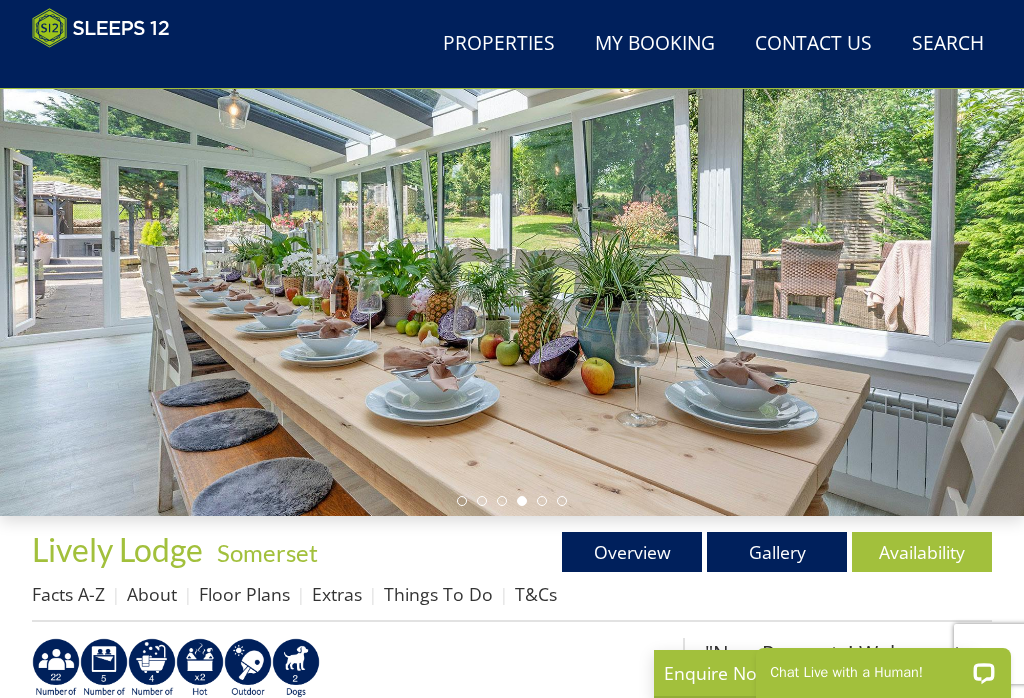 scroll, scrollTop: 164, scrollLeft: 0, axis: vertical 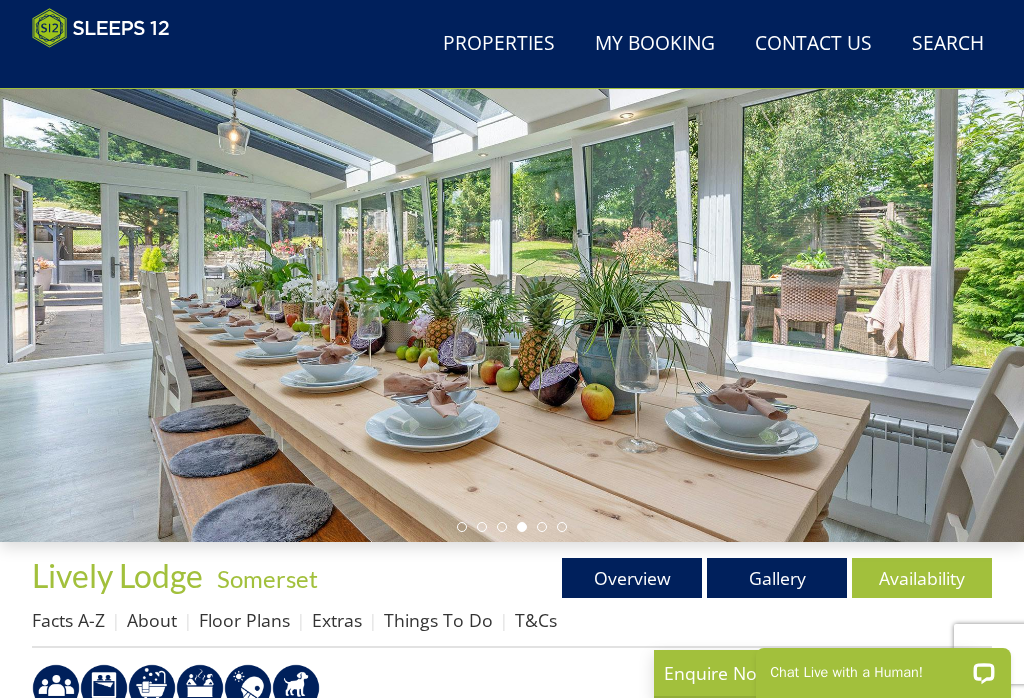click on "Gallery" at bounding box center [777, 578] 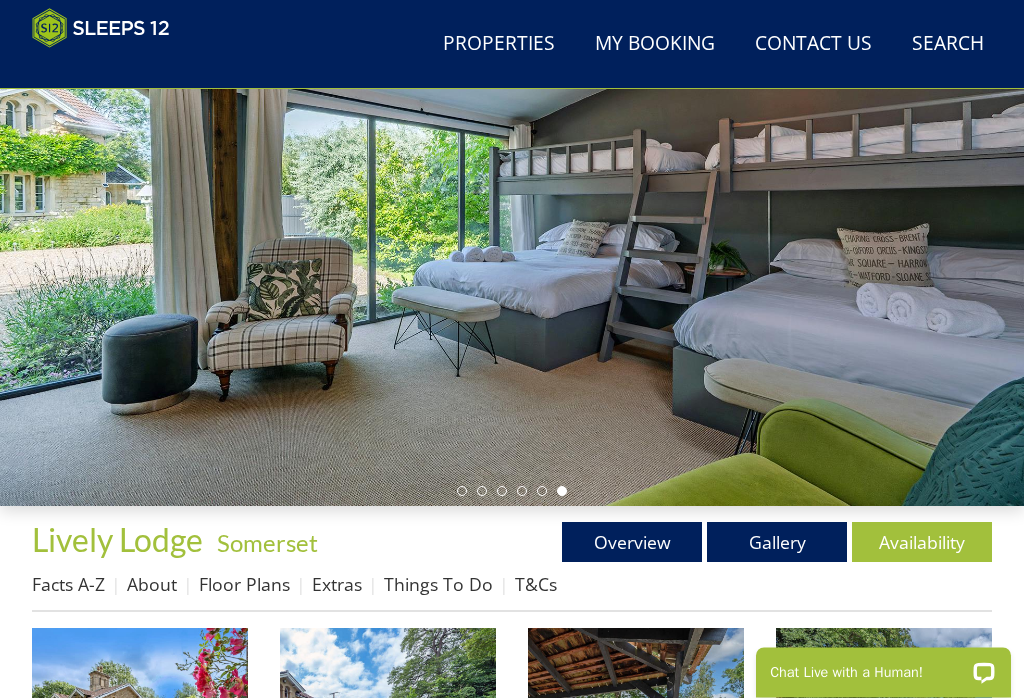 scroll, scrollTop: 200, scrollLeft: 0, axis: vertical 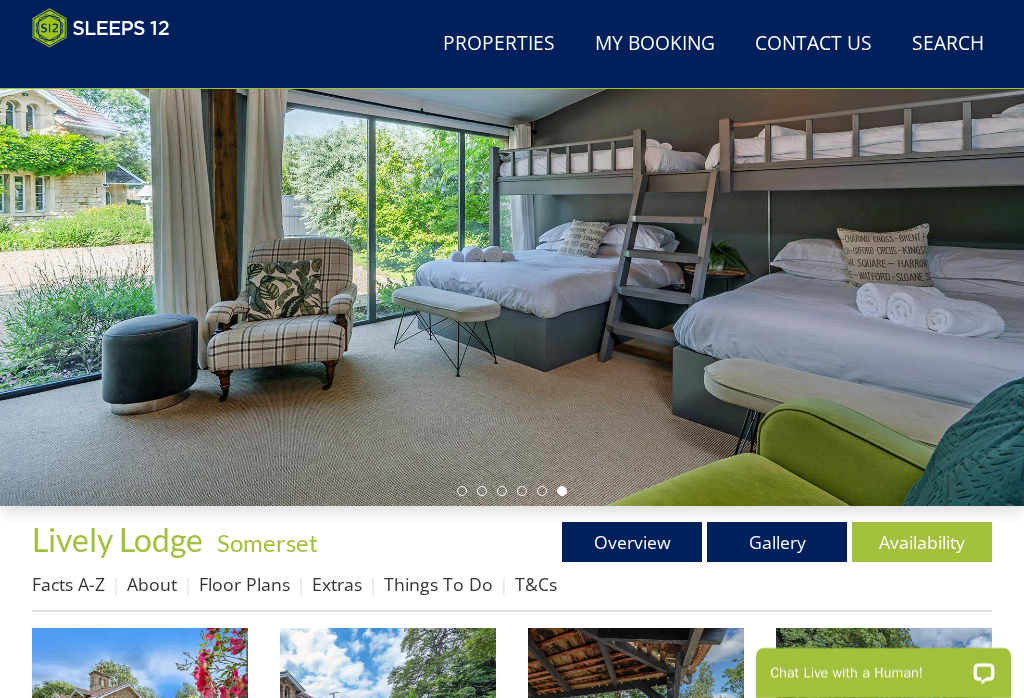 click on "Availability" at bounding box center [922, 542] 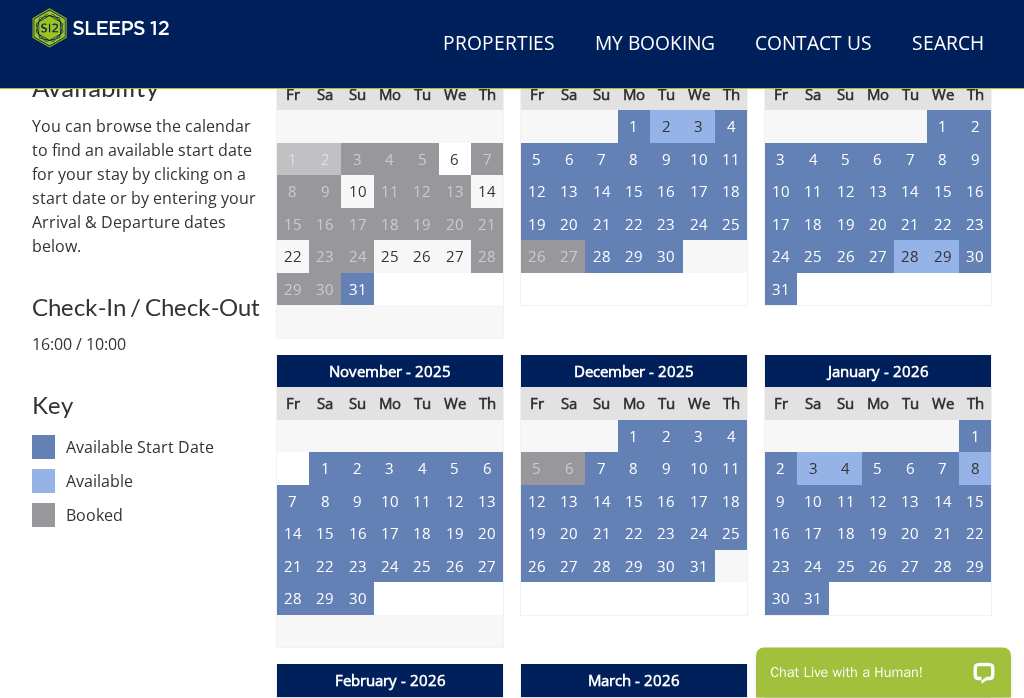 scroll, scrollTop: 783, scrollLeft: 0, axis: vertical 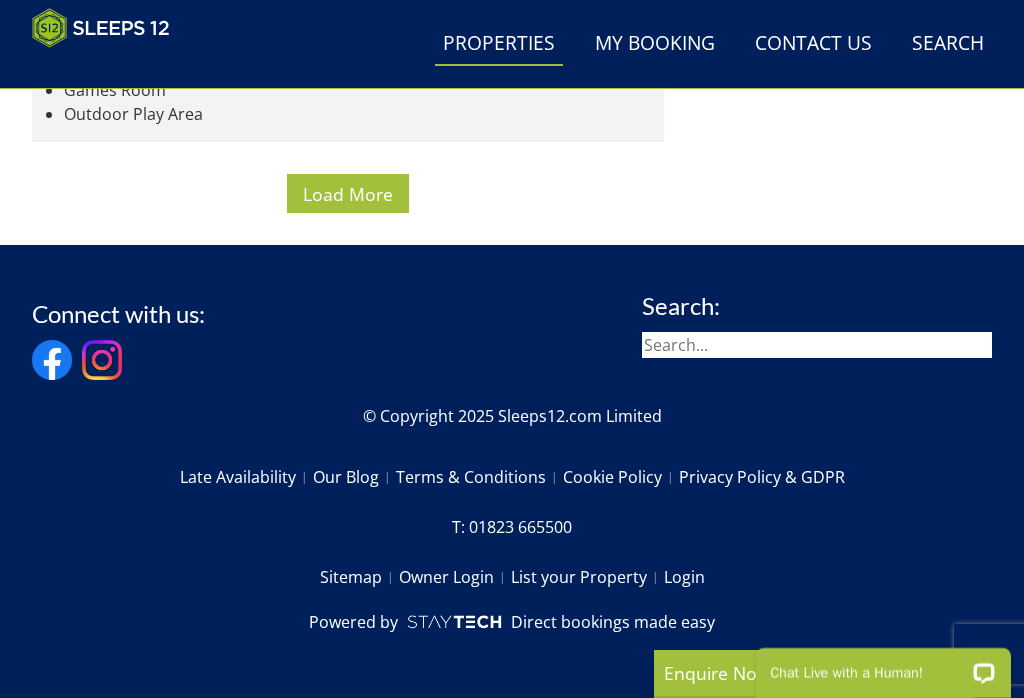 click at bounding box center [348, -3137] 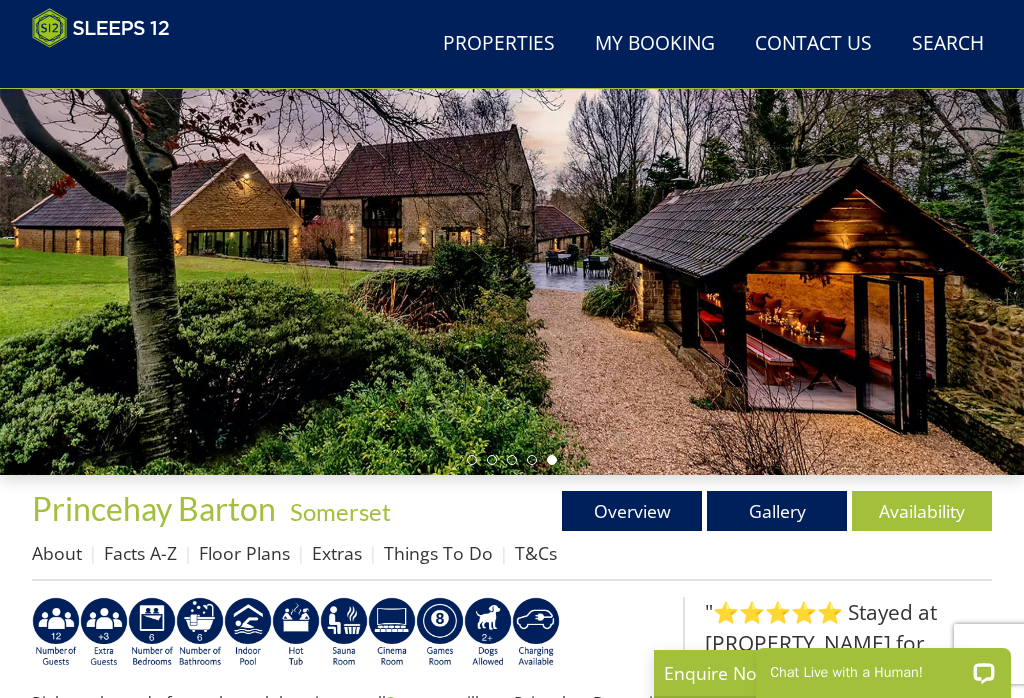 scroll, scrollTop: 229, scrollLeft: 0, axis: vertical 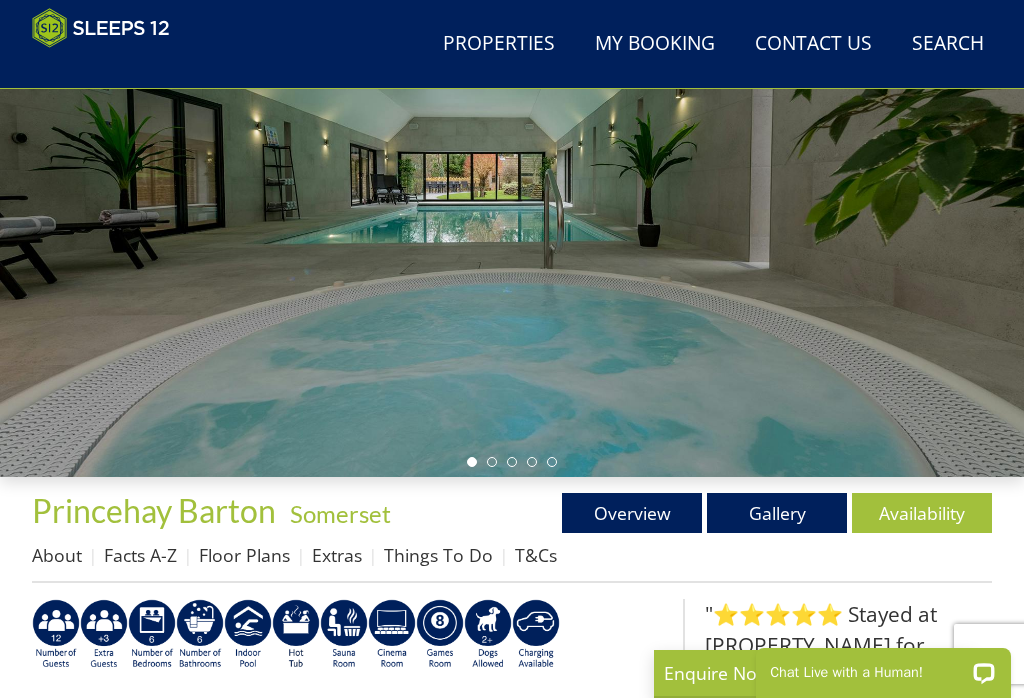 click on "Gallery" at bounding box center (777, 513) 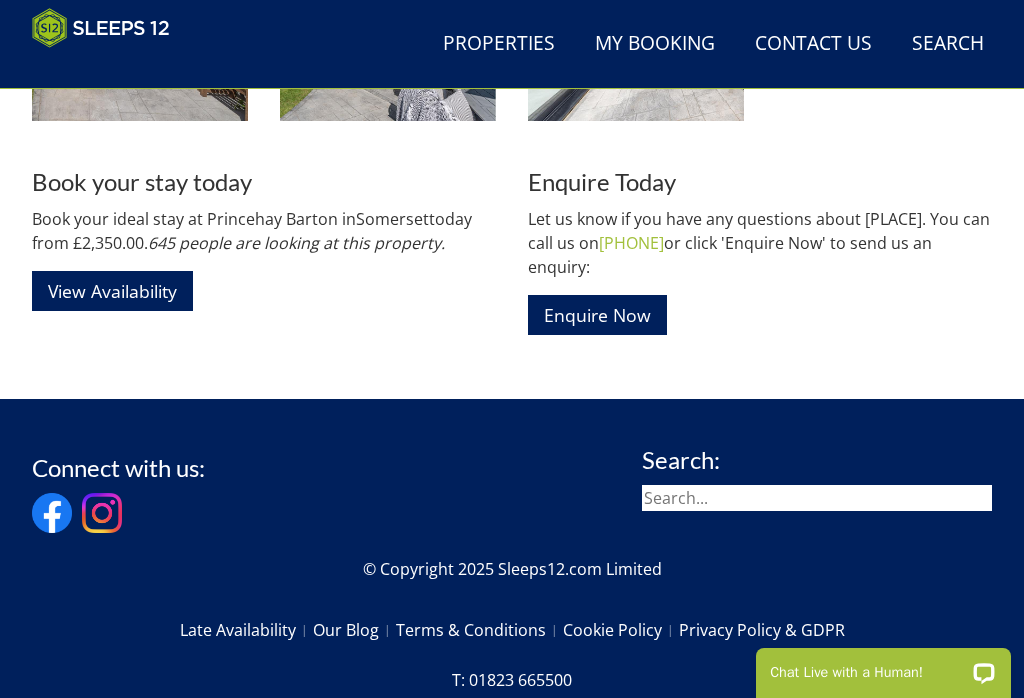 scroll, scrollTop: 2660, scrollLeft: 0, axis: vertical 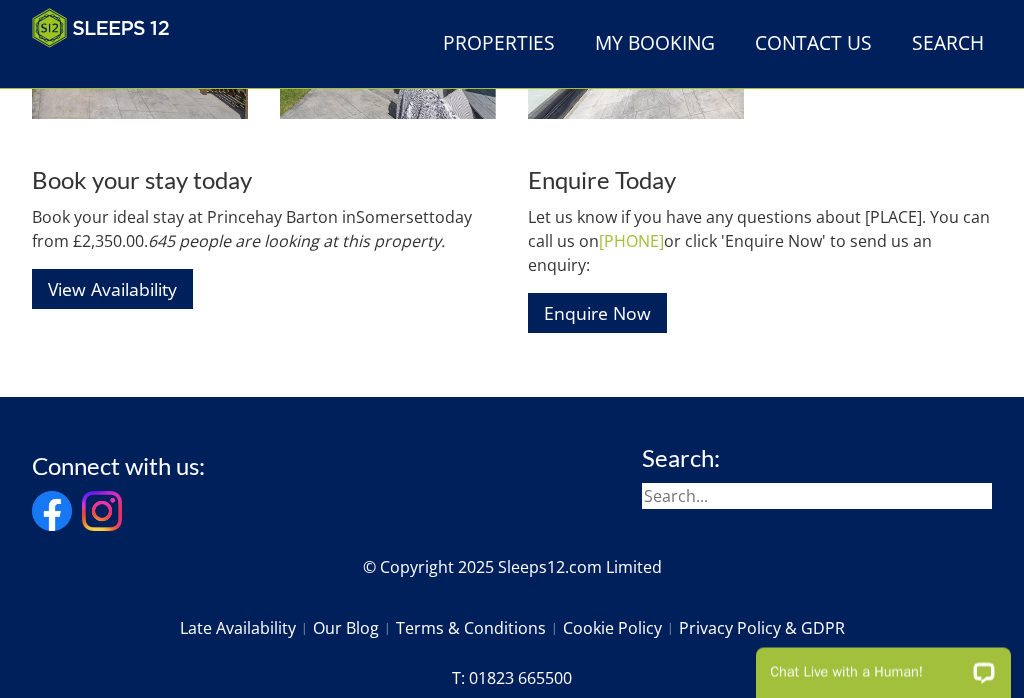 click on "Enquire Today
Let us know if you have any questions about [PROPERTY_NAME].
You can call us on  [PHONE]
or click 'Enquire Now' to send us an enquiry:
Enquire Now
Do not fill in this field
Forename
[FIRST]
Surname
[LAST]
Email
[EMAIL]
Please add me to mailing list
Phone
[PHONE]
Subject
General Enquiry
Listing My Property
Haydays
Goldway
Lively Lodge
Ortensia
Perys Hill
Big Thatch
The Plough
Dovesway
Frog Street
Meadows Drift
Harcombes
COWSLIP MANOR
Holemoor Stables
Dustings
Jollyoaks
Riverside
Viney Hill Country House
Ade Shindy
Smalls
Berry House
Bluewater
House On The Hill
Hennaways
Beyond The Woods
La Belle Folly
Sampford View
Blushings Barn
Babblebrook
Shires
Heddinay
Dreamdays
Quantock Barns
Dancing Hill
Croftview" at bounding box center (760, 251) 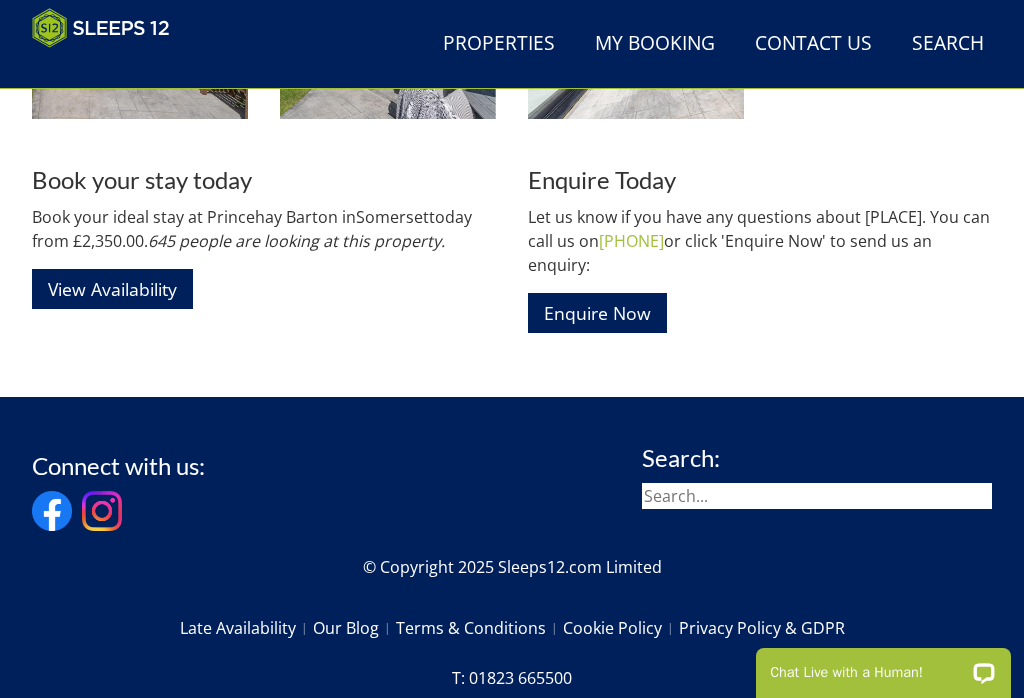 click on "View Availability" at bounding box center [112, 288] 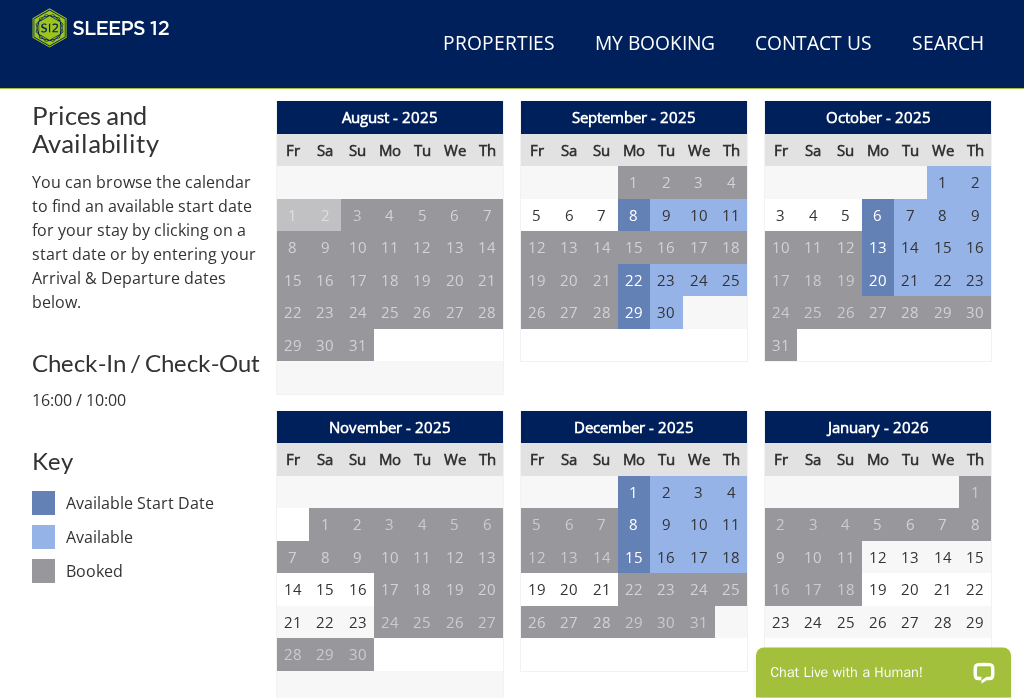 scroll, scrollTop: 728, scrollLeft: 0, axis: vertical 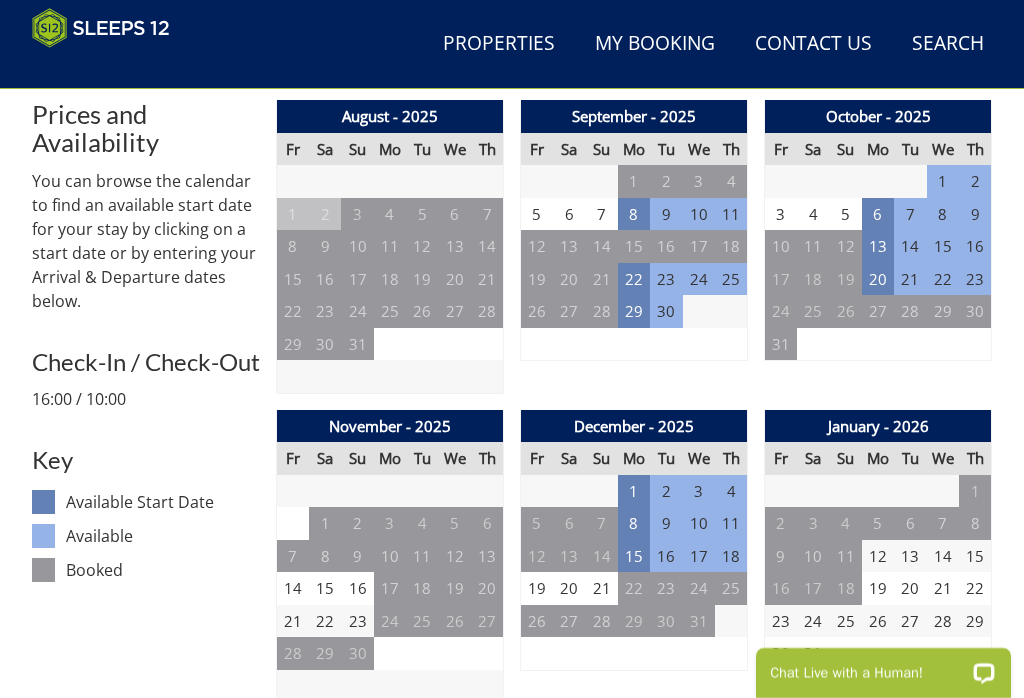 click on "1" at bounding box center [634, 491] 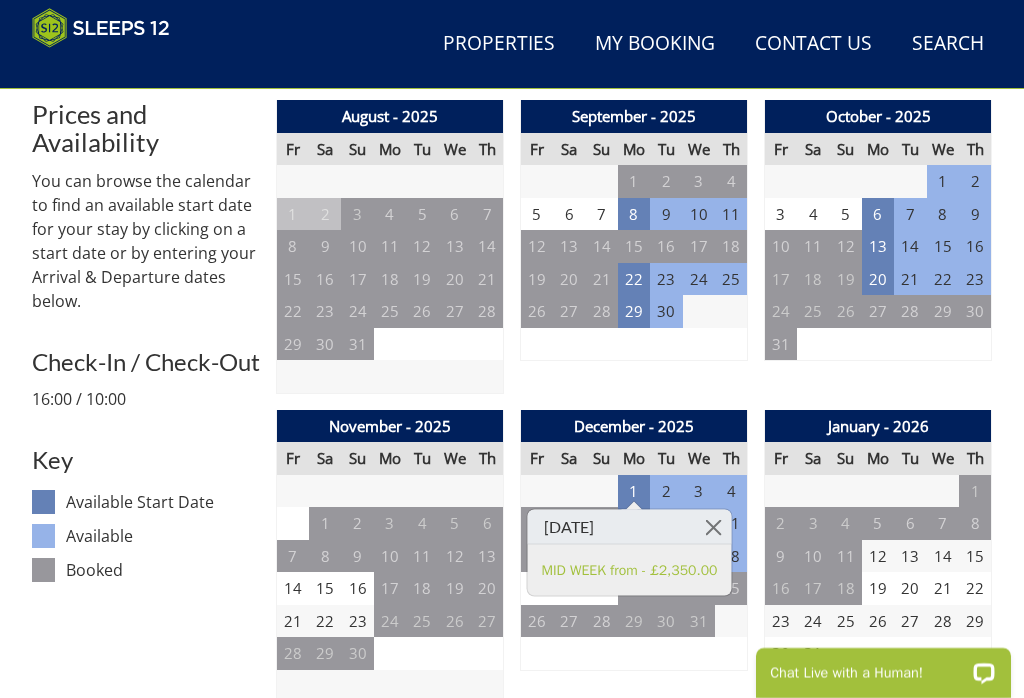 click at bounding box center (713, 527) 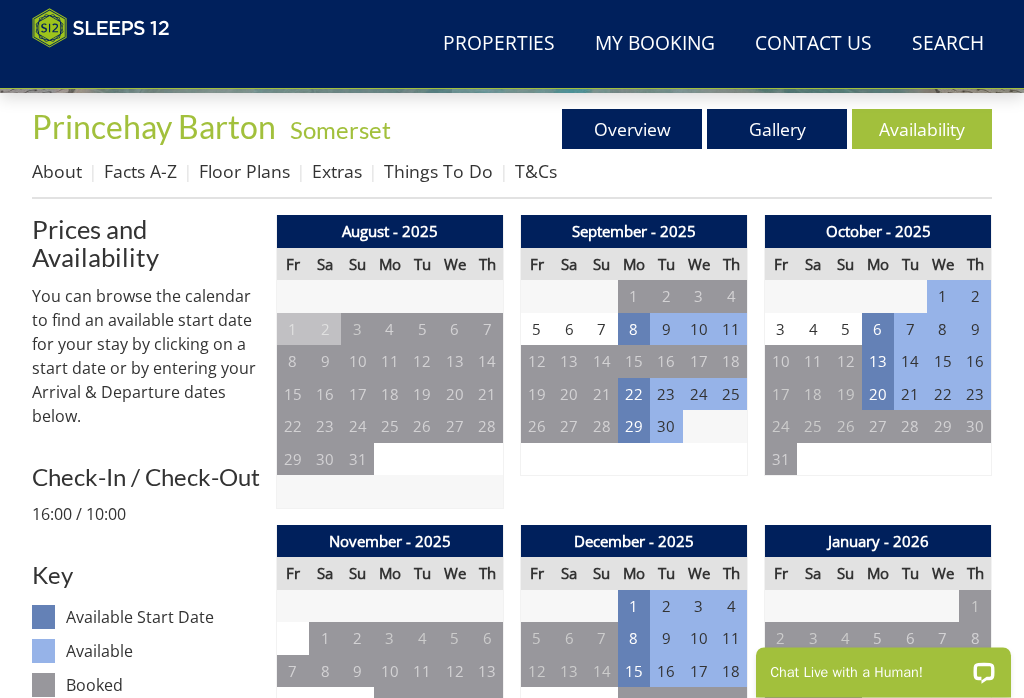 scroll, scrollTop: 613, scrollLeft: 0, axis: vertical 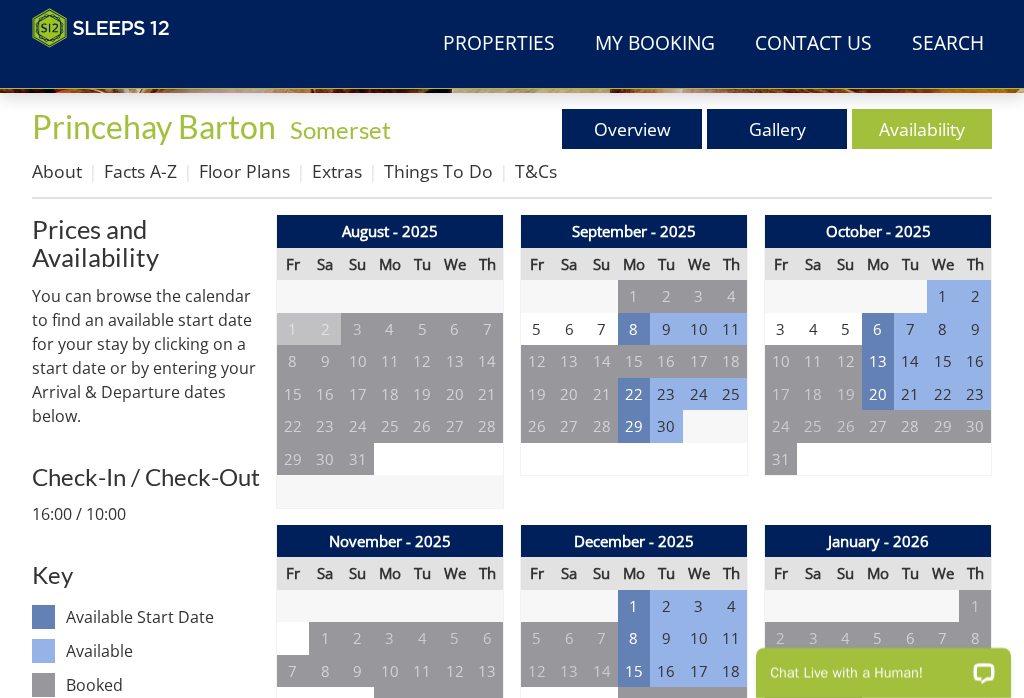 click on "1" at bounding box center (634, 606) 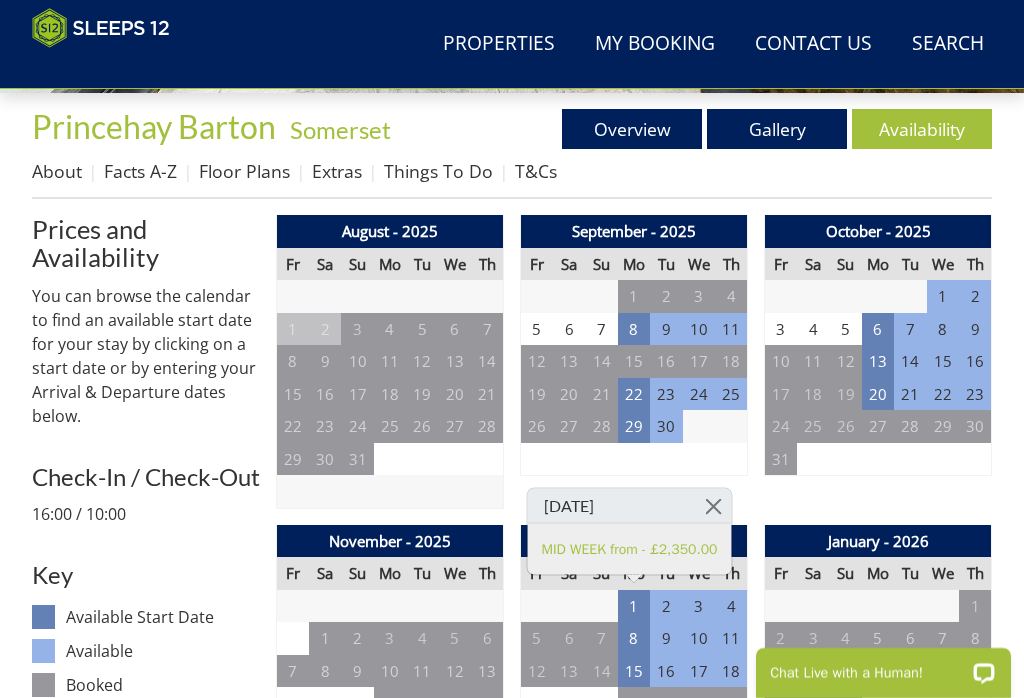 click at bounding box center [713, 506] 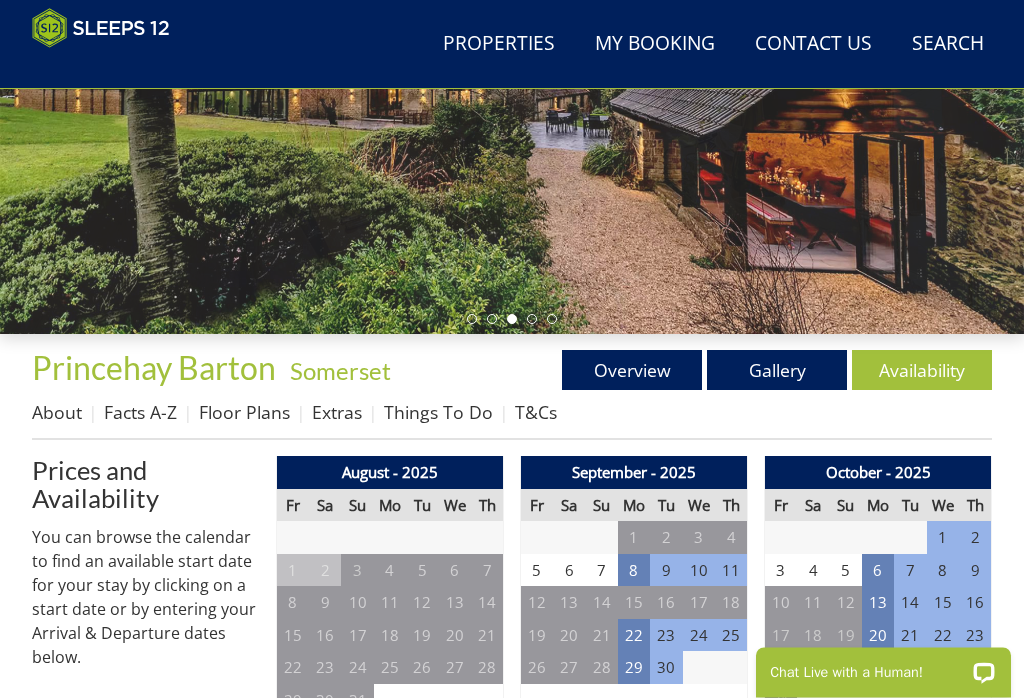 scroll, scrollTop: 425, scrollLeft: 0, axis: vertical 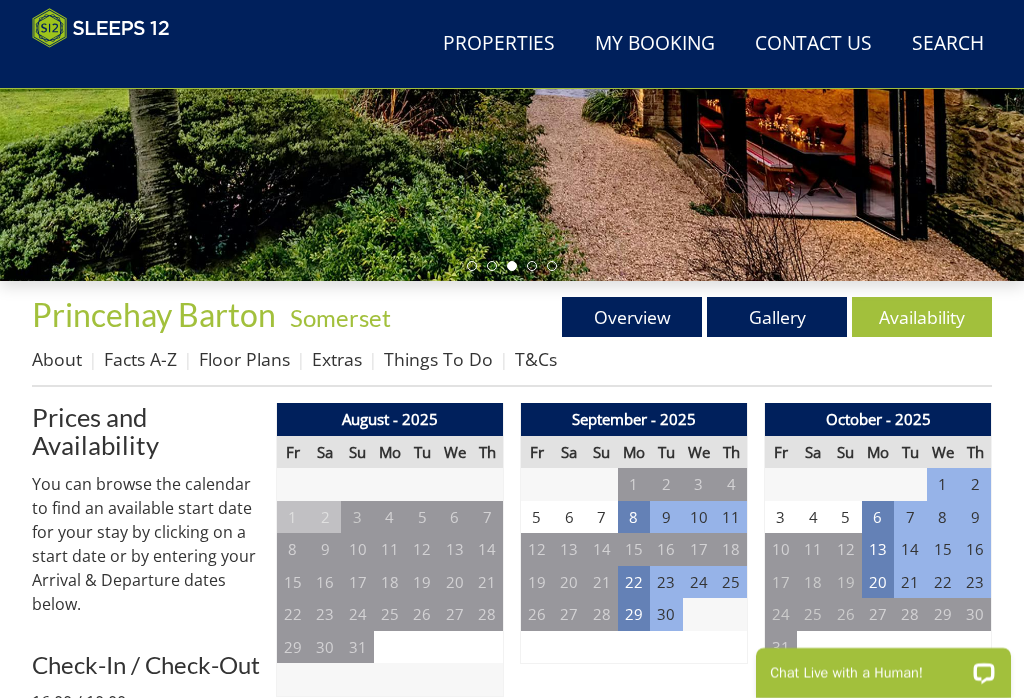 click on "Gallery" at bounding box center (777, 317) 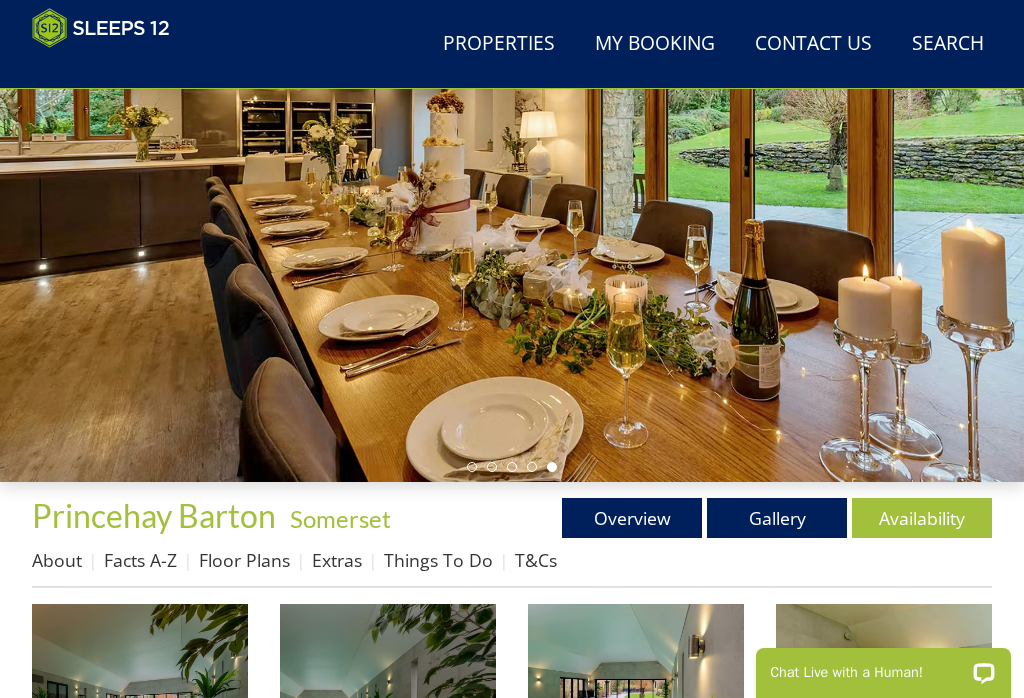 scroll, scrollTop: 218, scrollLeft: 0, axis: vertical 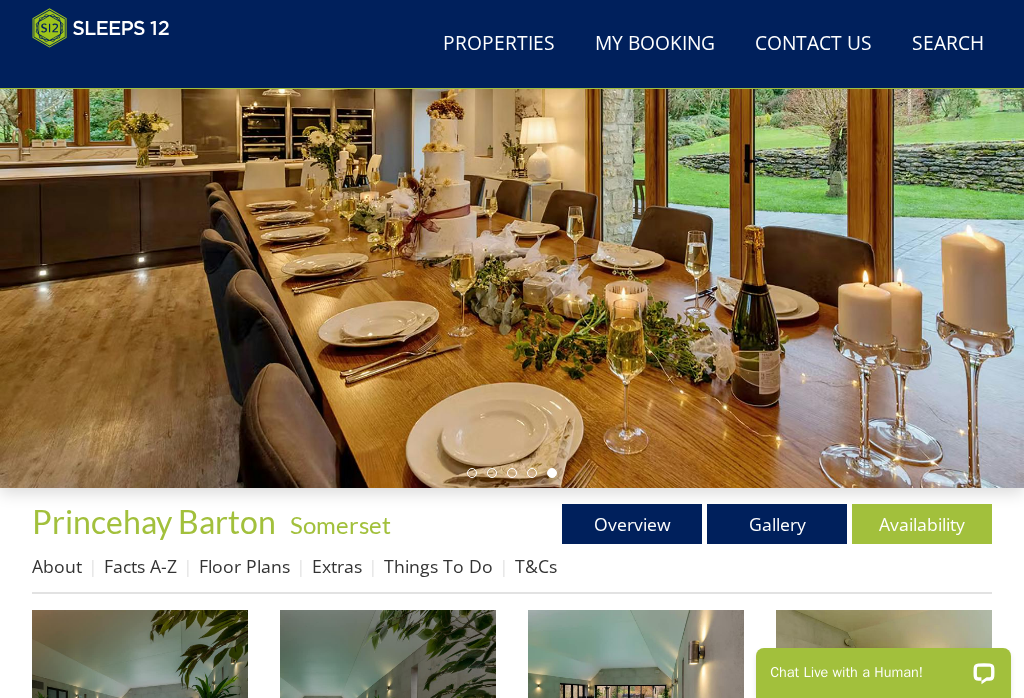 click on "Floor Plans" at bounding box center [244, 566] 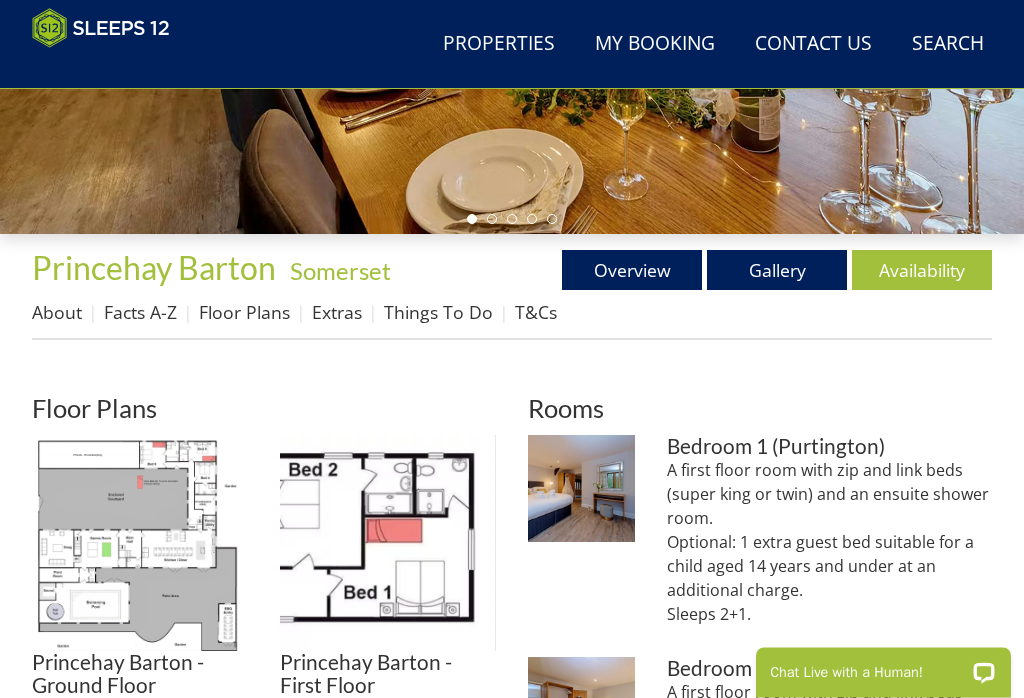 scroll, scrollTop: 472, scrollLeft: 0, axis: vertical 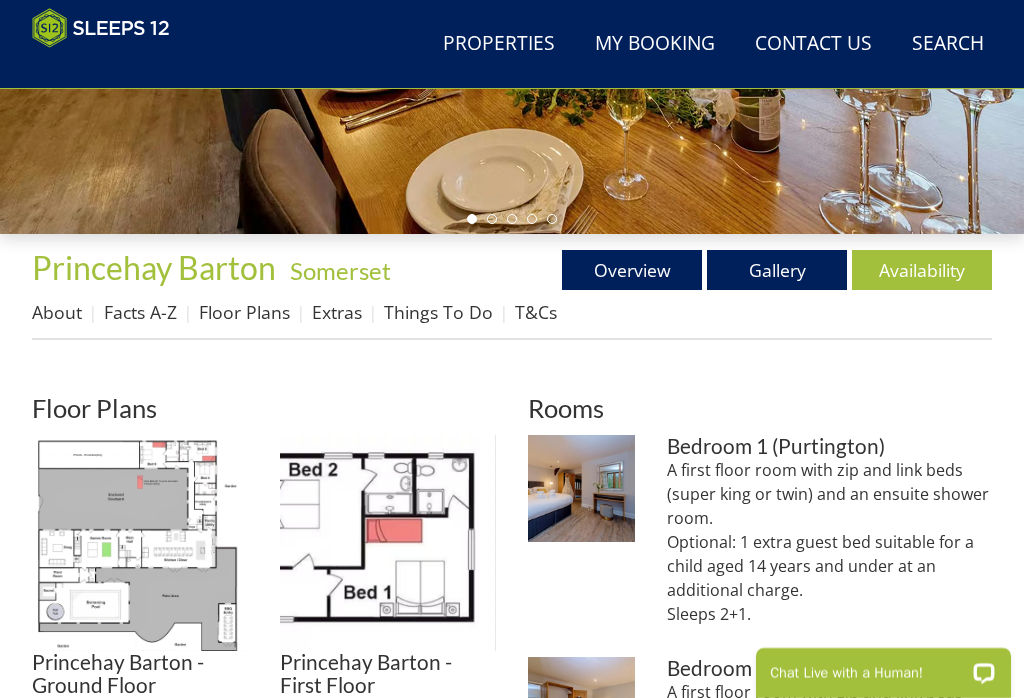 click on "Princehay Barton - Ground Floor" at bounding box center [140, 674] 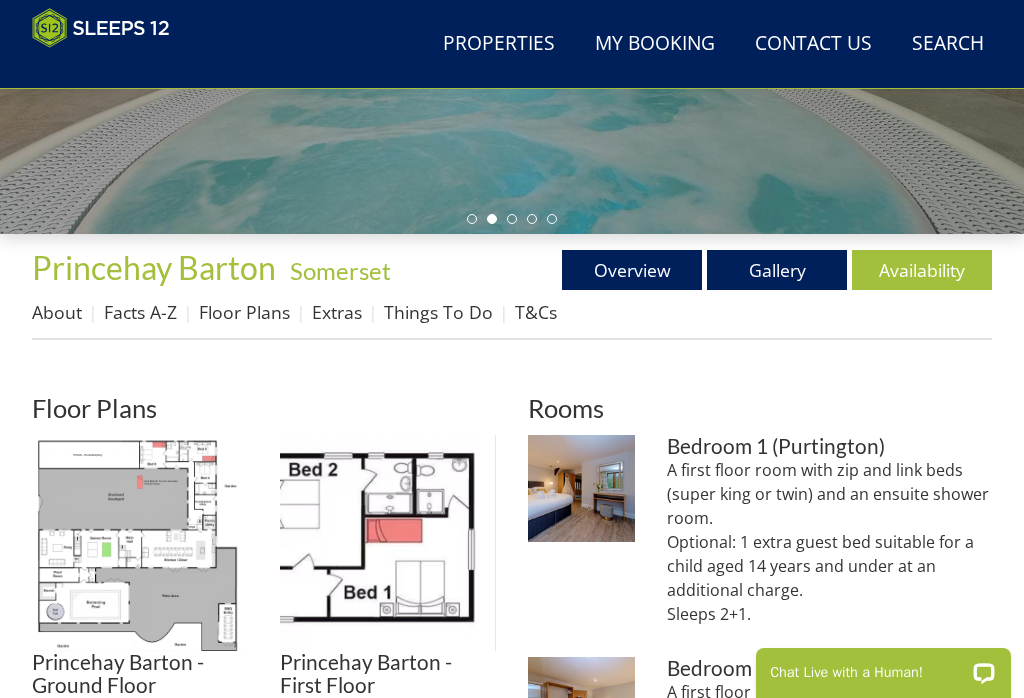 click on "Princehay Barton - First Floor" at bounding box center [388, 674] 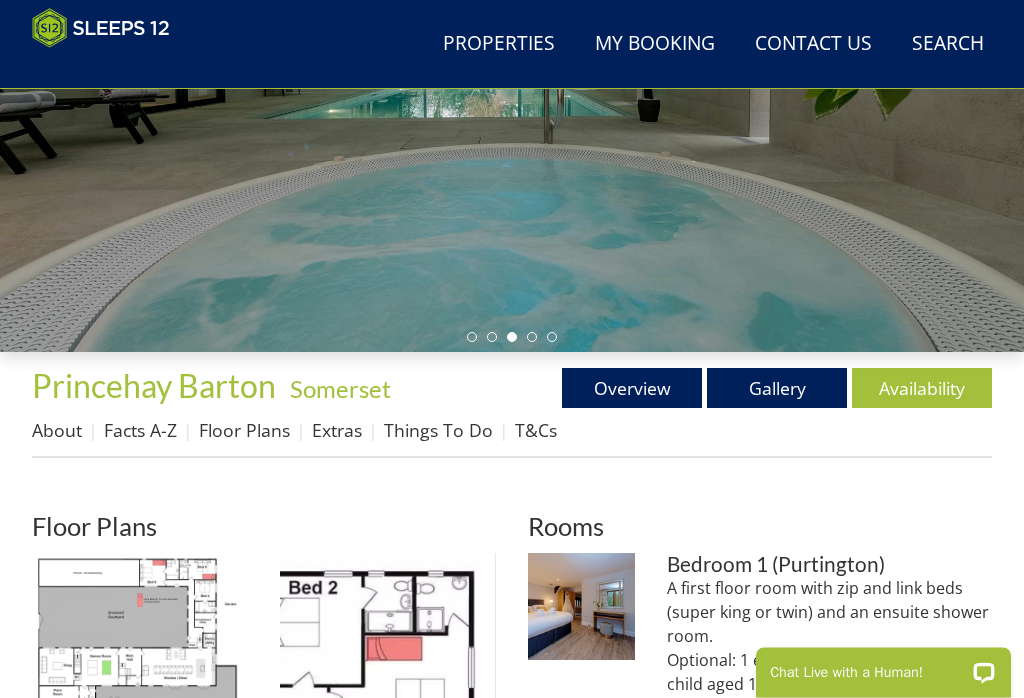 scroll, scrollTop: 354, scrollLeft: 0, axis: vertical 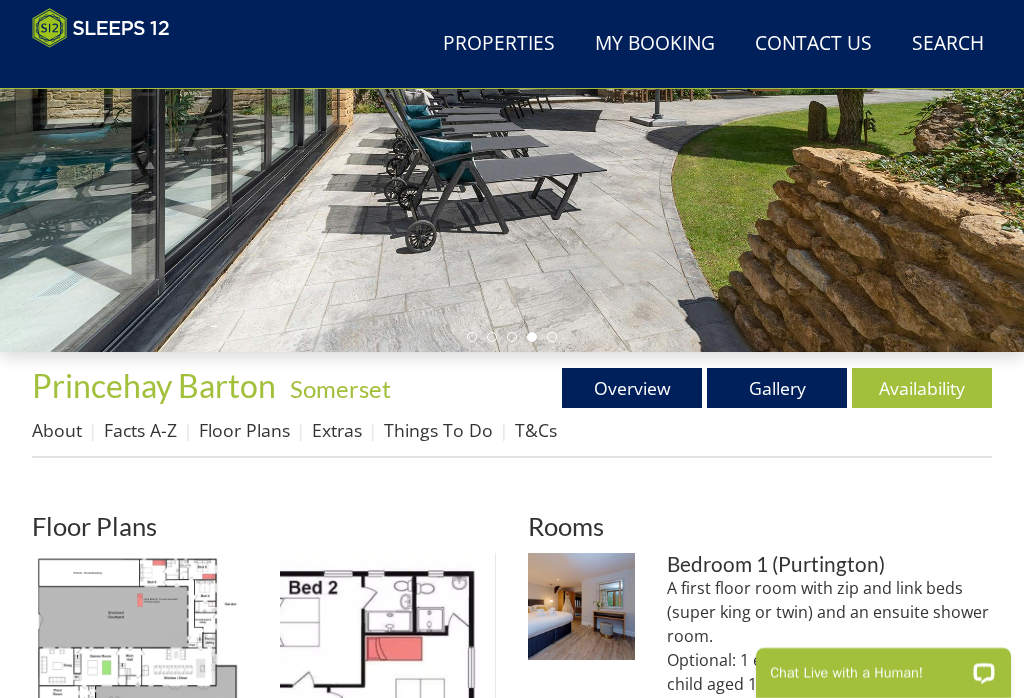 click on "Things To Do" at bounding box center [438, 430] 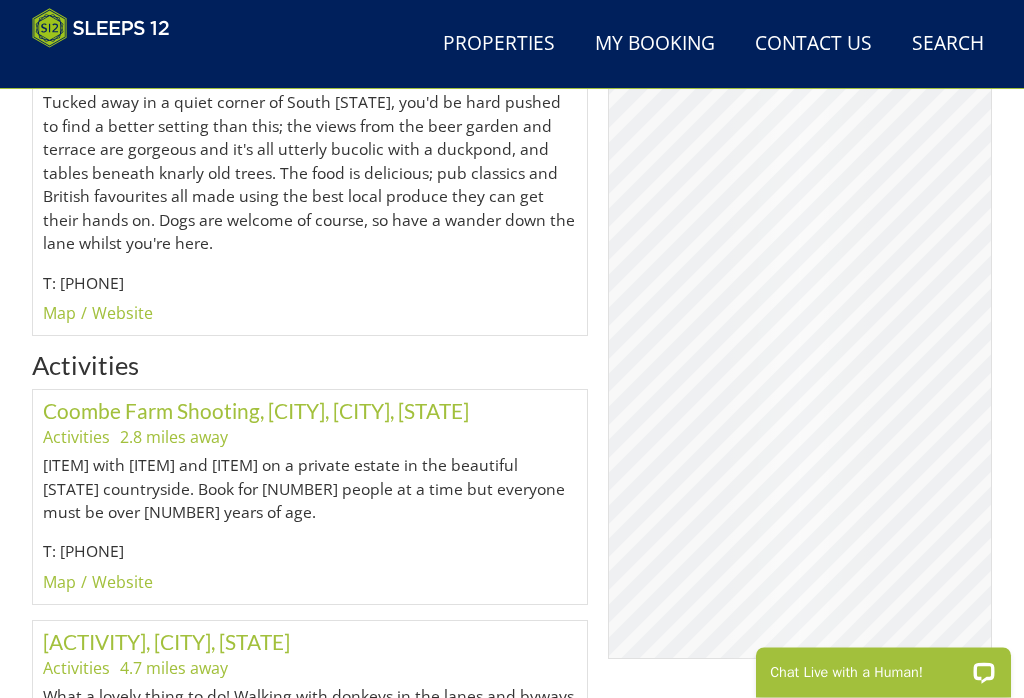 scroll, scrollTop: 8683, scrollLeft: 0, axis: vertical 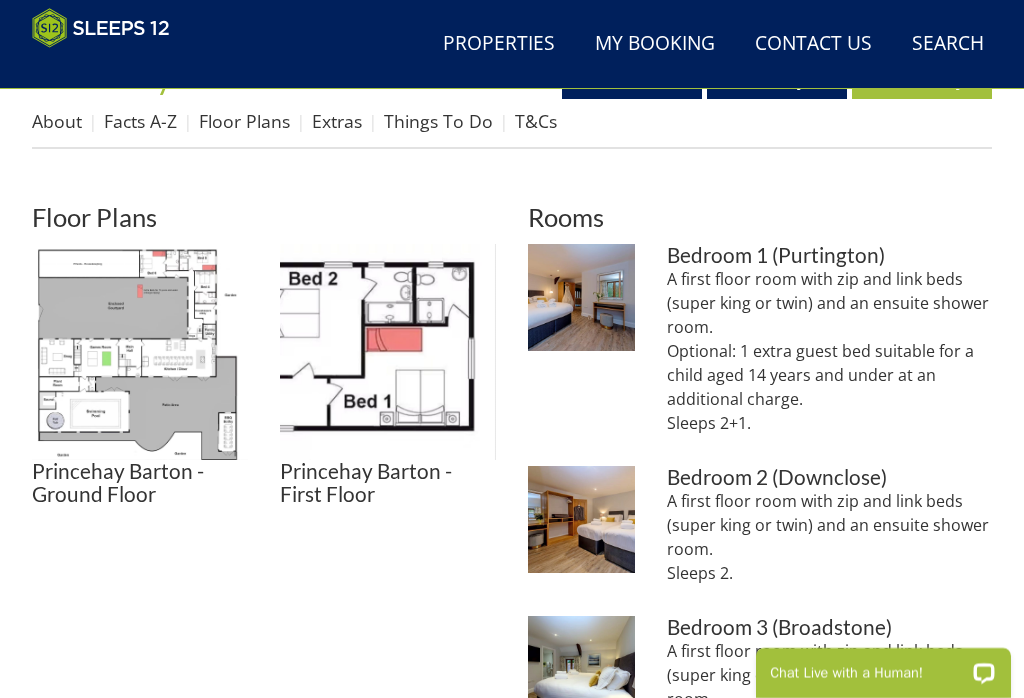 click on "Facts A-Z" at bounding box center [140, 121] 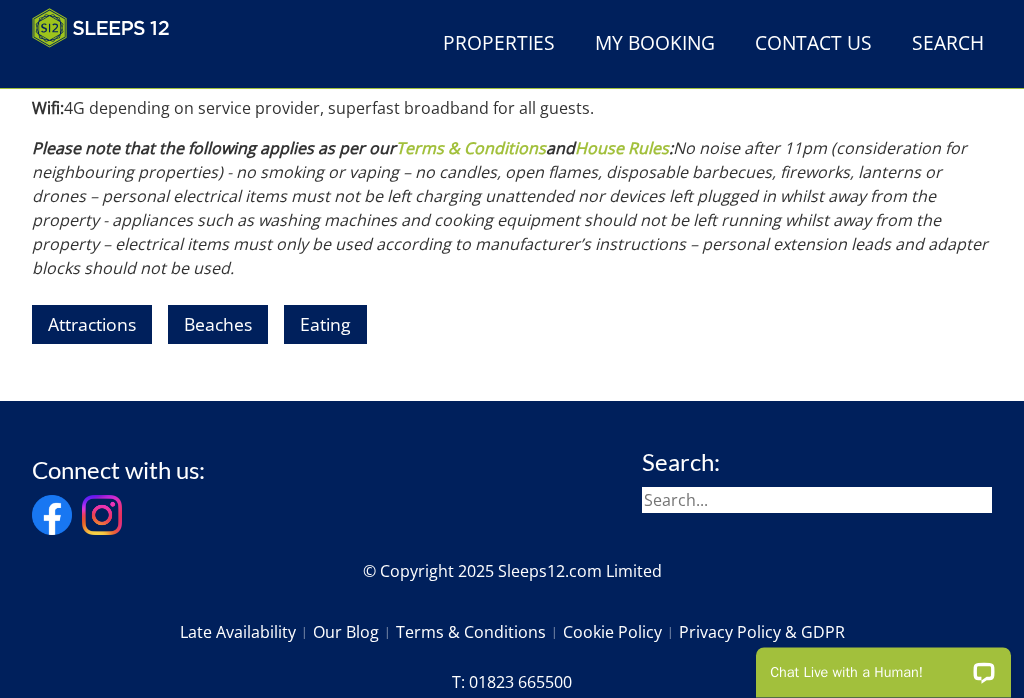 scroll, scrollTop: 2969, scrollLeft: 0, axis: vertical 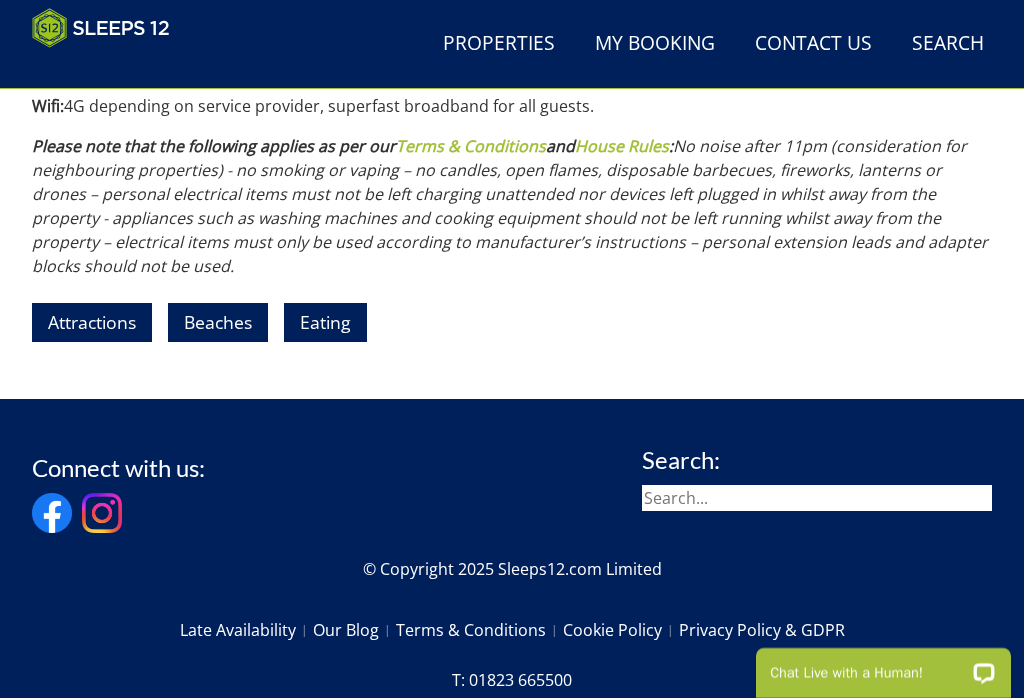 click on "Attractions" at bounding box center [92, 322] 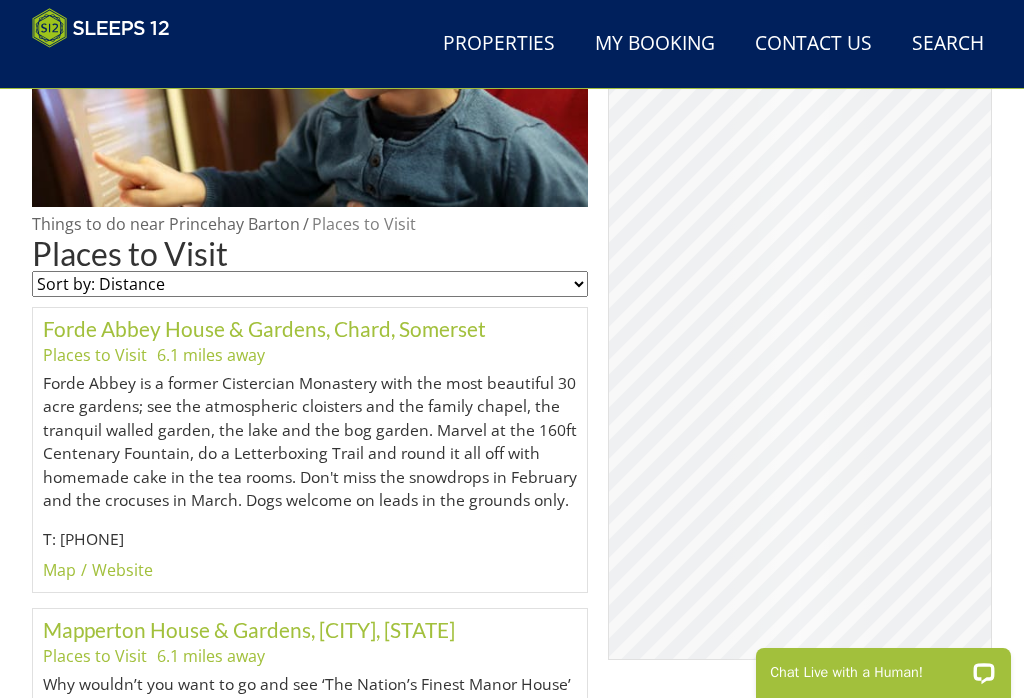 scroll, scrollTop: 0, scrollLeft: 0, axis: both 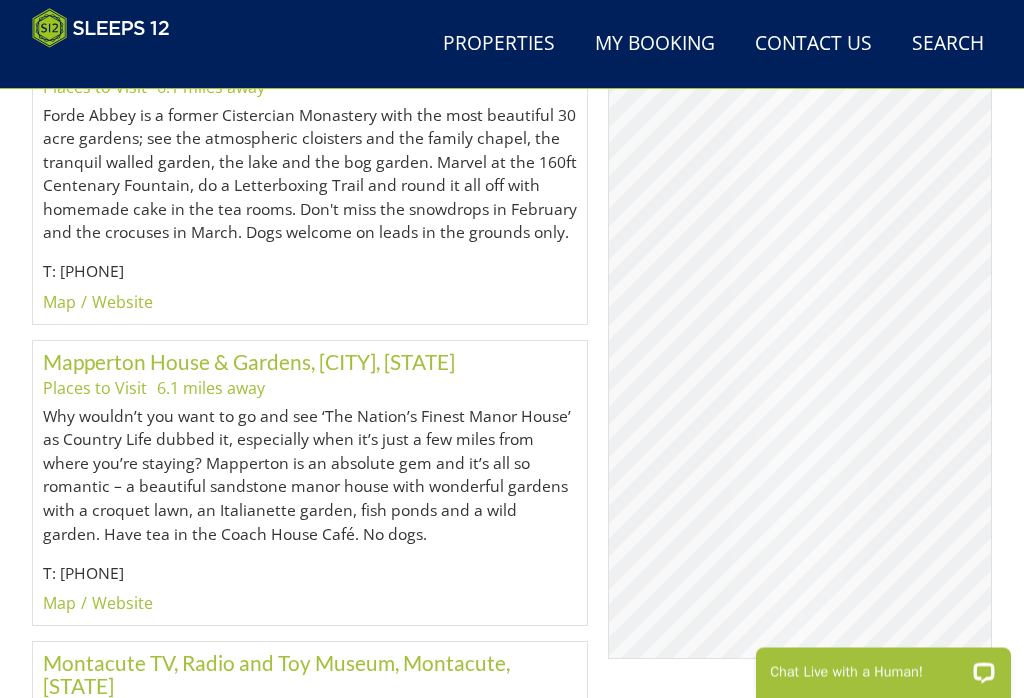click on "© MapTiler   © OpenStreetMap contributors" at bounding box center [800, 335] 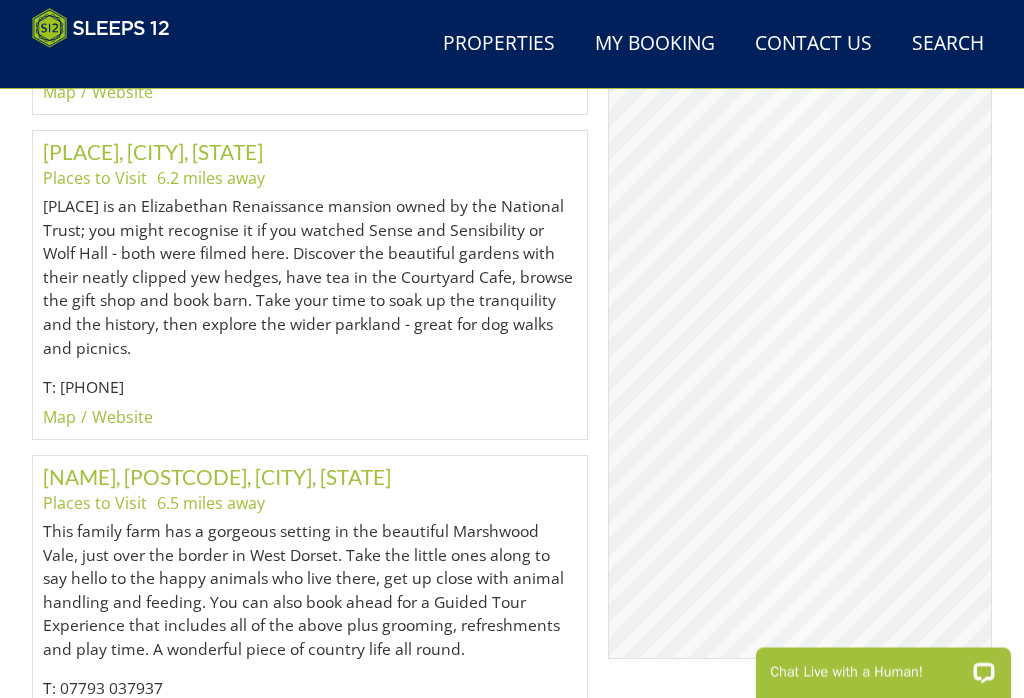 scroll, scrollTop: 1972, scrollLeft: 0, axis: vertical 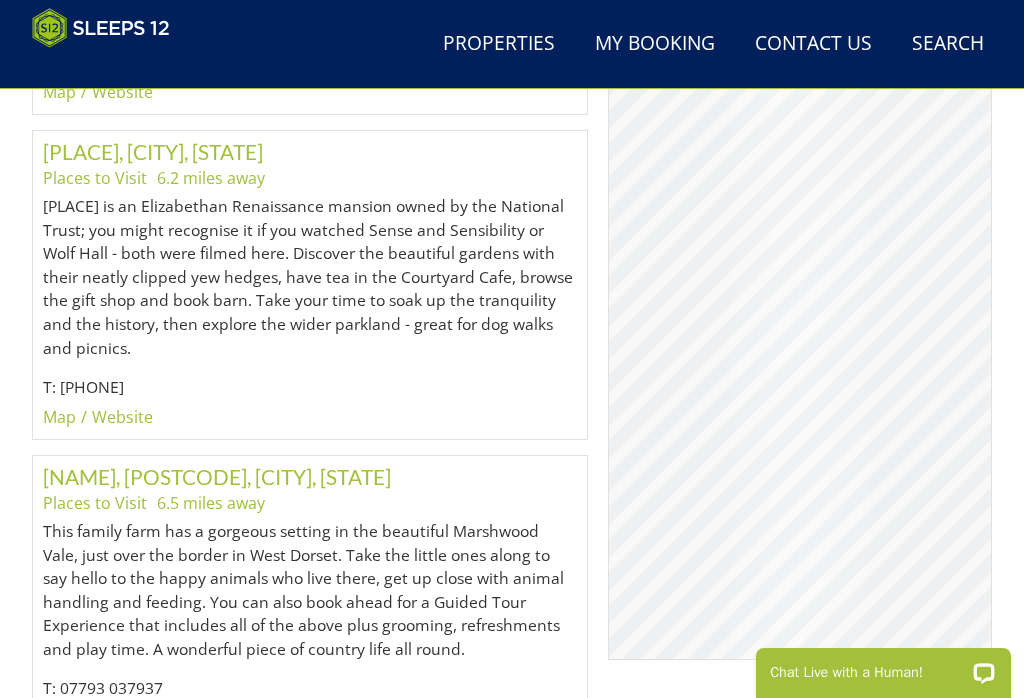 click on "© MapTiler   © OpenStreetMap contributors" at bounding box center [800, 335] 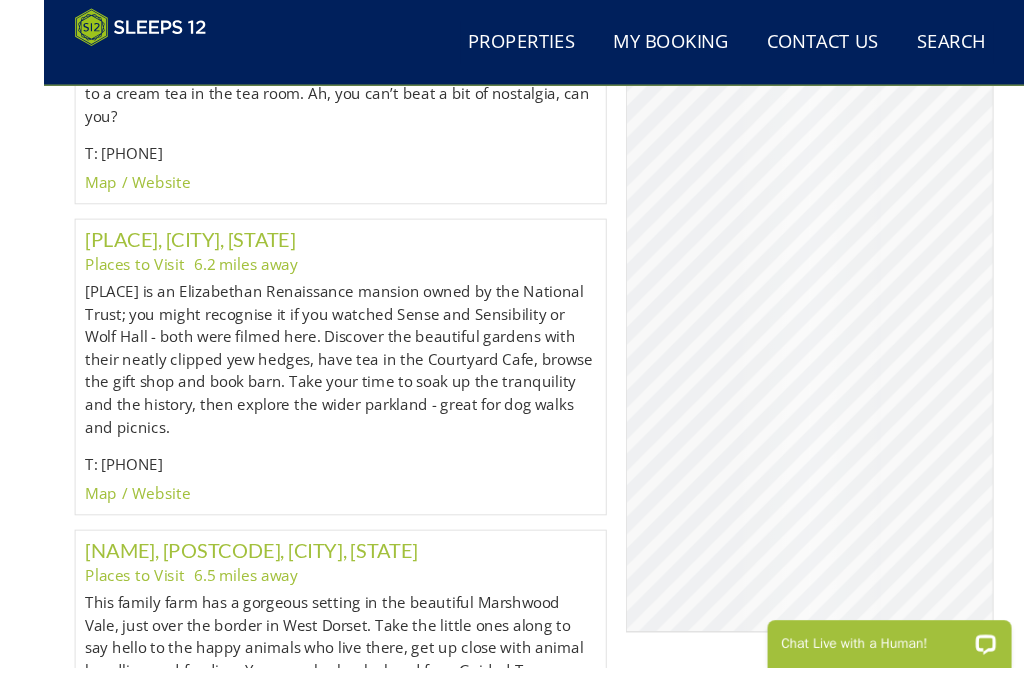 scroll, scrollTop: 1990, scrollLeft: 0, axis: vertical 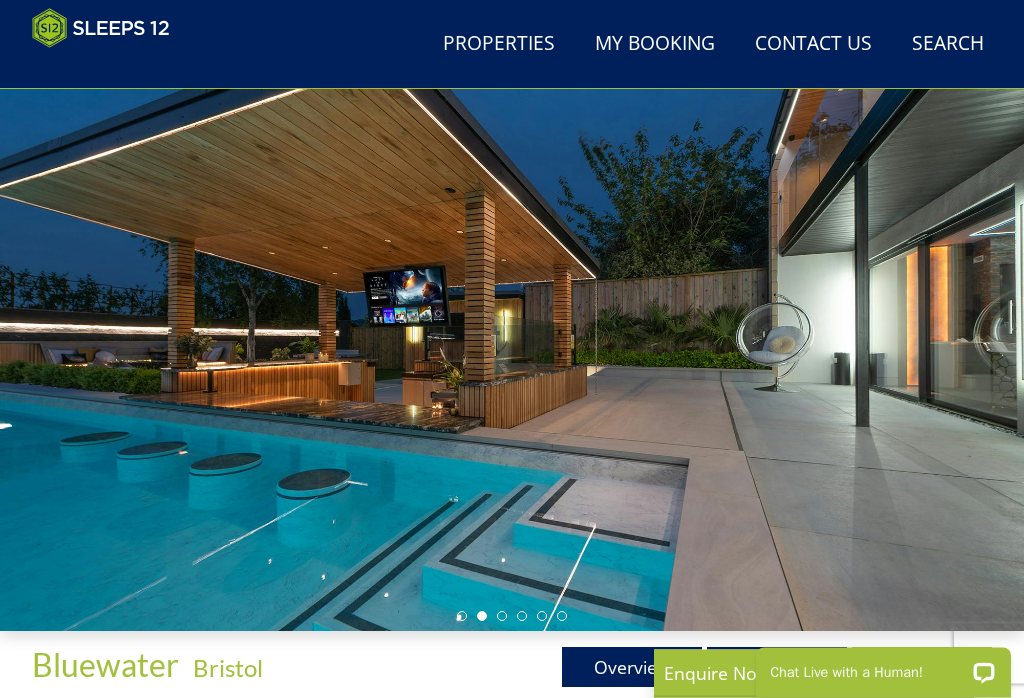 click on "Properties" at bounding box center [499, 44] 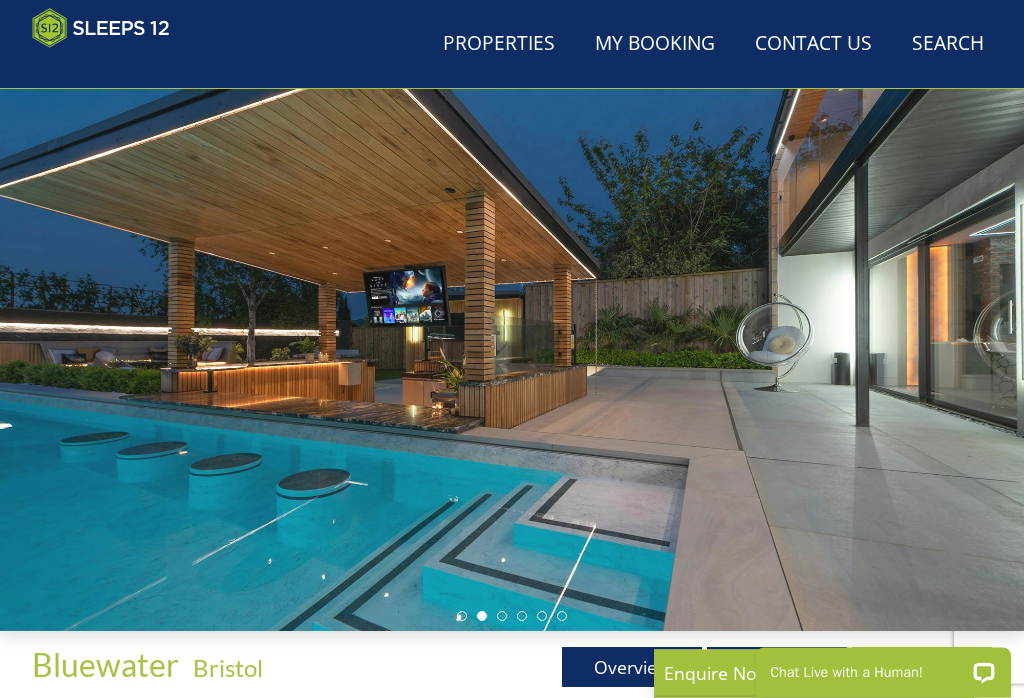 scroll, scrollTop: 75, scrollLeft: 0, axis: vertical 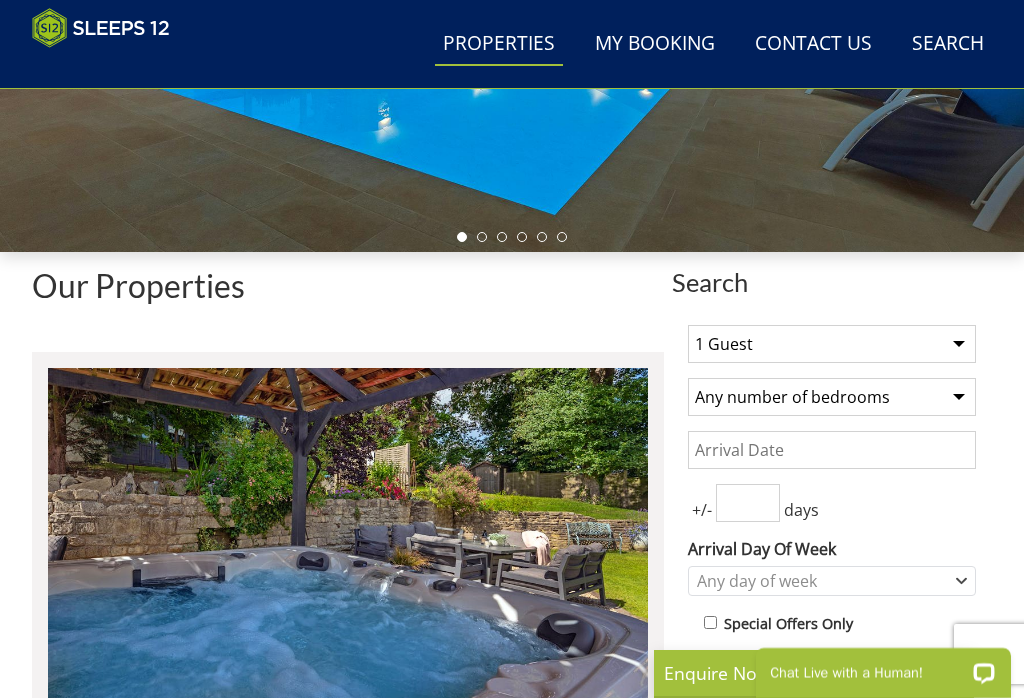 click on "1 Guest
2 Guests
3 Guests
4 Guests
5 Guests
6 Guests
7 Guests
8 Guests
9 Guests
10 Guests
11 Guests
12 Guests
13 Guests
14 Guests
15 Guests
16 Guests
17 Guests
18 Guests
19 Guests
20 Guests
21 Guests
22 Guests
23 Guests
24 Guests
25 Guests
26 Guests
27 Guests
28 Guests
29 Guests
30 Guests
31 Guests
32 Guests" at bounding box center [832, 344] 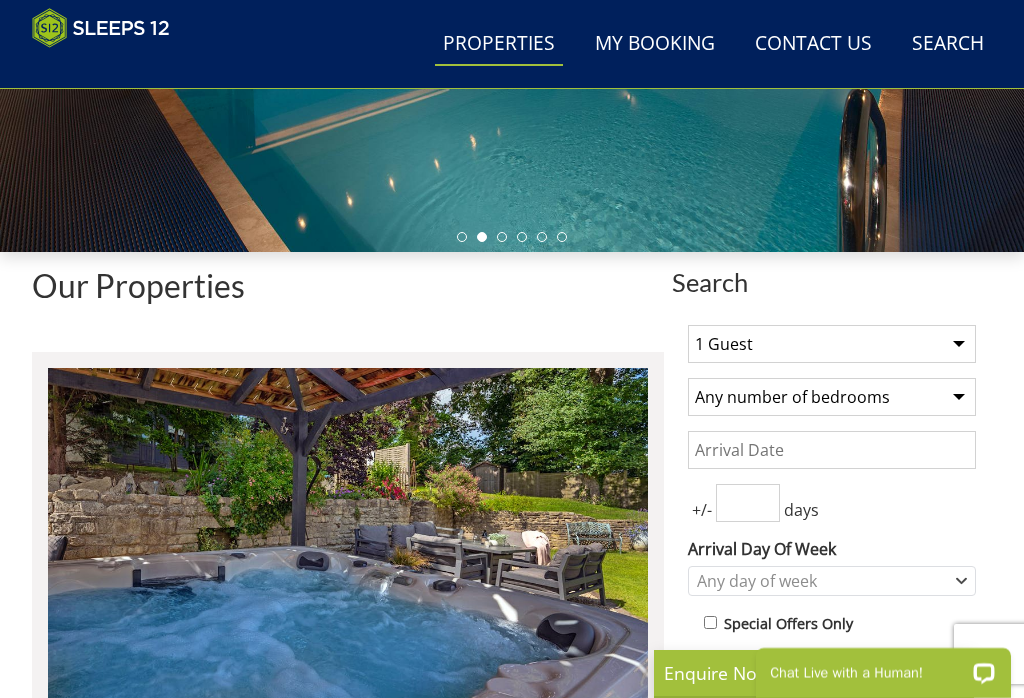 select on "10" 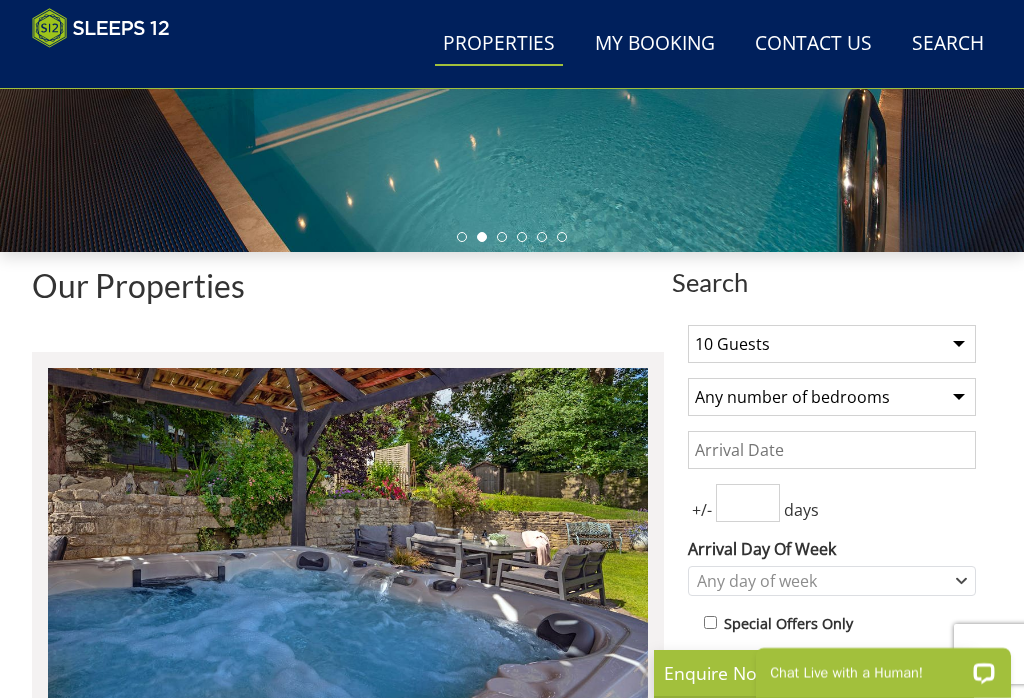 click on "Any number of bedrooms
4 Bedrooms
5 Bedrooms
6 Bedrooms
7 Bedrooms
8 Bedrooms
9 Bedrooms
10 Bedrooms
11 Bedrooms
12 Bedrooms
13 Bedrooms
14 Bedrooms
15 Bedrooms
16 Bedrooms" at bounding box center (832, 397) 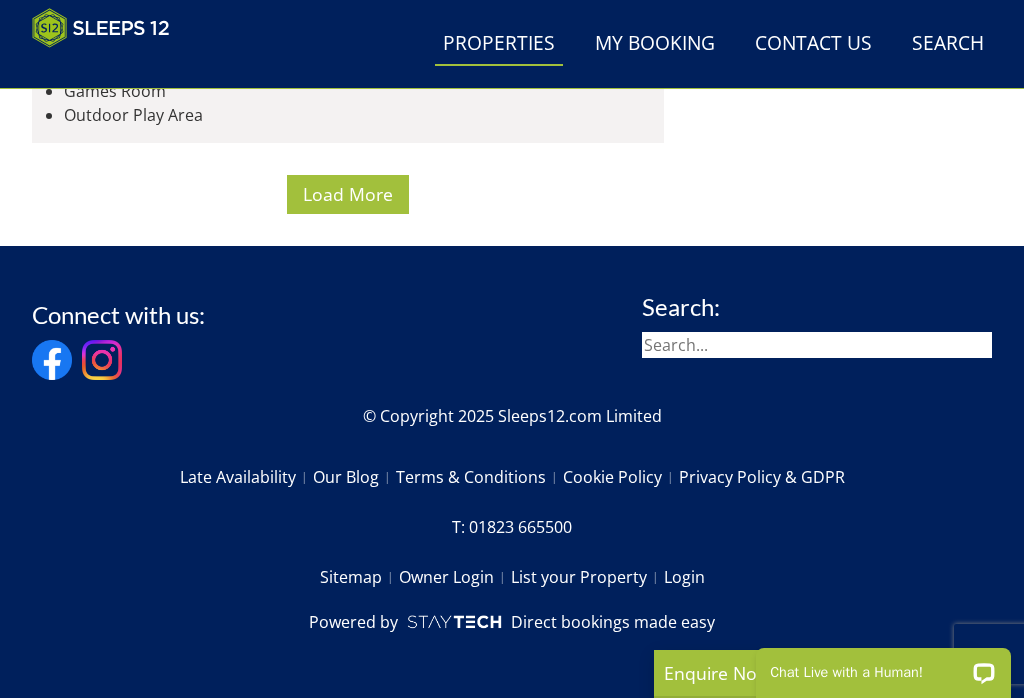 scroll, scrollTop: 14505, scrollLeft: 0, axis: vertical 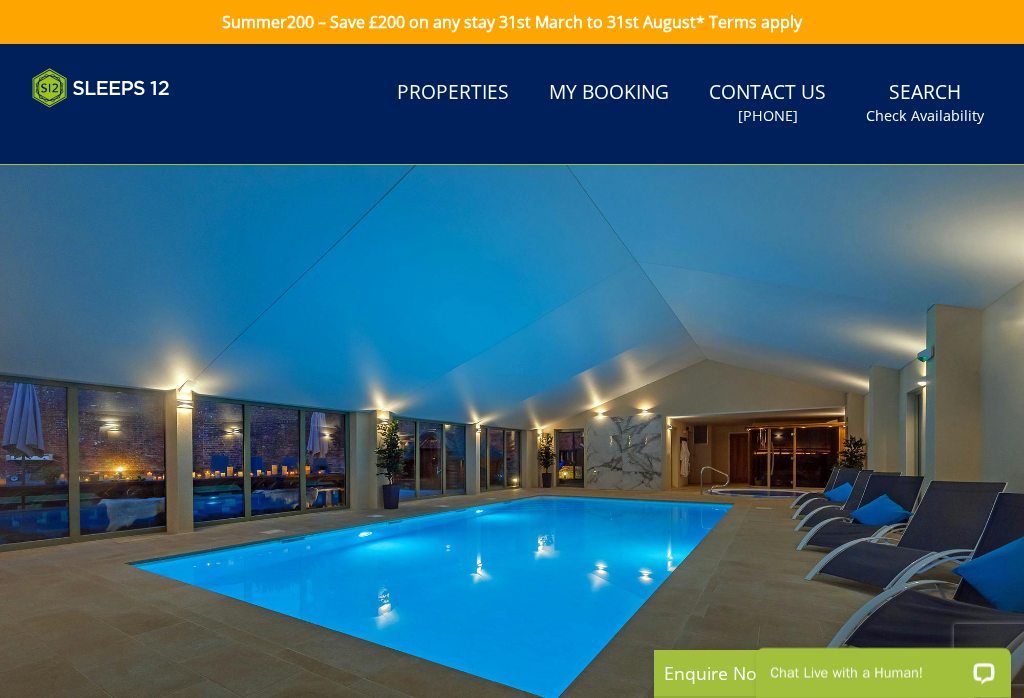 select on "10" 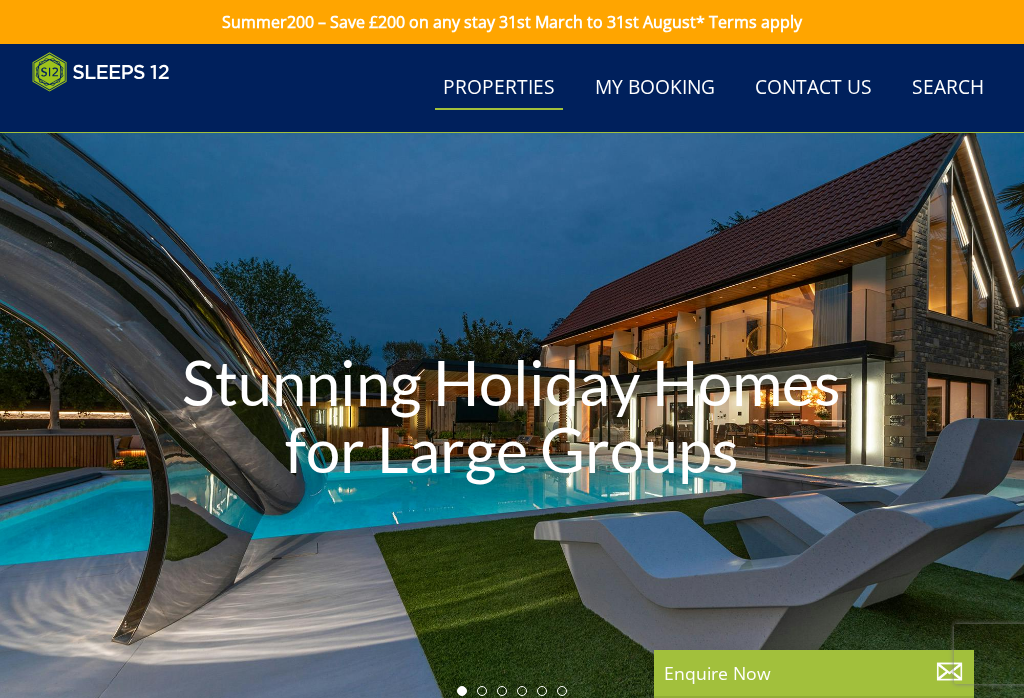 scroll, scrollTop: 8765, scrollLeft: 0, axis: vertical 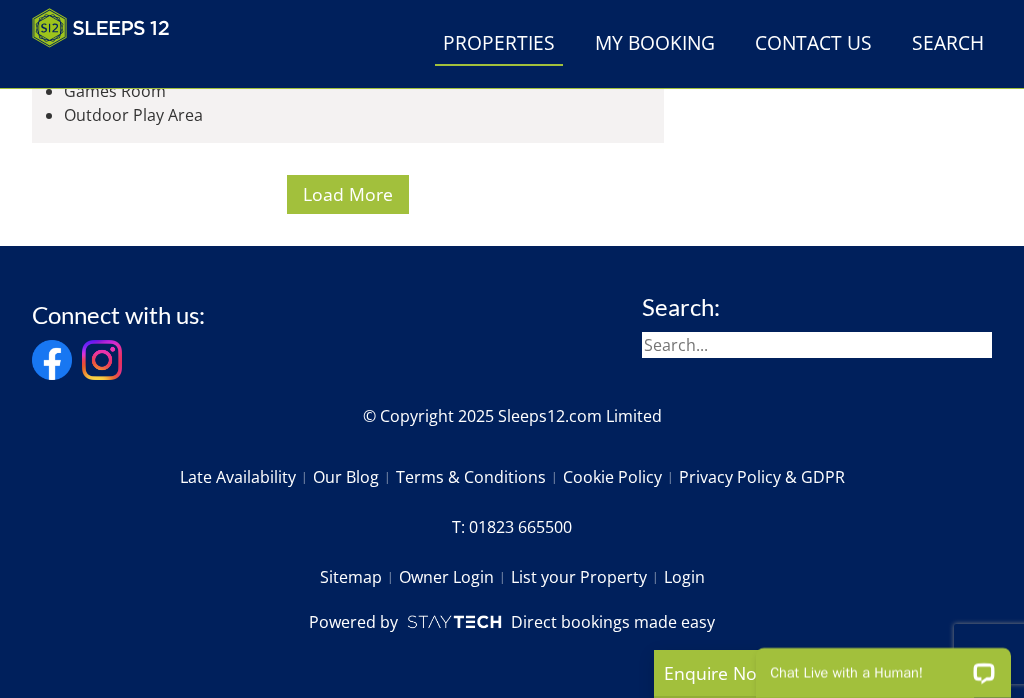 click on "Large timber-clad holiday lodge at the foot of the Quantock Hills in Somerset. Sleeps 12 in 5 ensuite bedrooms, room for 1 more guest at an extra charge. Private indoor pool, pool table, games area with table football, play equipment and trampoline, outdoor table tennis. 2 toddler beds (age 4 yrs and under) and 2 cots (age 2 yrs and under).  2 dogs welcome (small charge per pet)." at bounding box center [348, -451] 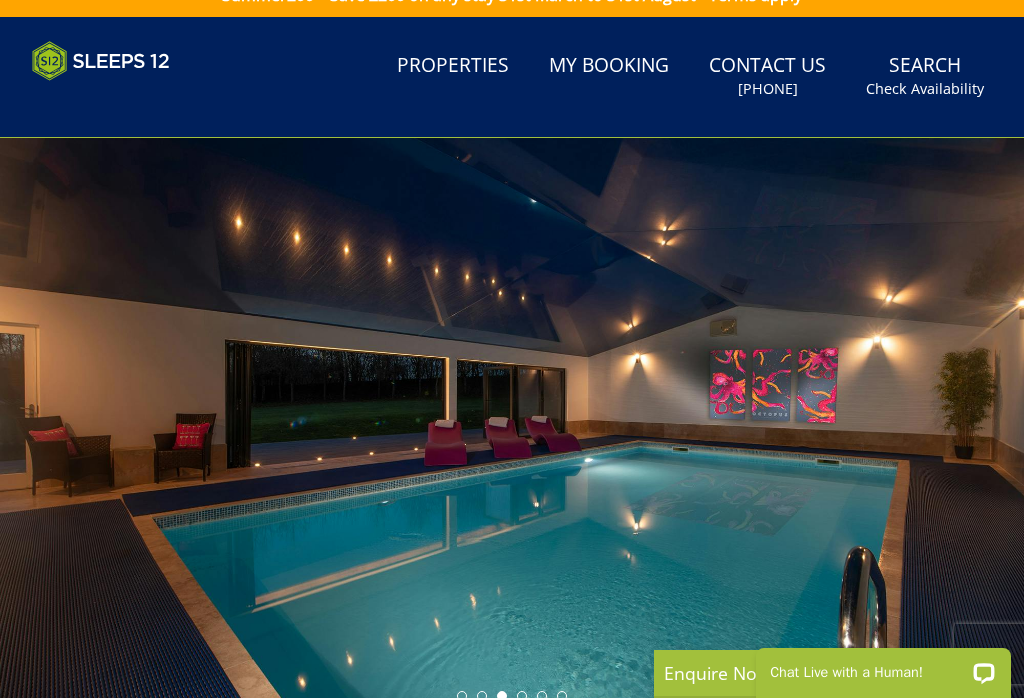 scroll, scrollTop: 0, scrollLeft: 0, axis: both 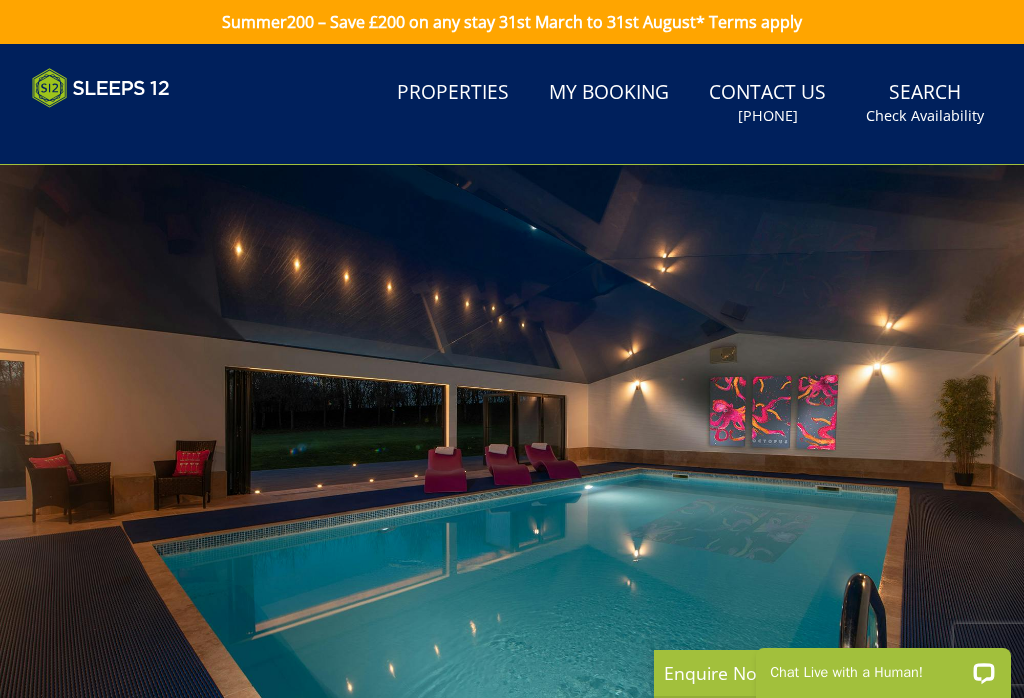 click on "Properties" at bounding box center (453, 93) 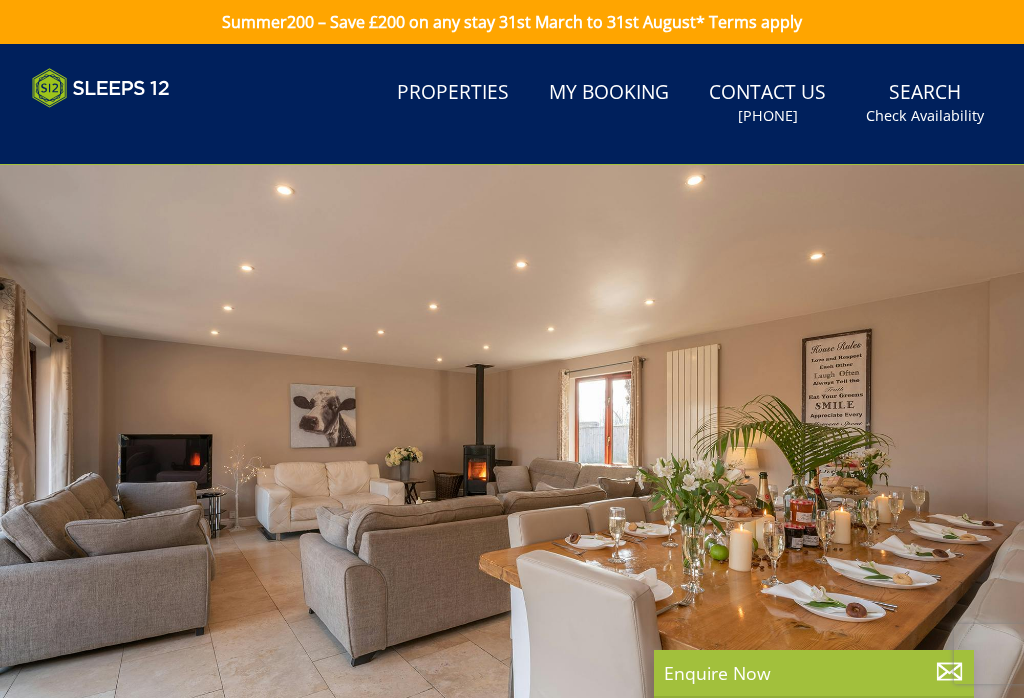 scroll, scrollTop: 0, scrollLeft: 0, axis: both 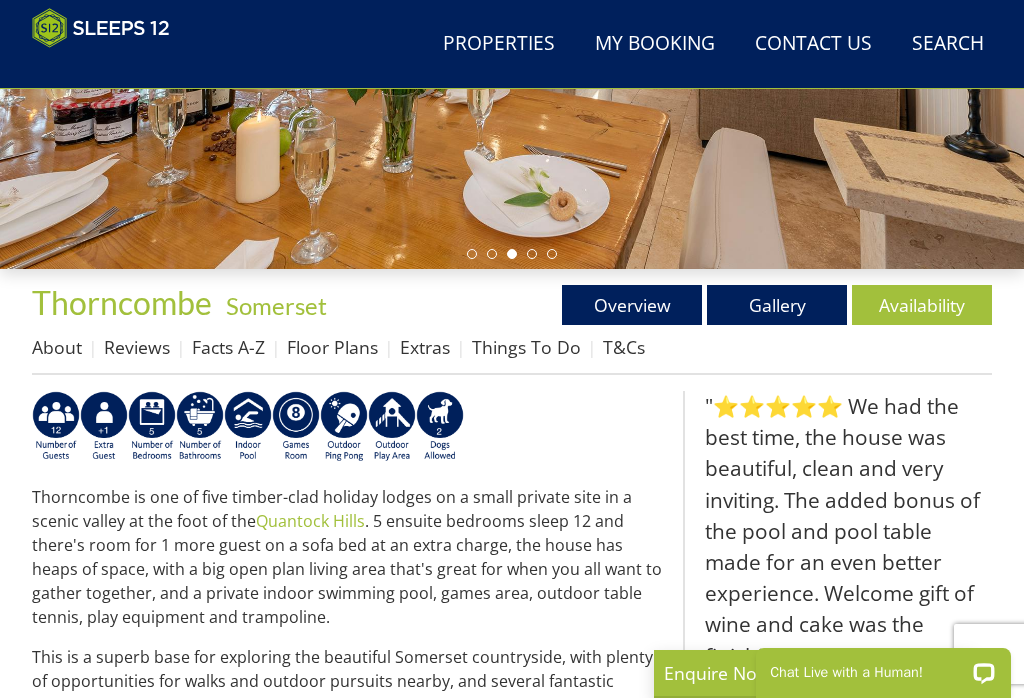 click on "Gallery" at bounding box center (777, 305) 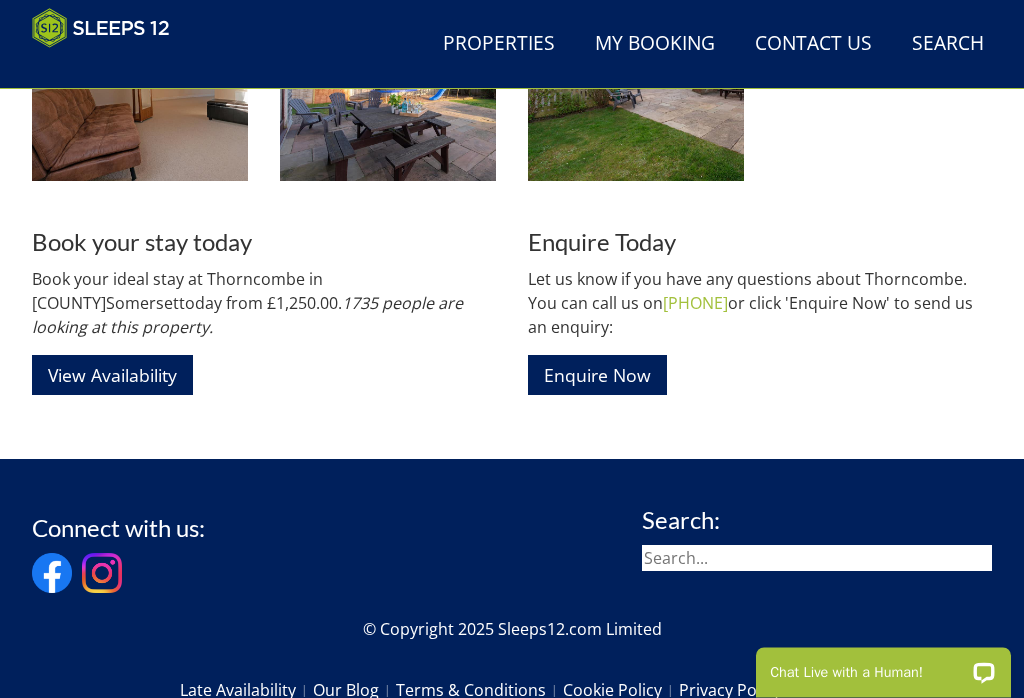 scroll, scrollTop: 2368, scrollLeft: 0, axis: vertical 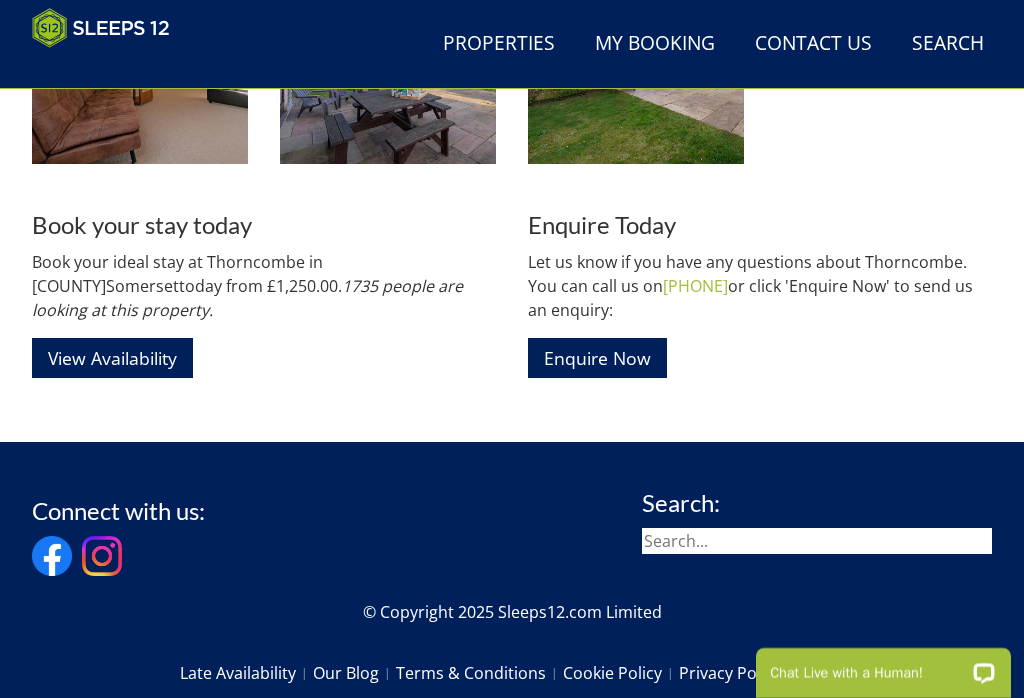 click on "View Availability" at bounding box center [112, 357] 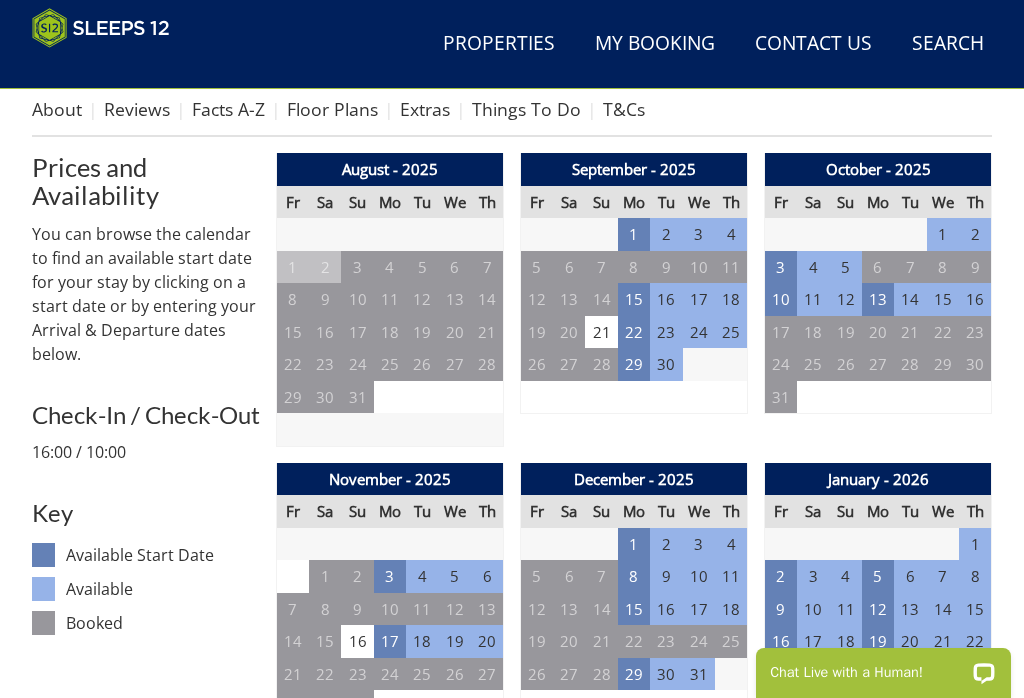 scroll, scrollTop: 680, scrollLeft: 0, axis: vertical 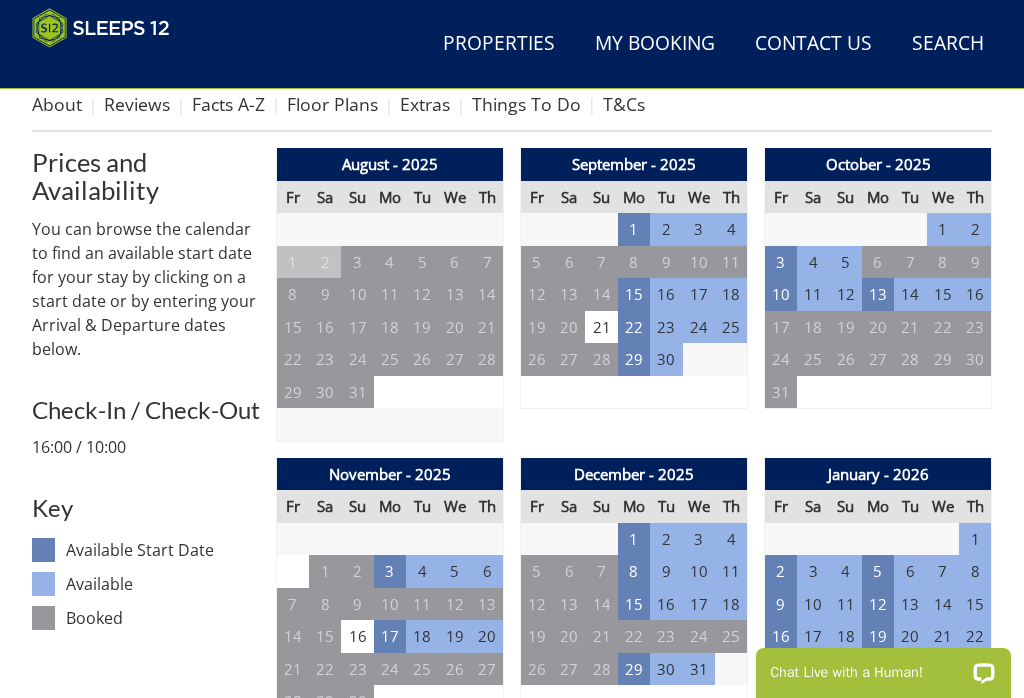 click on "1" at bounding box center (634, 539) 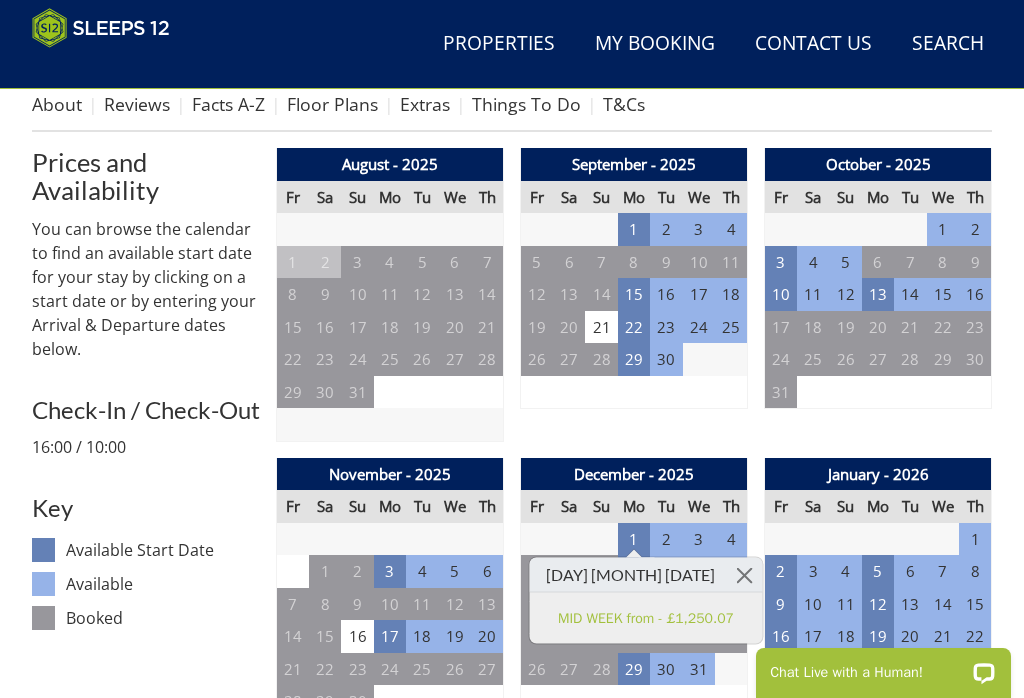 click at bounding box center (744, 575) 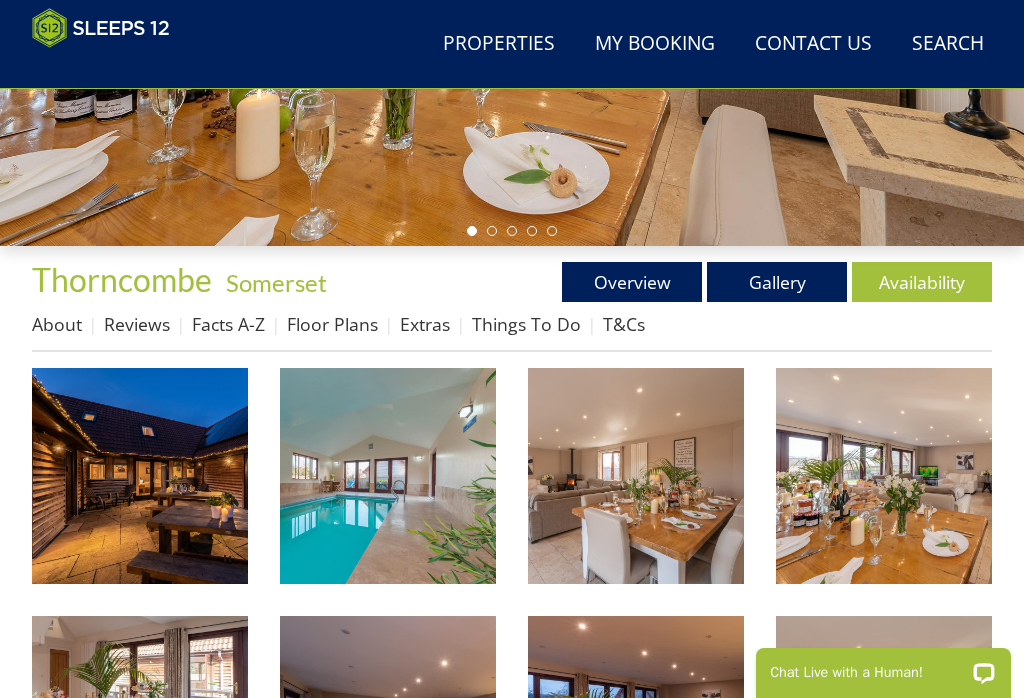 scroll, scrollTop: 0, scrollLeft: 0, axis: both 